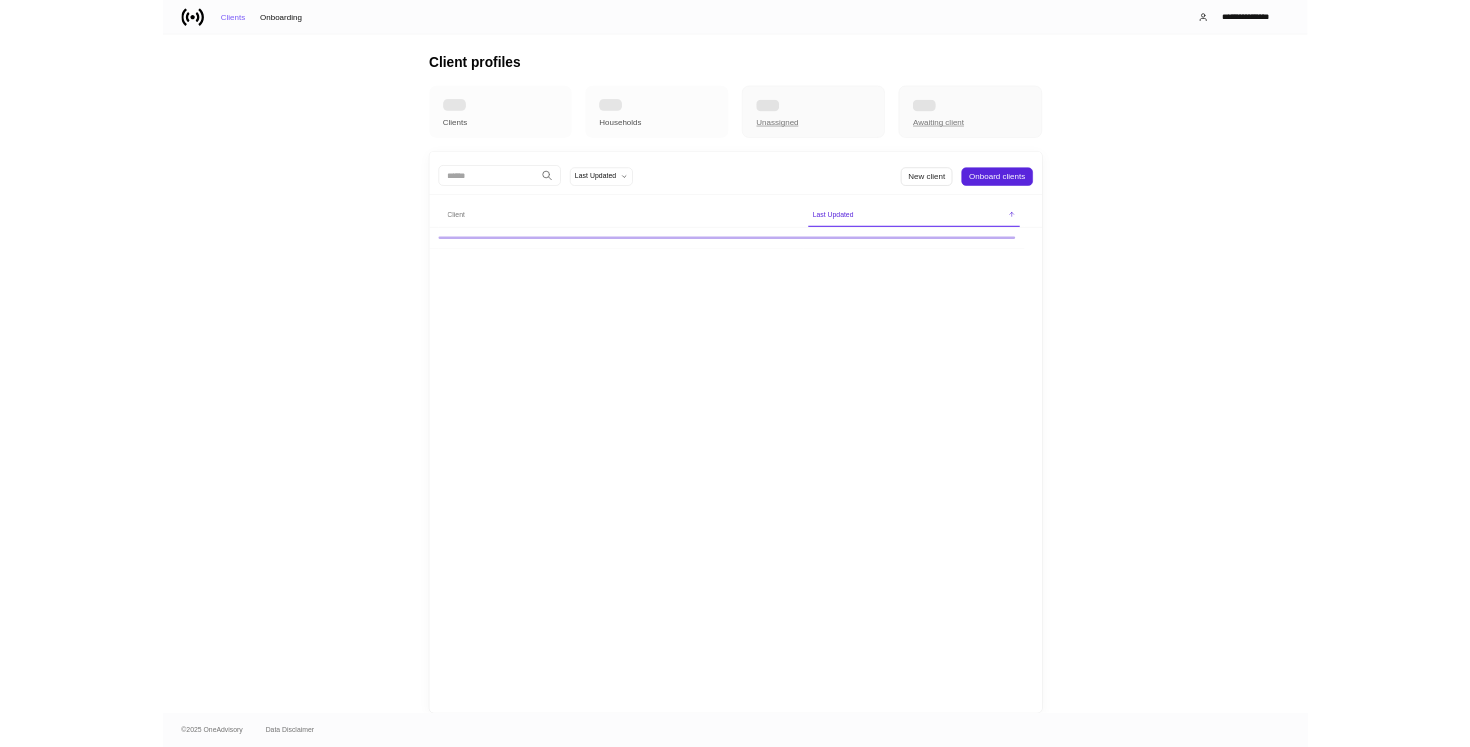 scroll, scrollTop: 0, scrollLeft: 0, axis: both 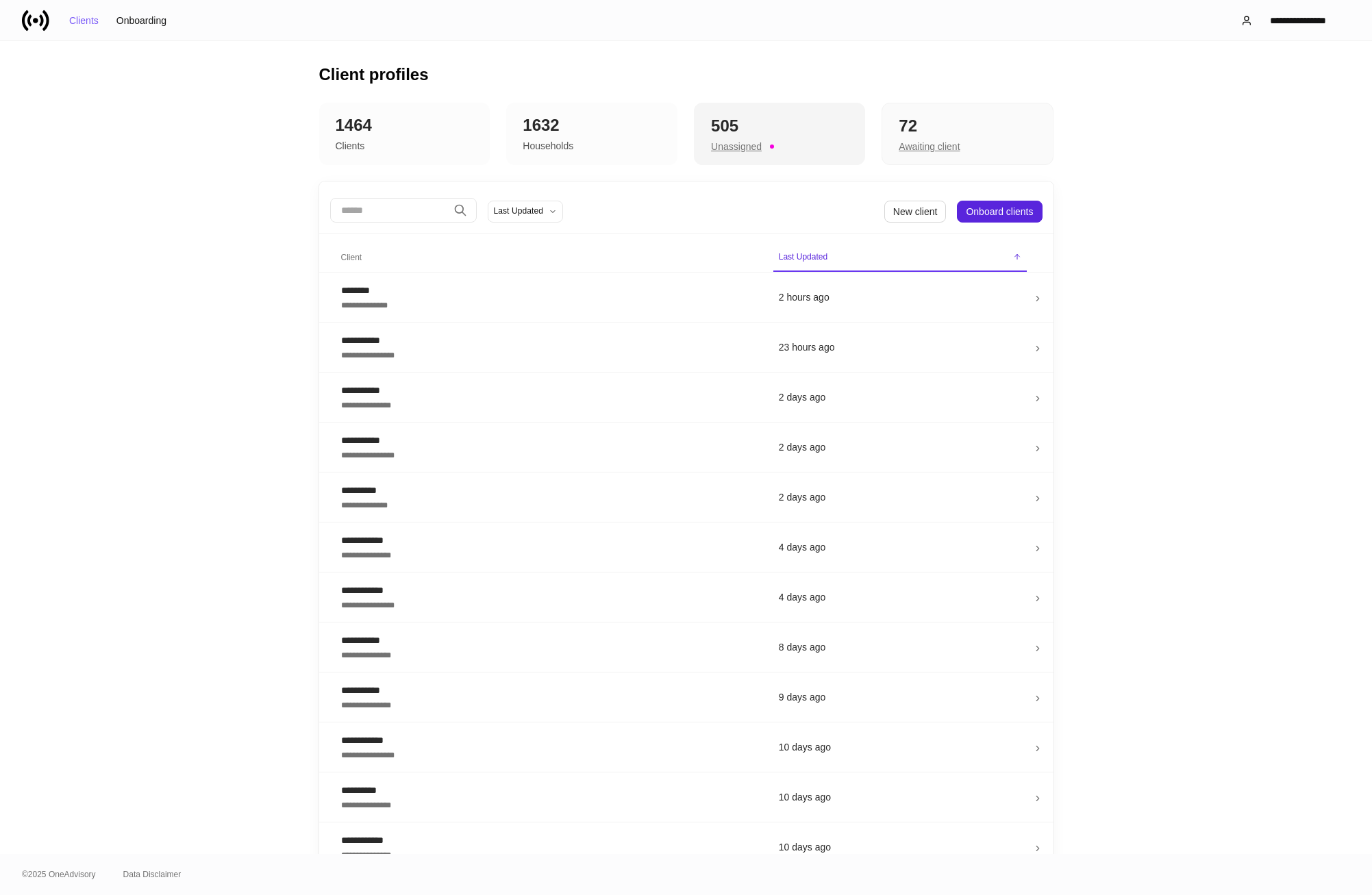 click on "[NUMBER] [STREET]" at bounding box center [779, 134] 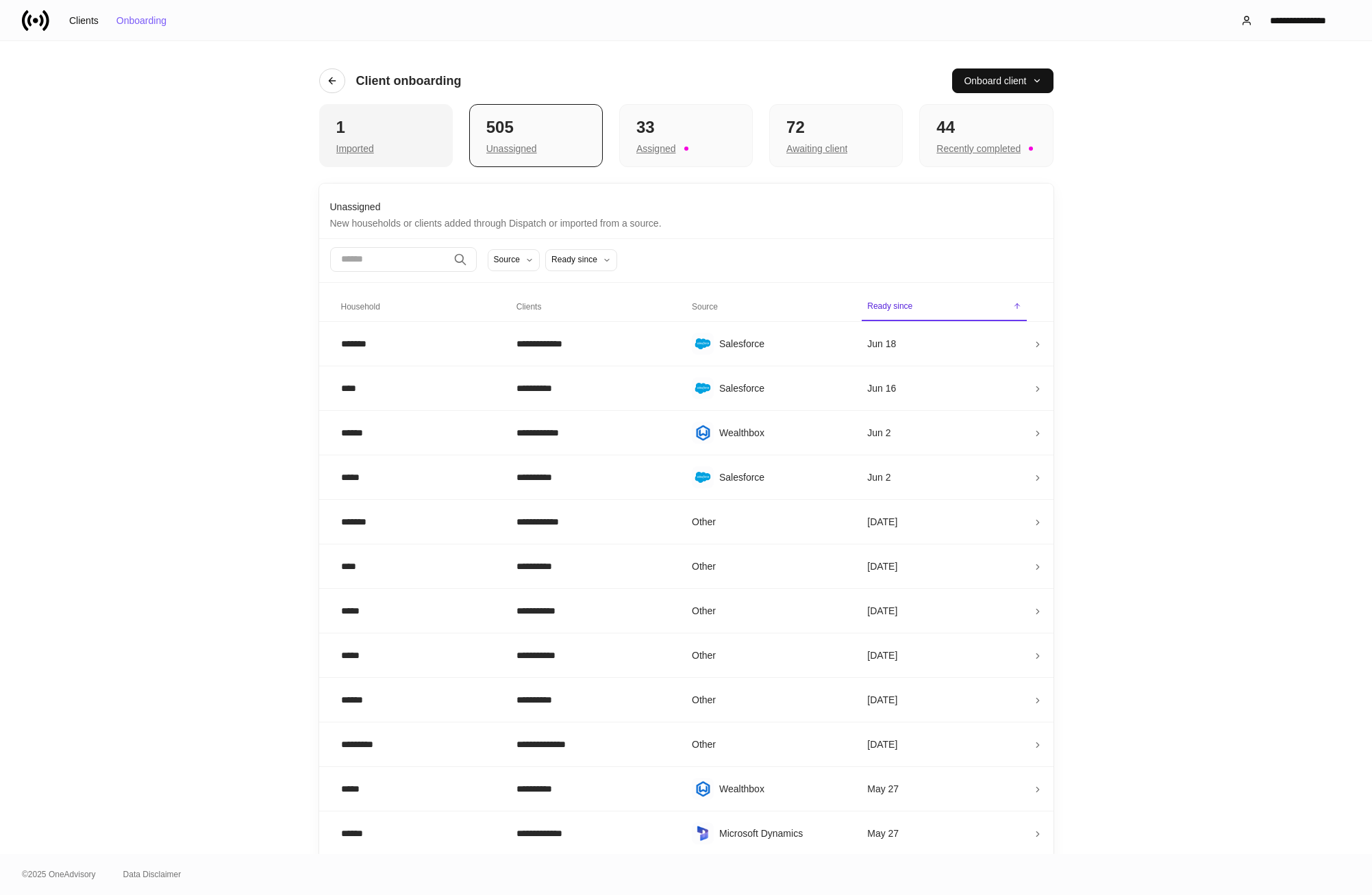 click on "1" at bounding box center [386, 127] 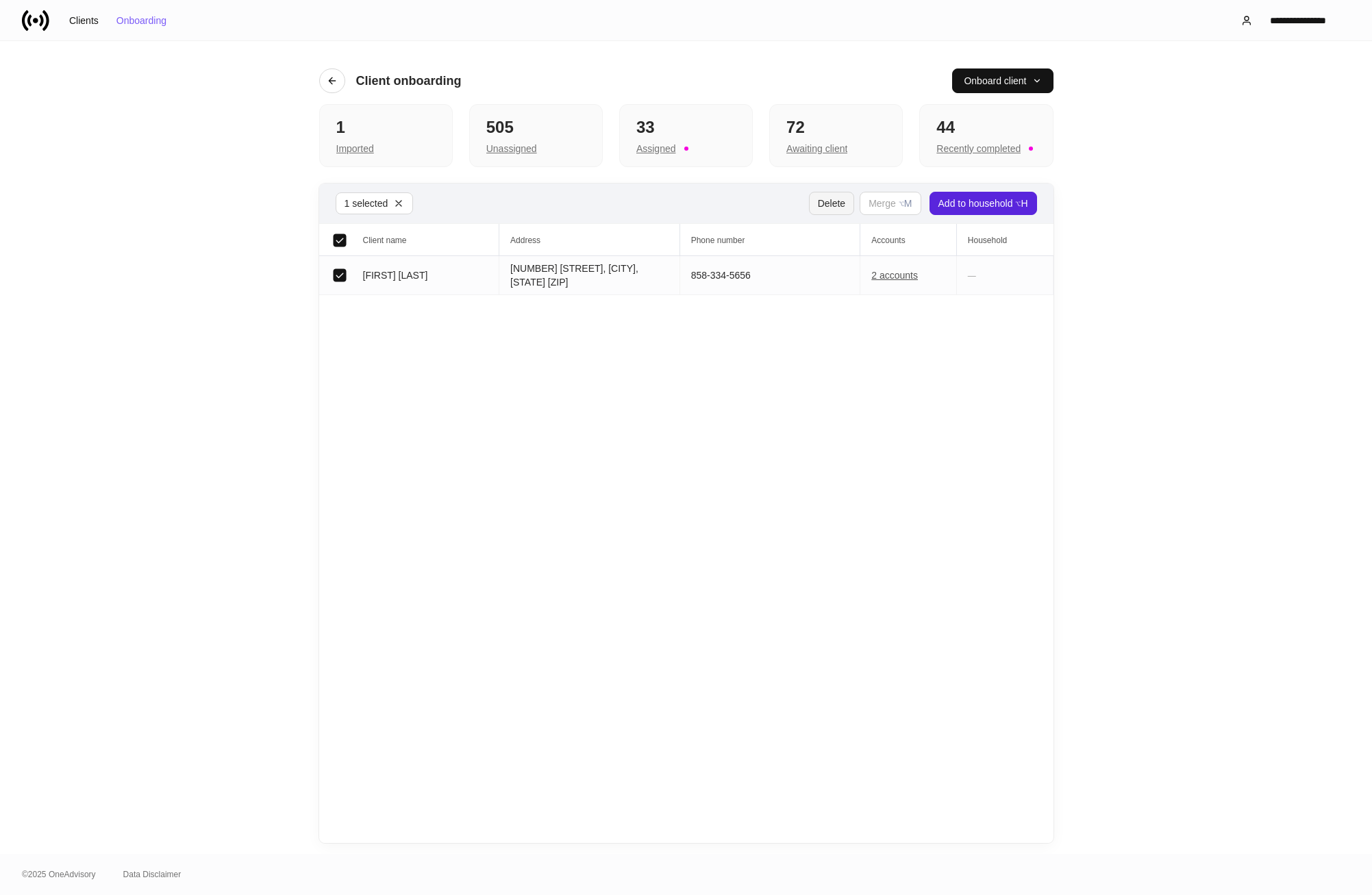click on "Delete" at bounding box center (832, 203) 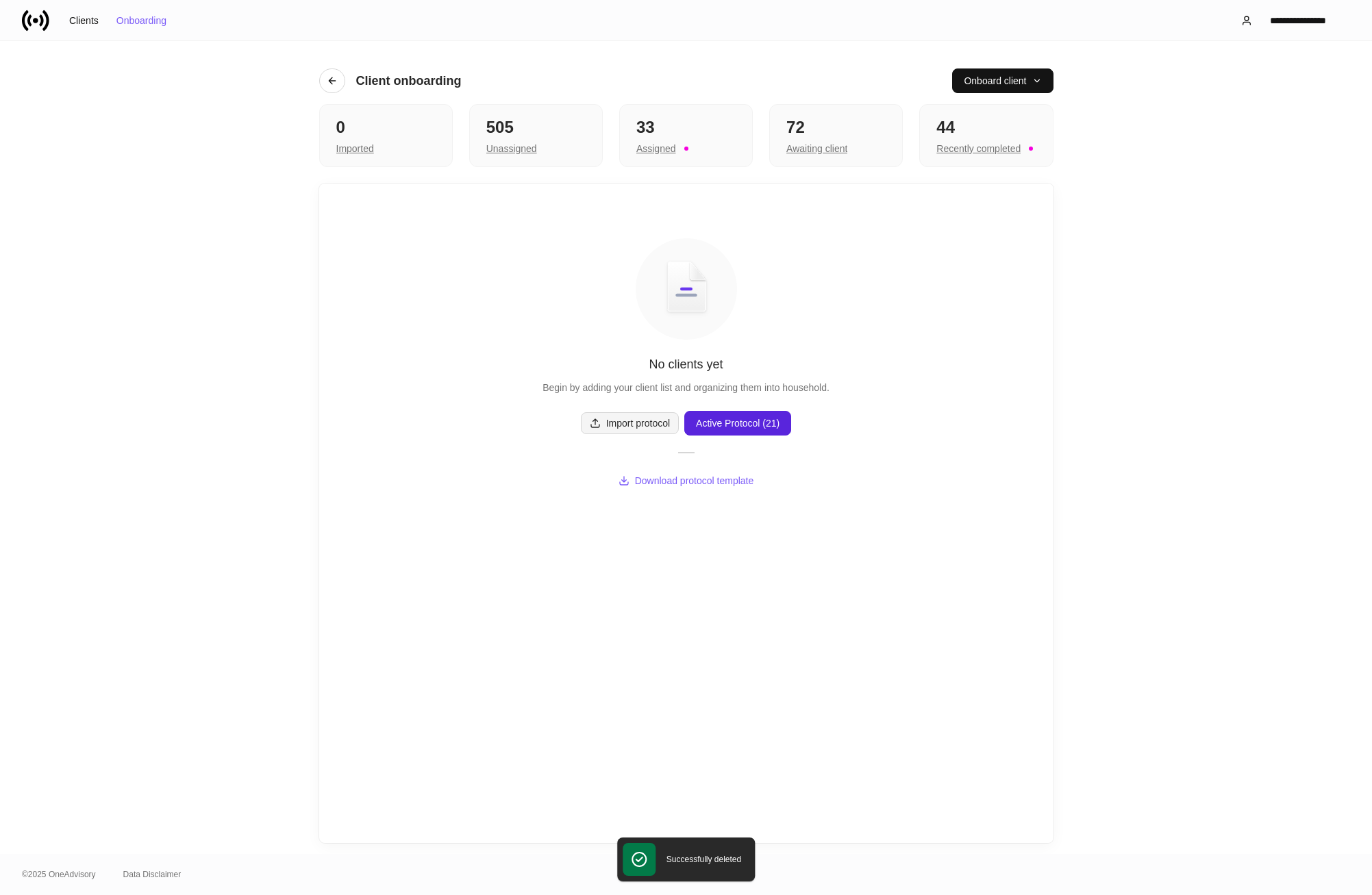 click on "Import protocol" at bounding box center (629, 423) 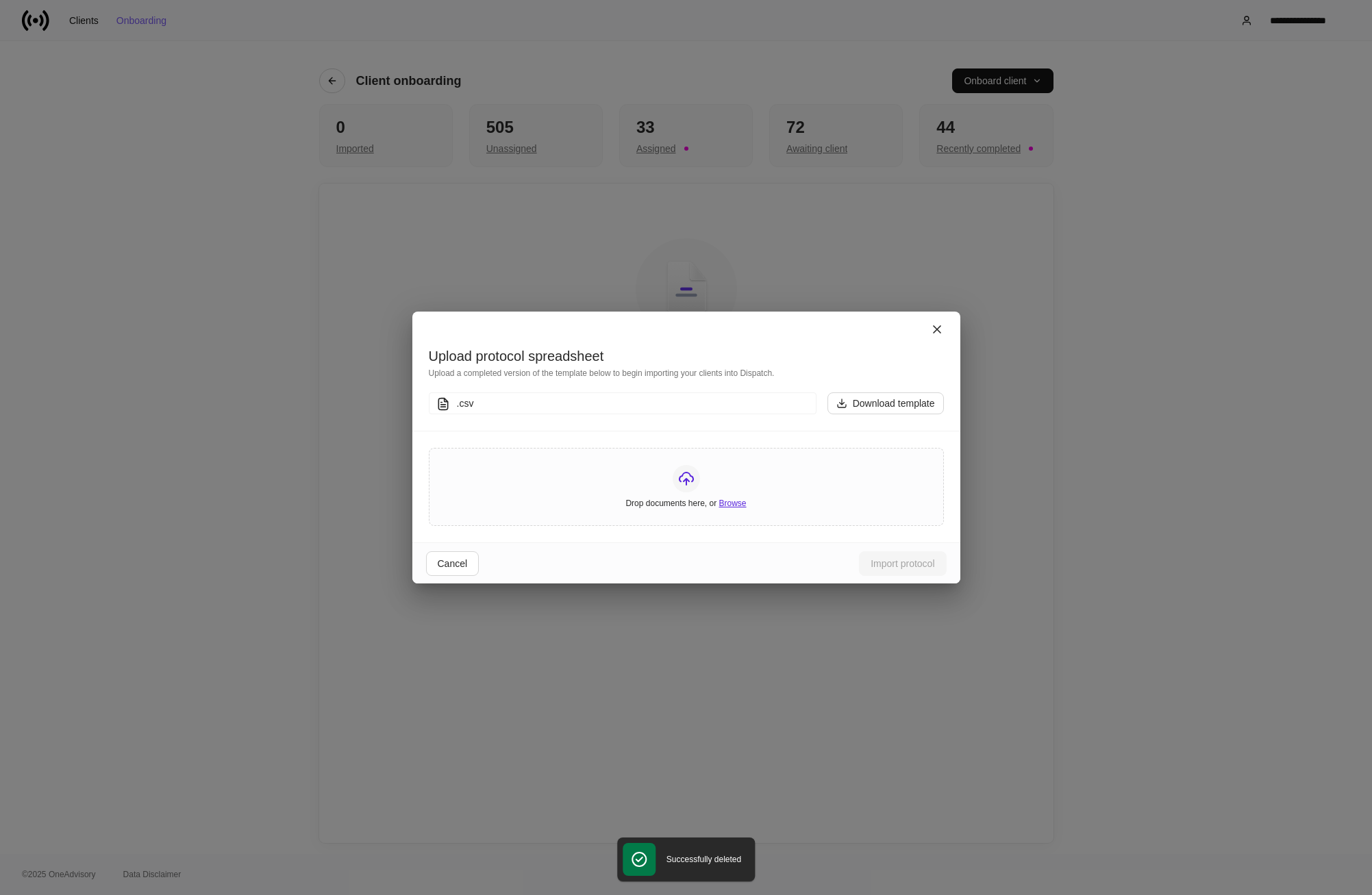 click on "Browse" at bounding box center [733, 503] 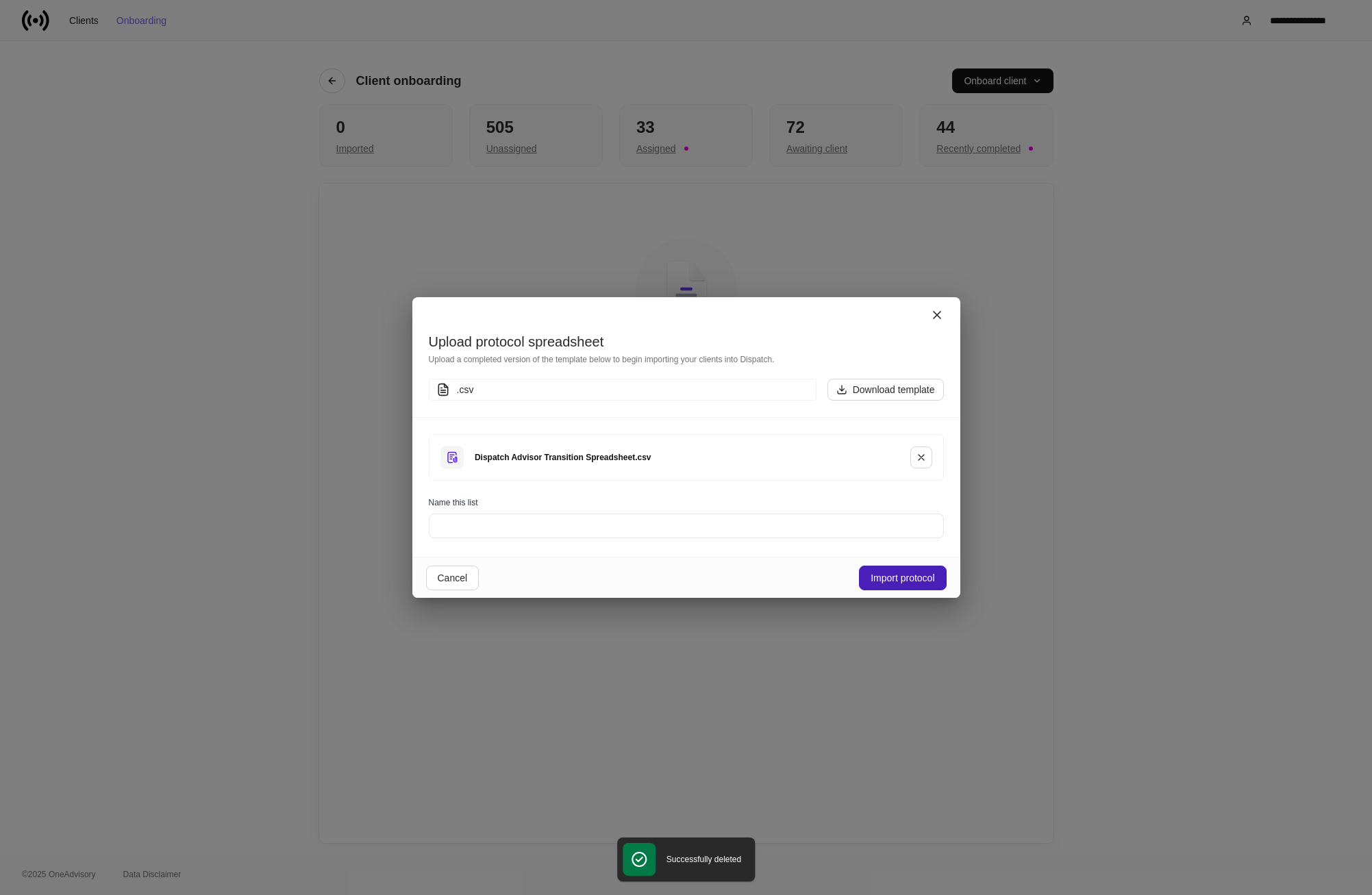 click on "Import protocol" at bounding box center [902, 578] 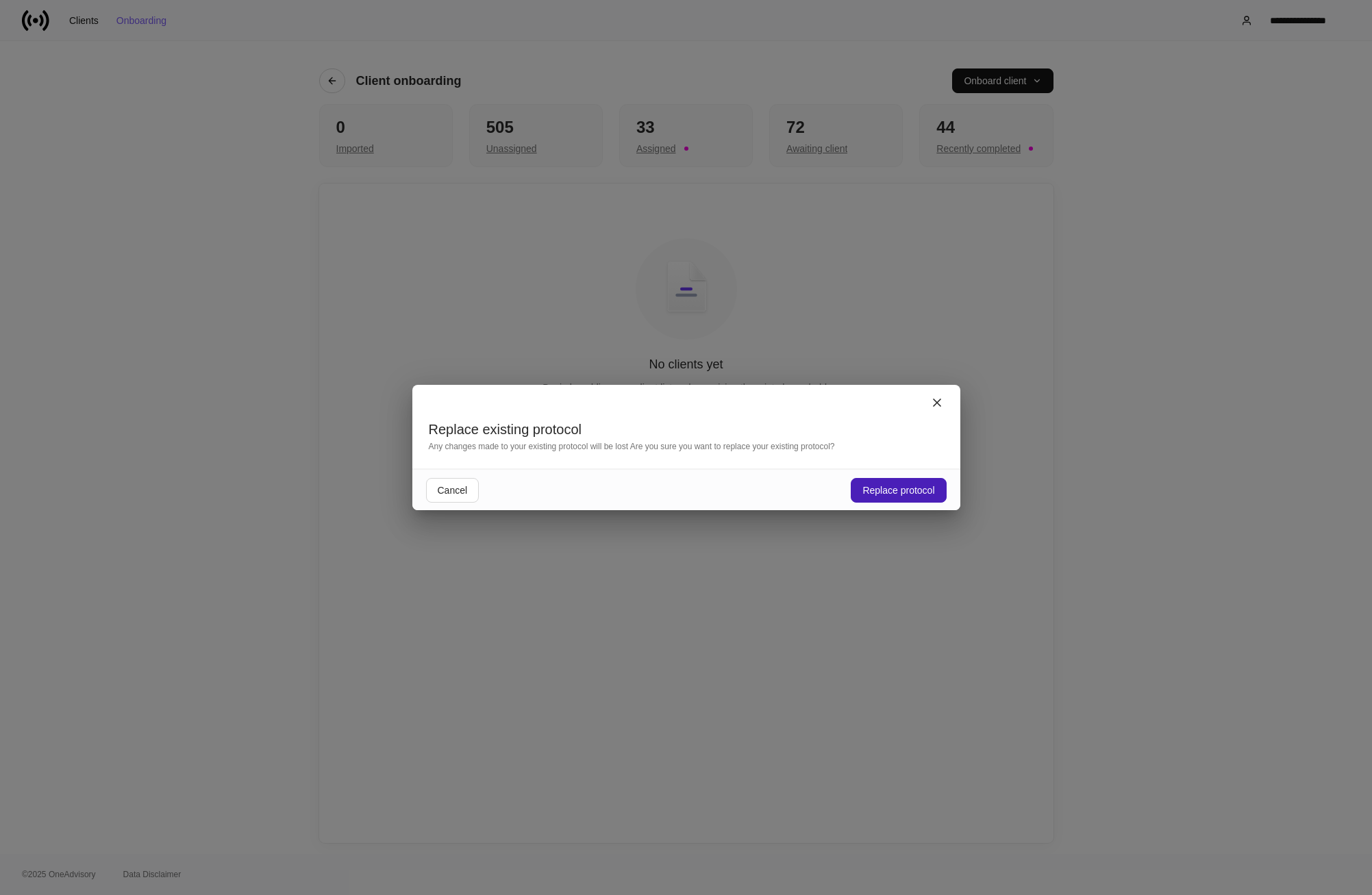 click on "Replace protocol" at bounding box center [898, 490] 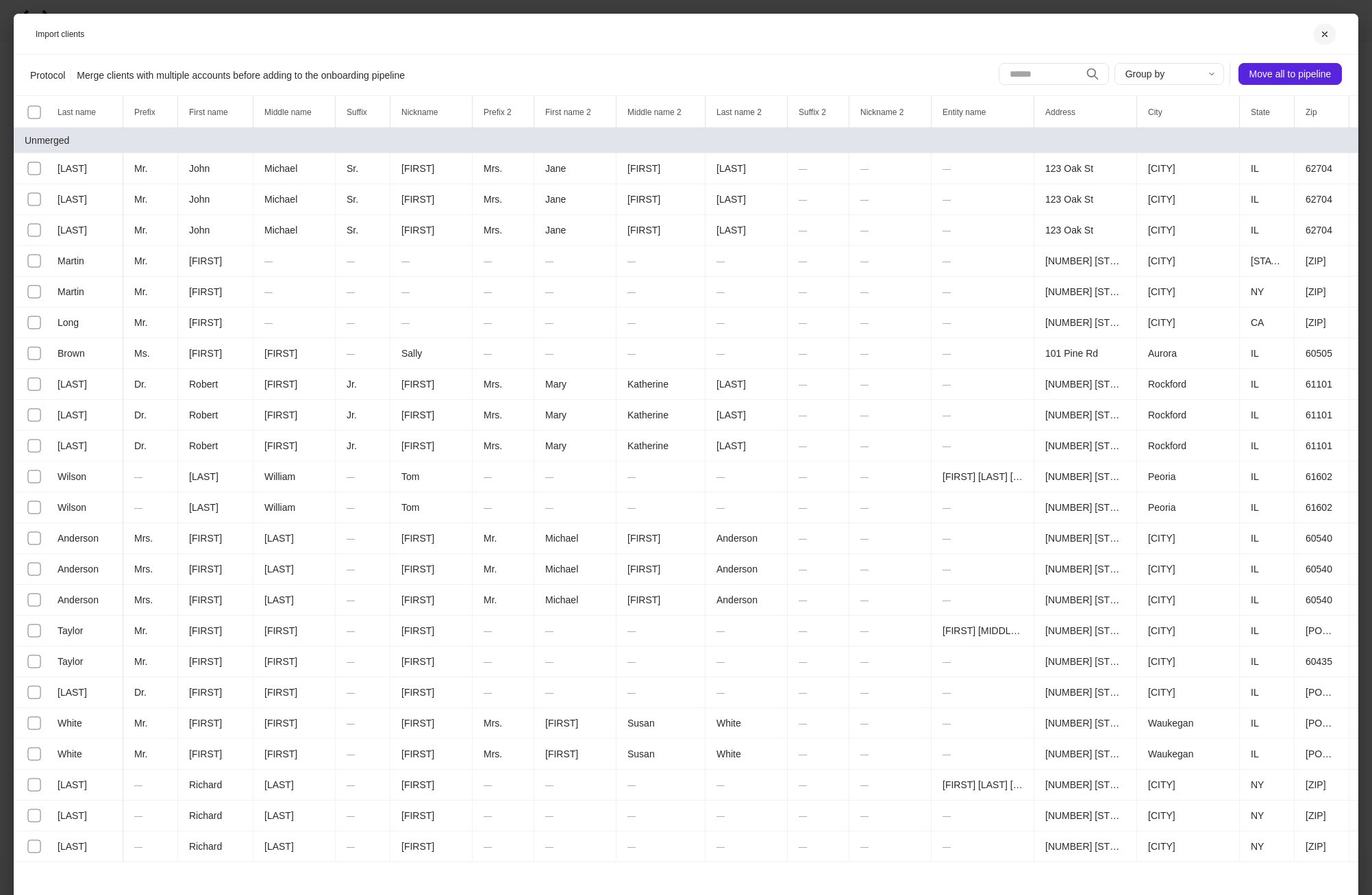 click 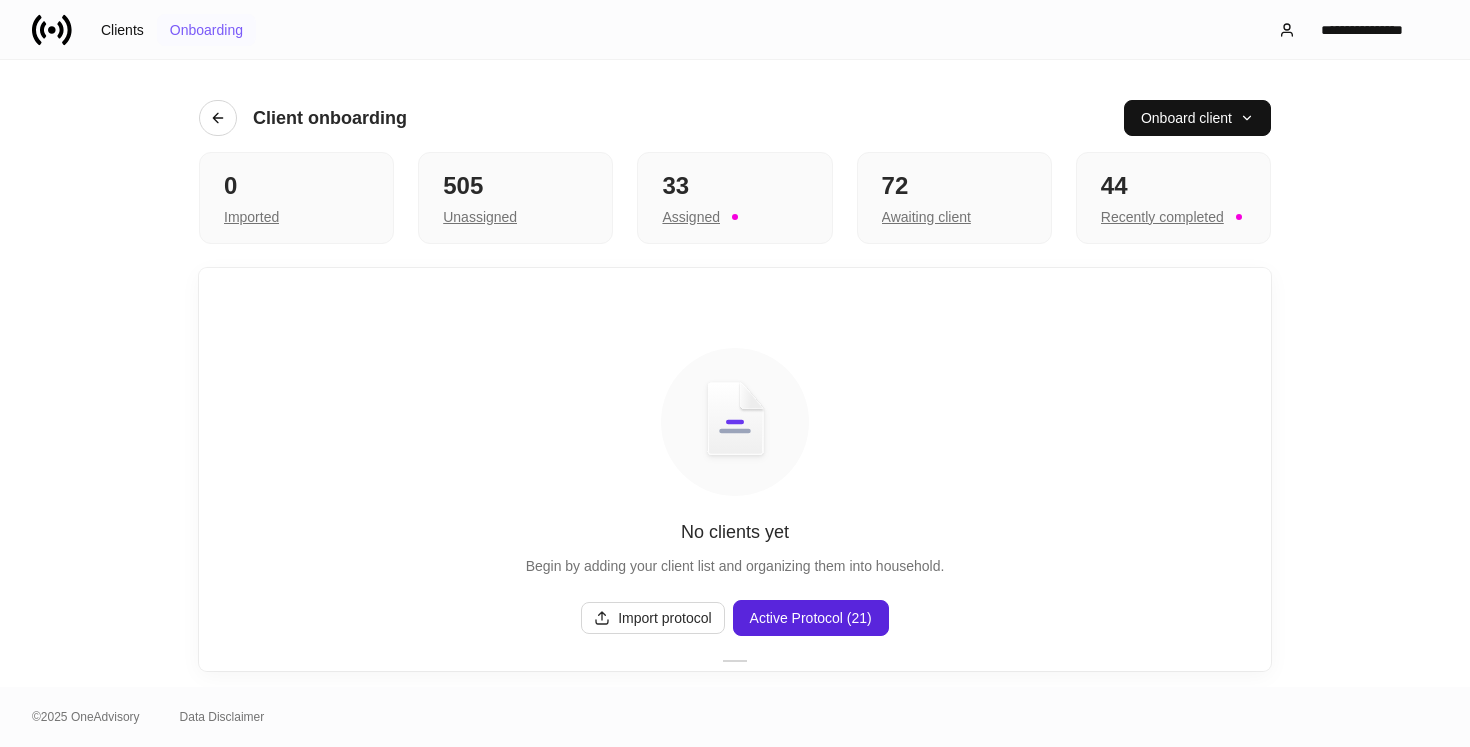 click on "Onboarding" at bounding box center (206, 30) 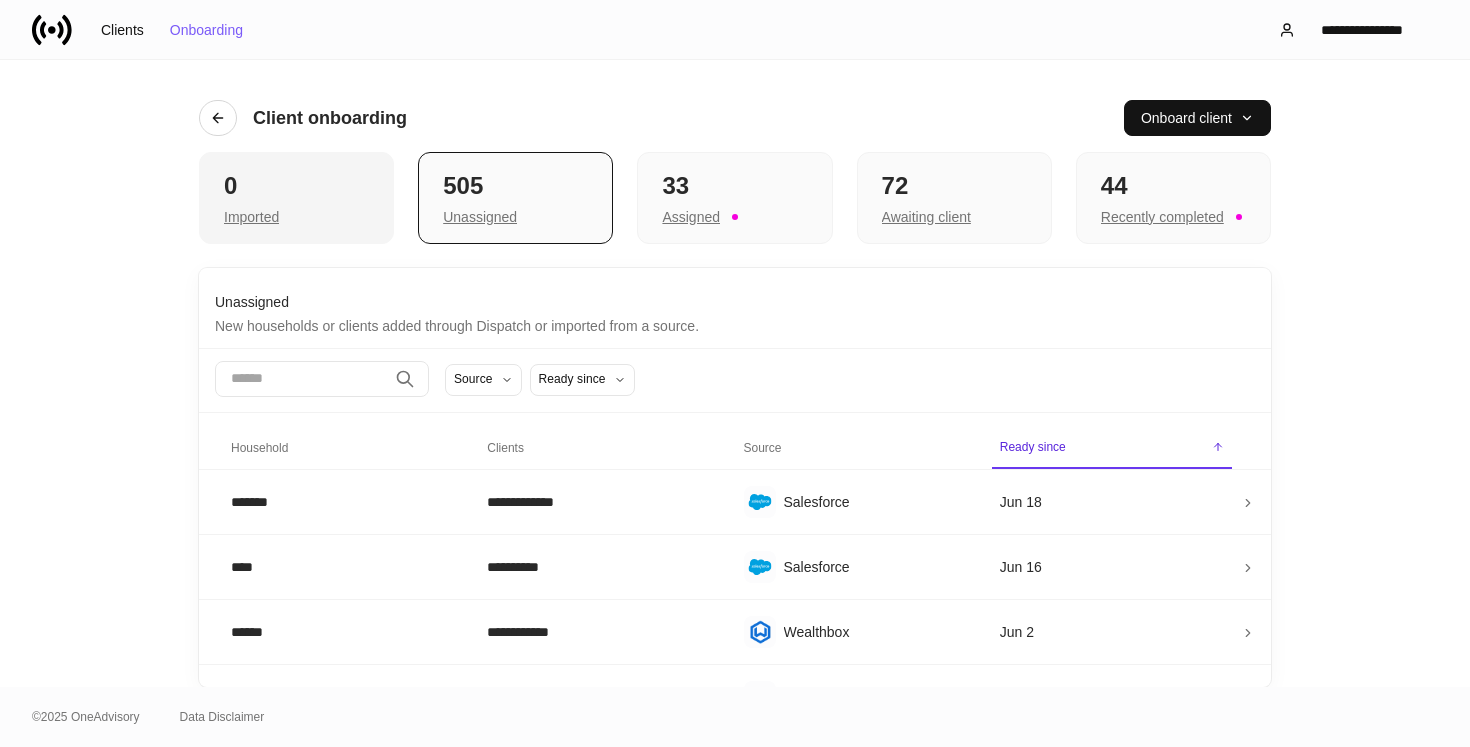 click on "Imported" at bounding box center (296, 215) 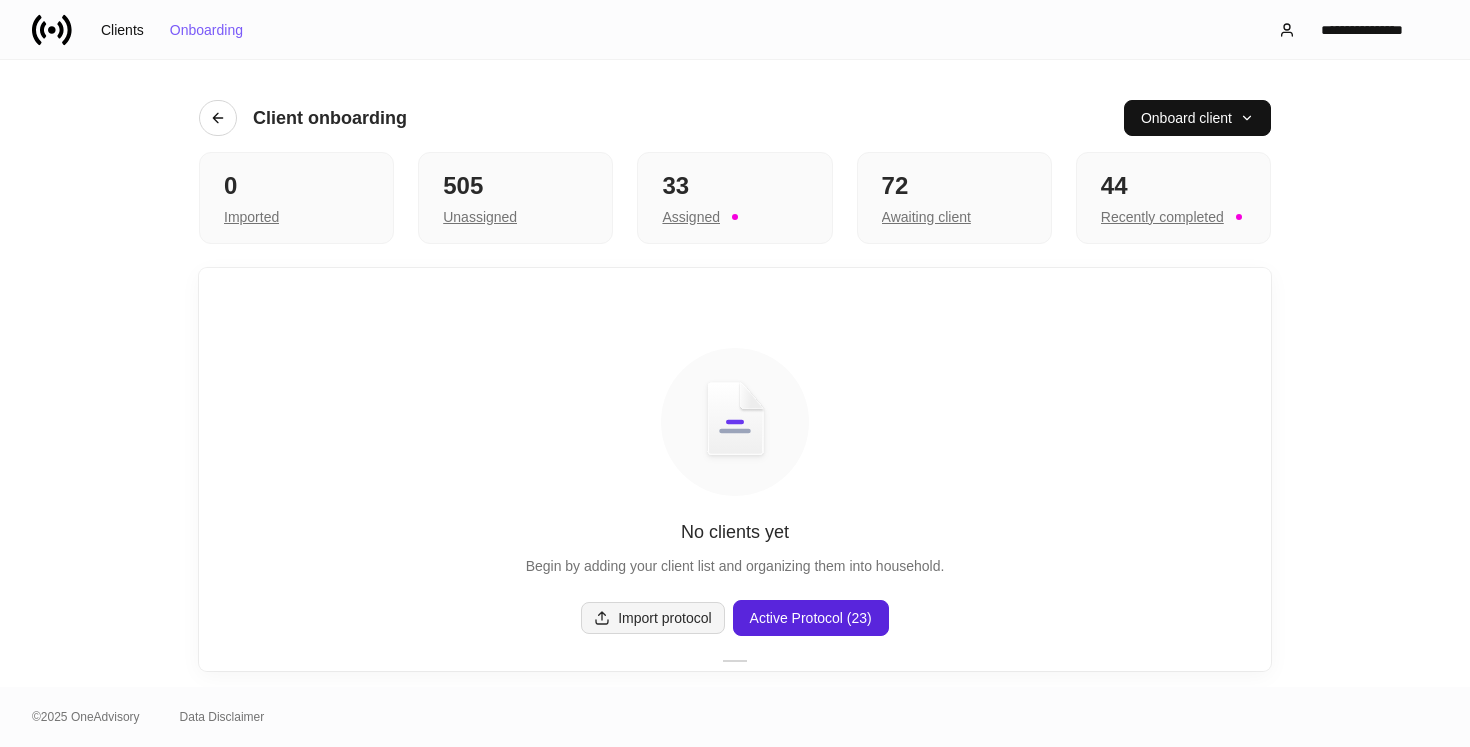 click on "Import protocol" at bounding box center (652, 618) 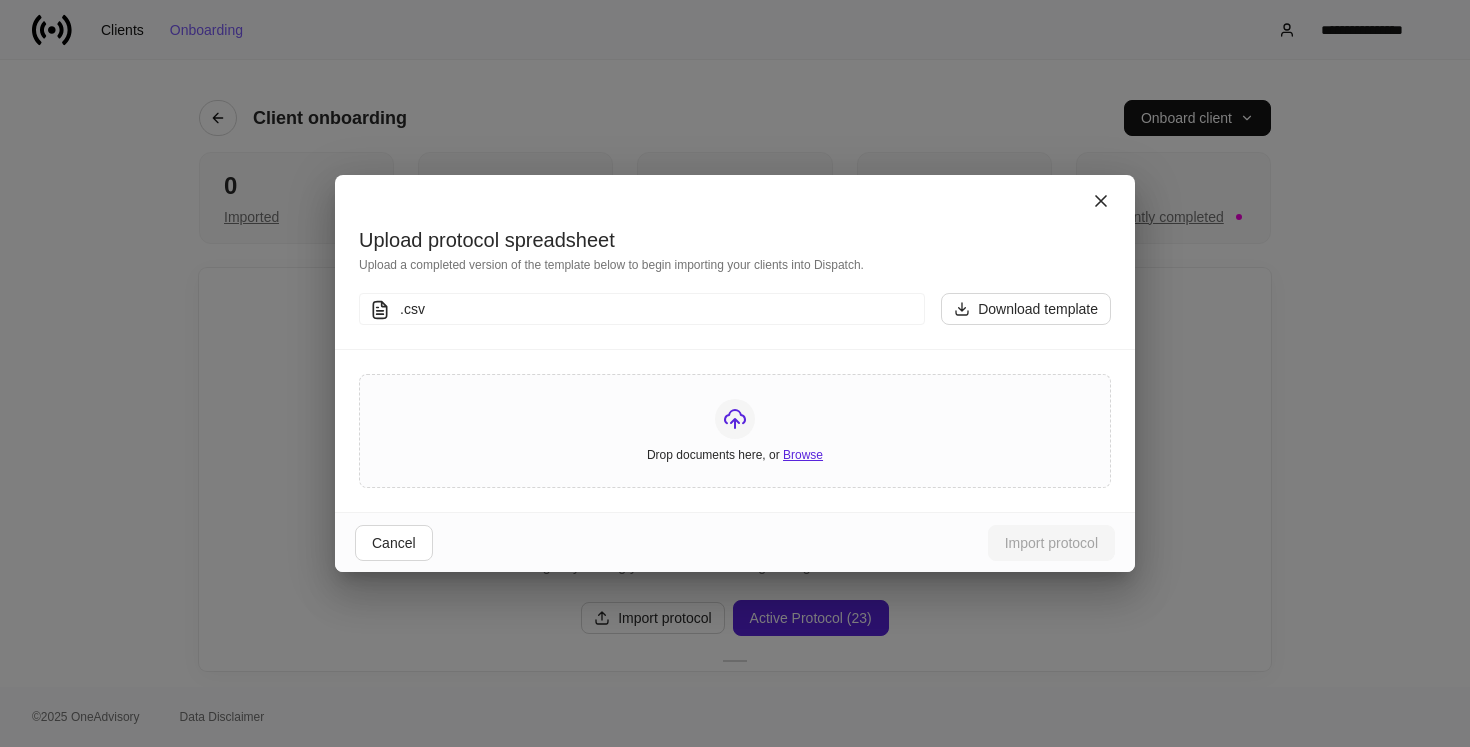 click on "Browse" at bounding box center [803, 455] 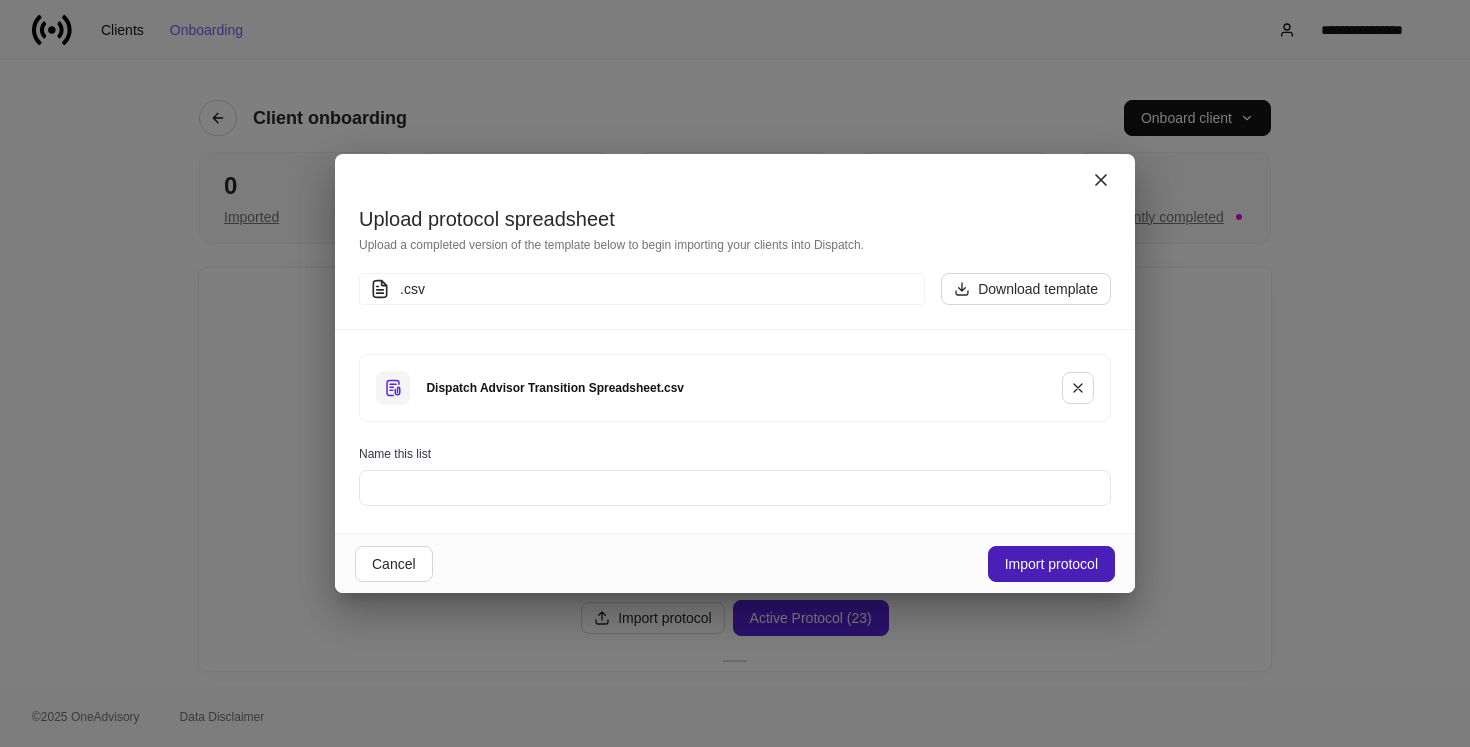 click on "Import protocol" at bounding box center [1051, 564] 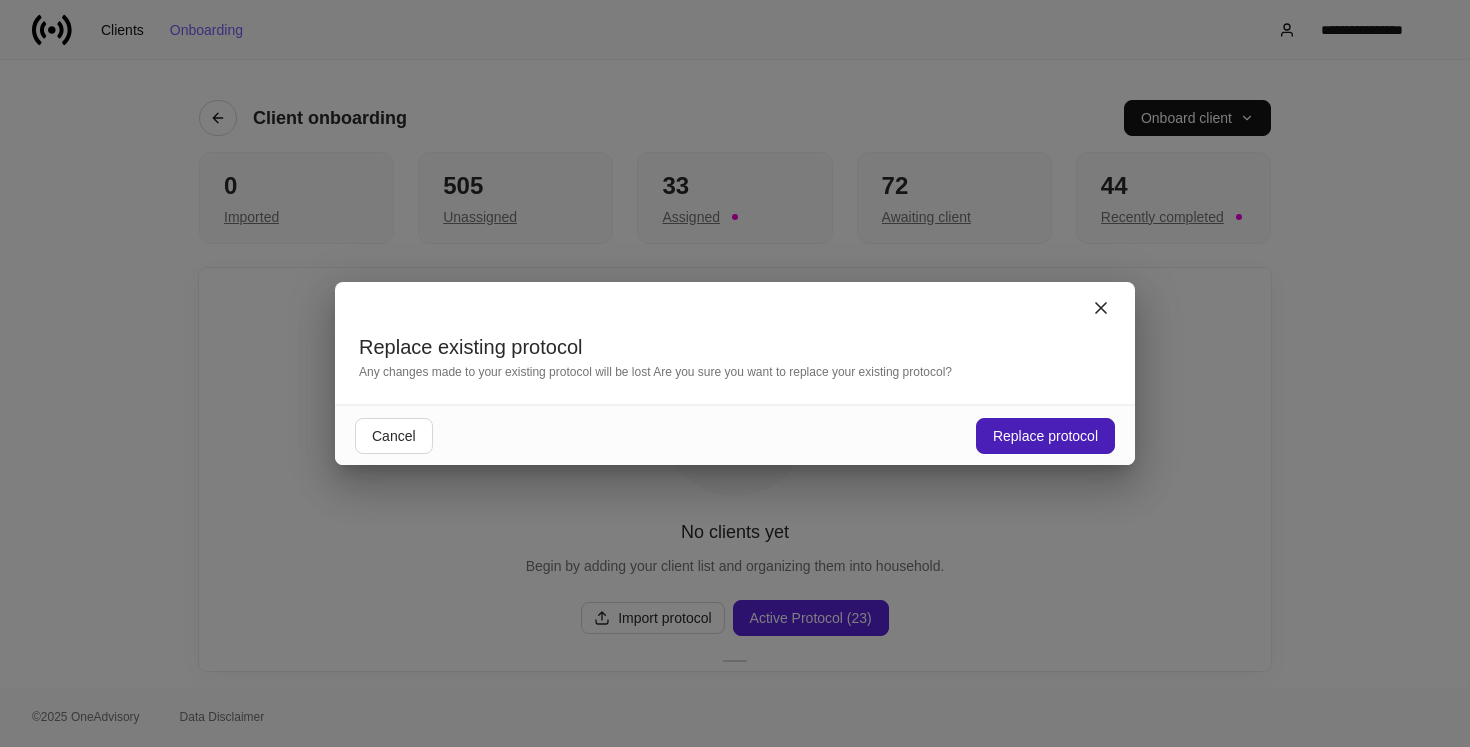click on "Replace protocol" at bounding box center (1045, 436) 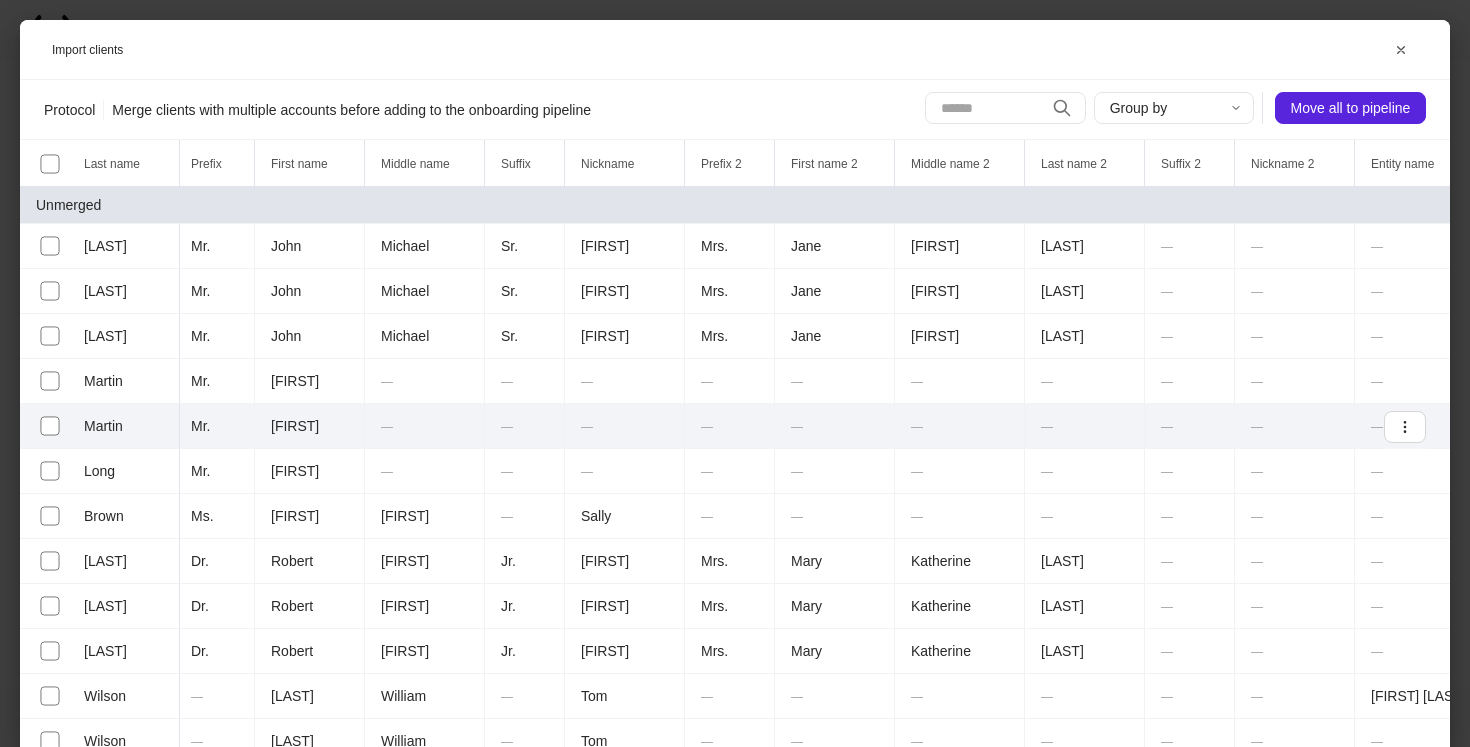scroll, scrollTop: 0, scrollLeft: 0, axis: both 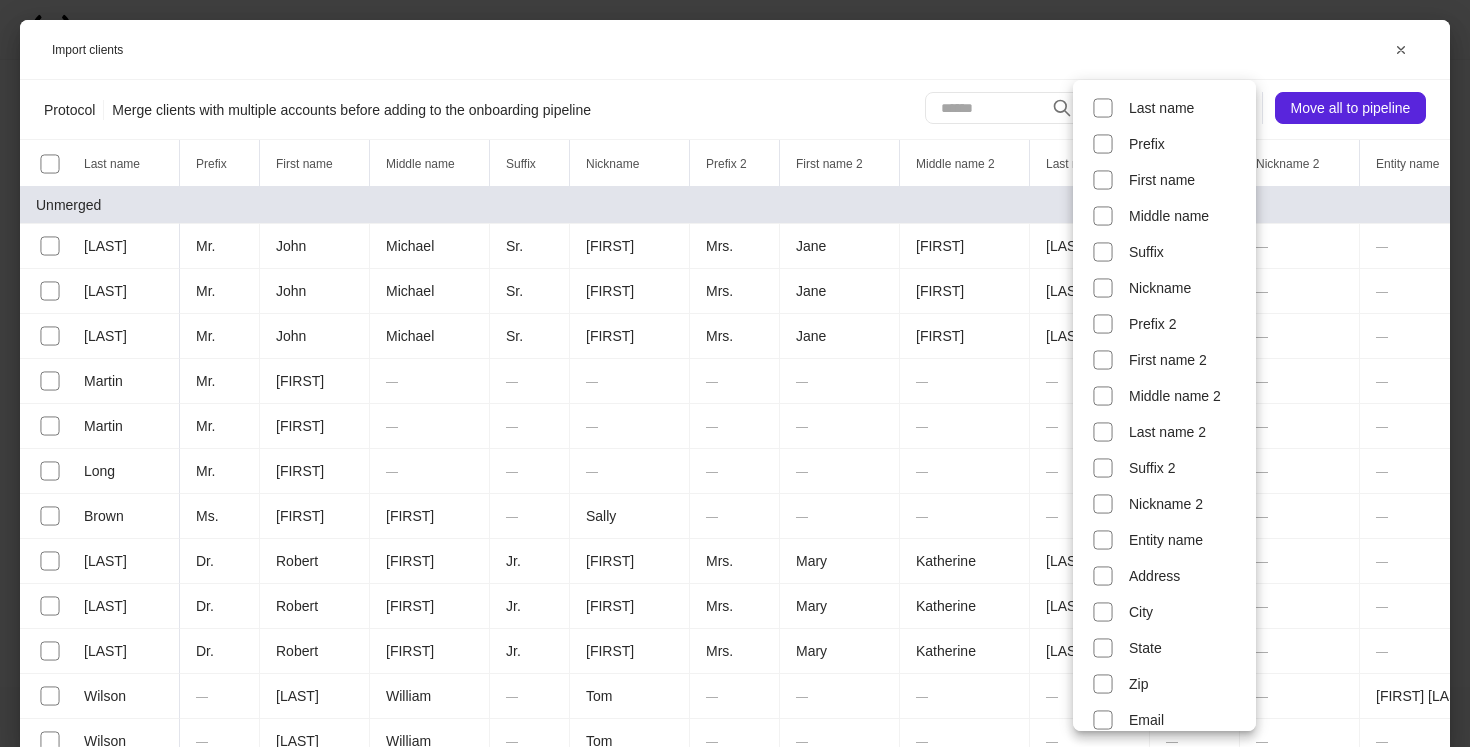 click on "**********" at bounding box center (735, 373) 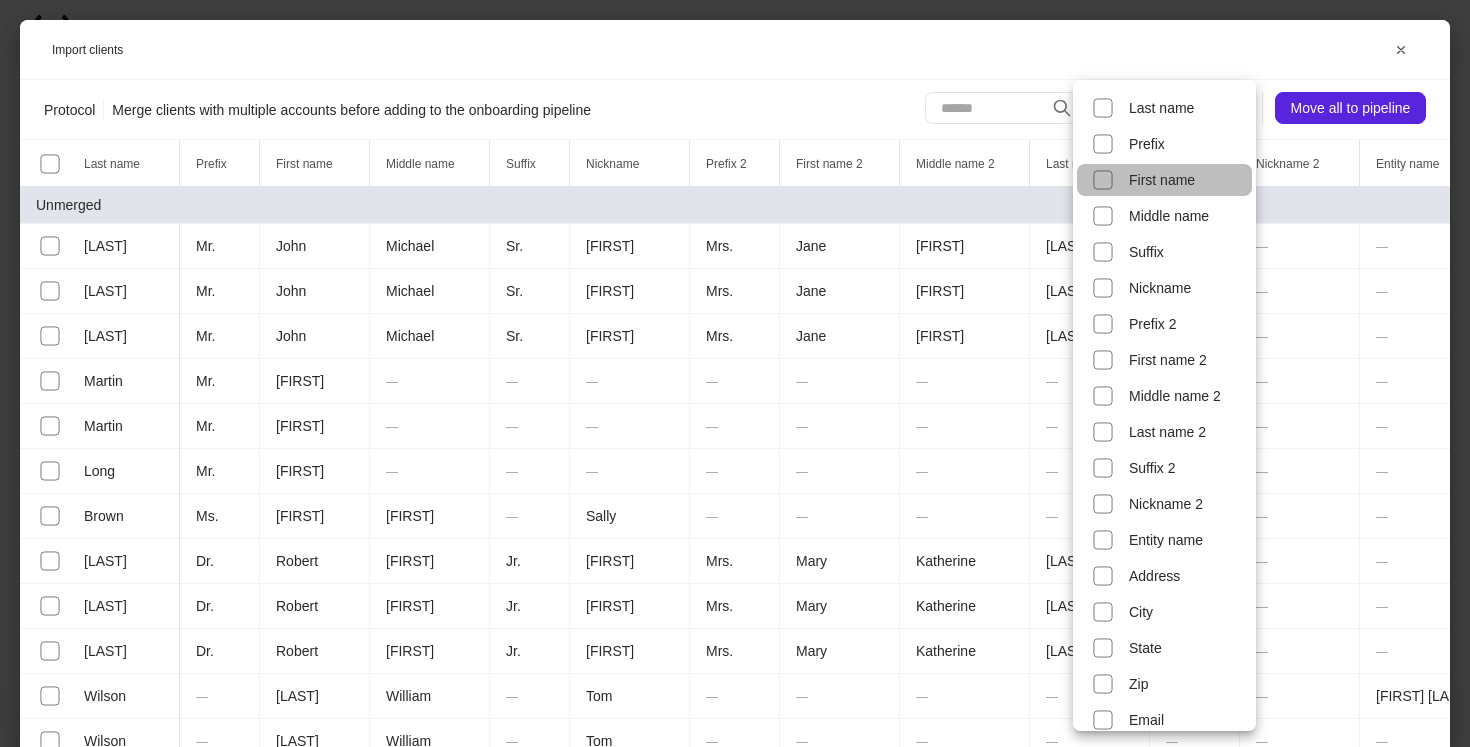 click on "First name" at bounding box center (1164, 180) 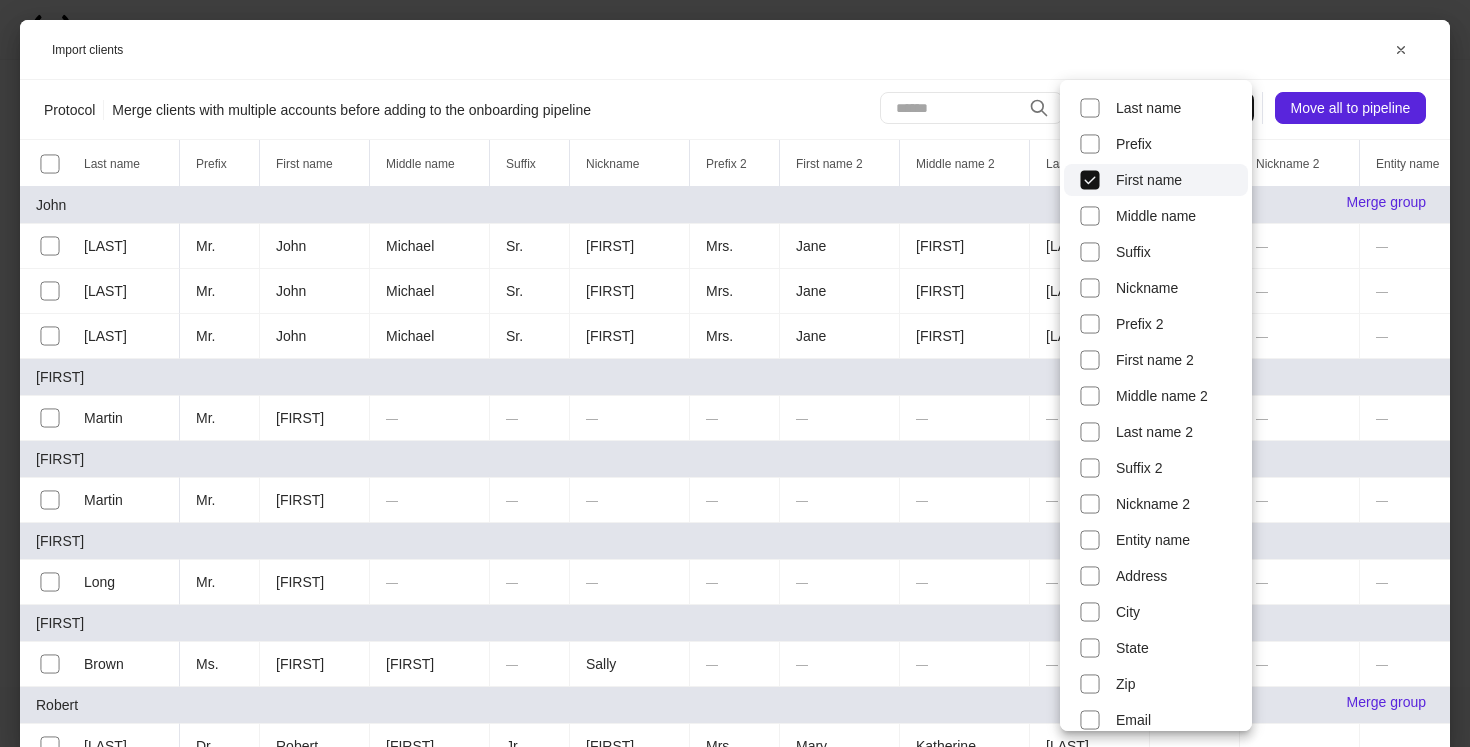 type on "**********" 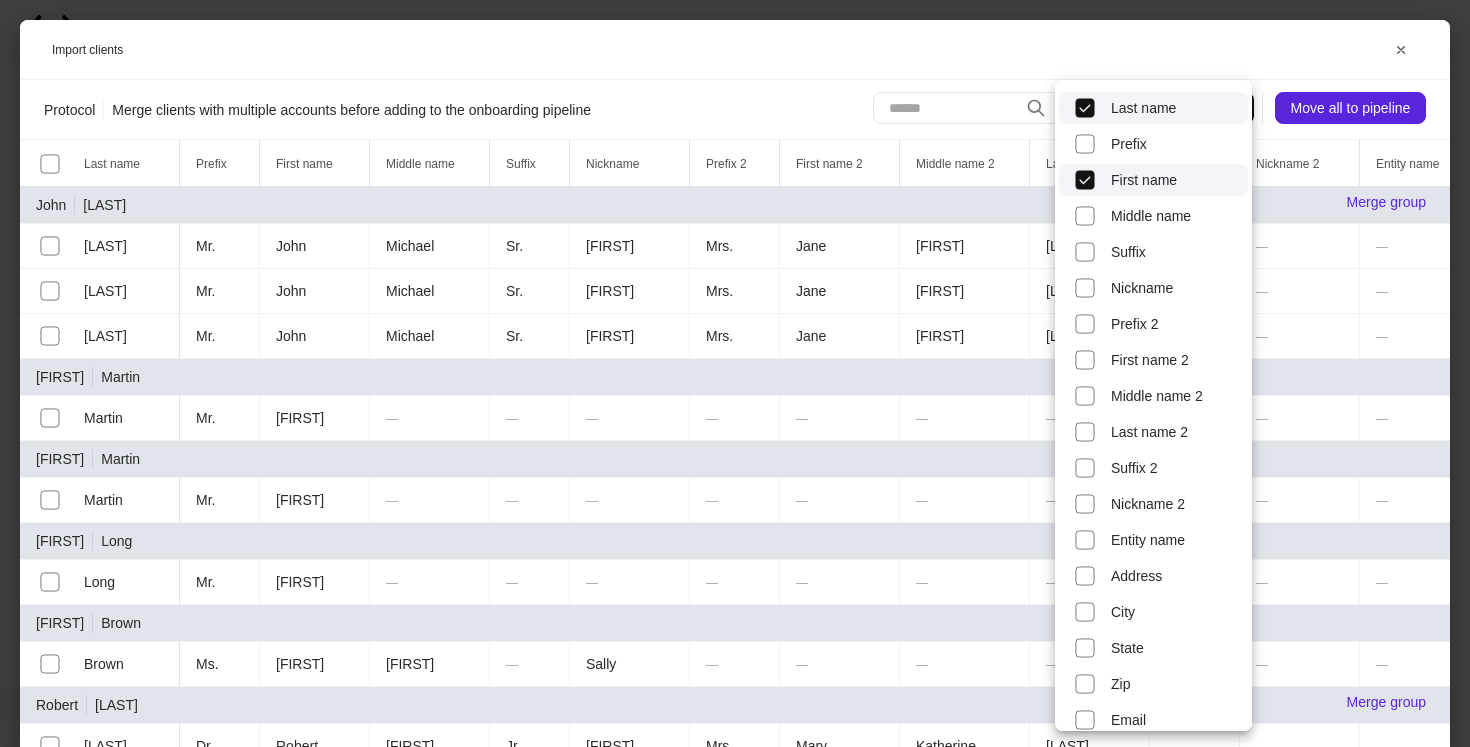 click at bounding box center (735, 373) 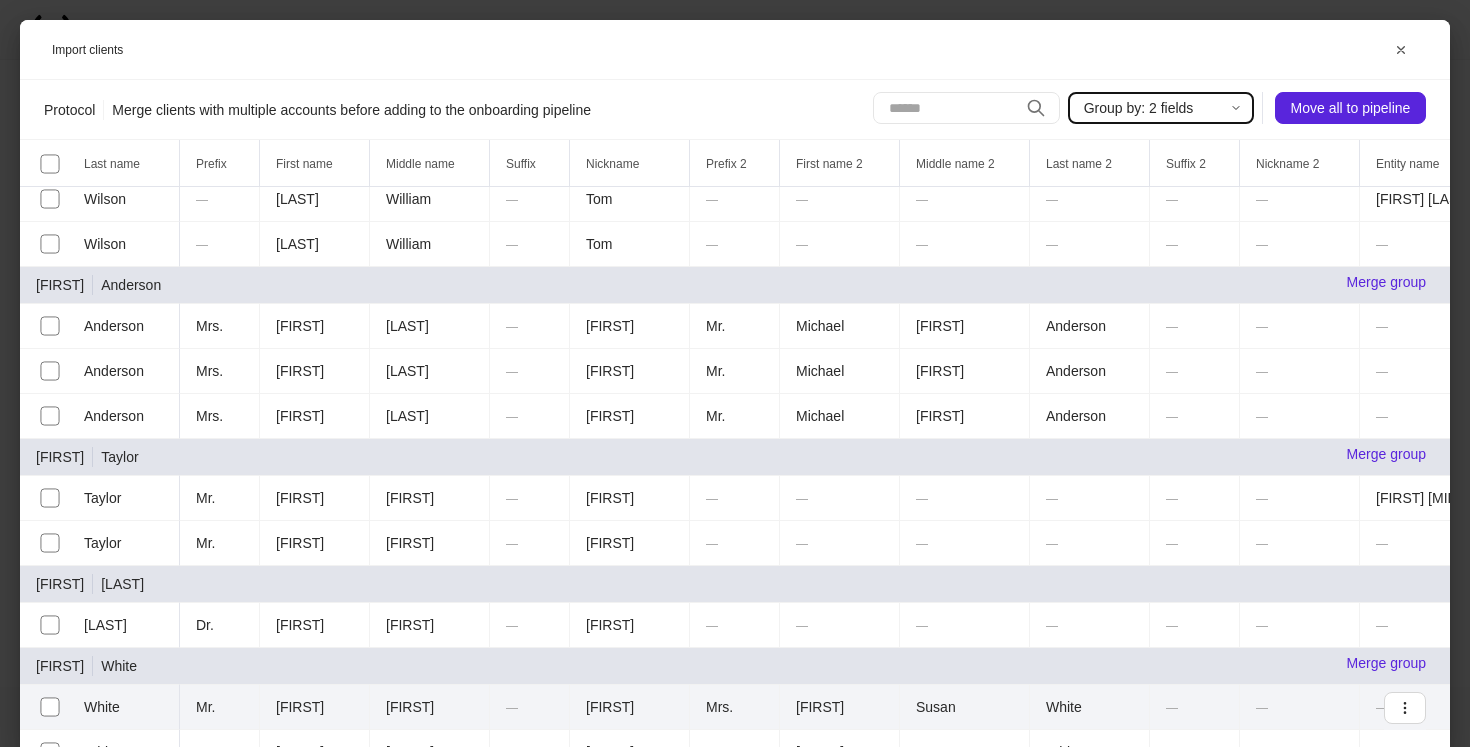 scroll, scrollTop: 727, scrollLeft: 0, axis: vertical 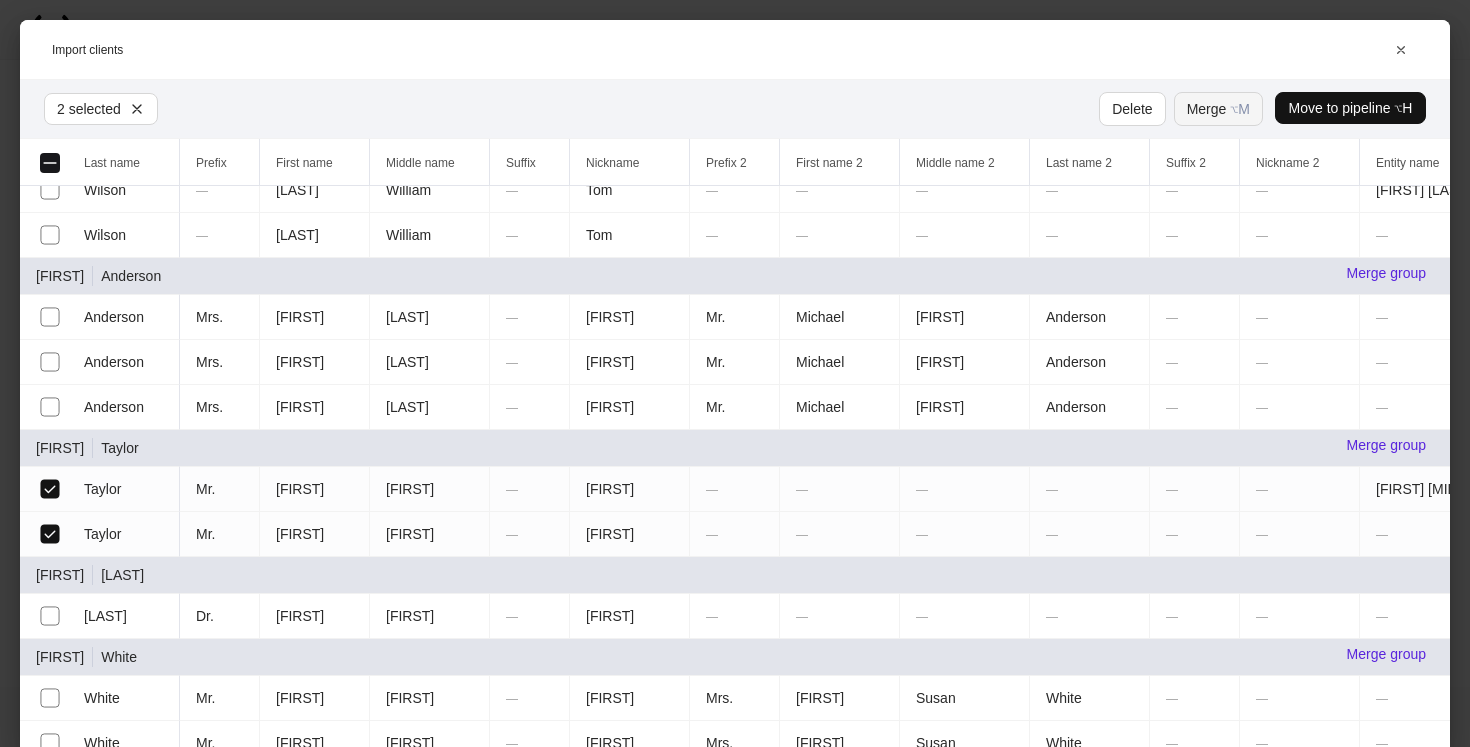 click on "Merge ⌥ M" at bounding box center [1218, 109] 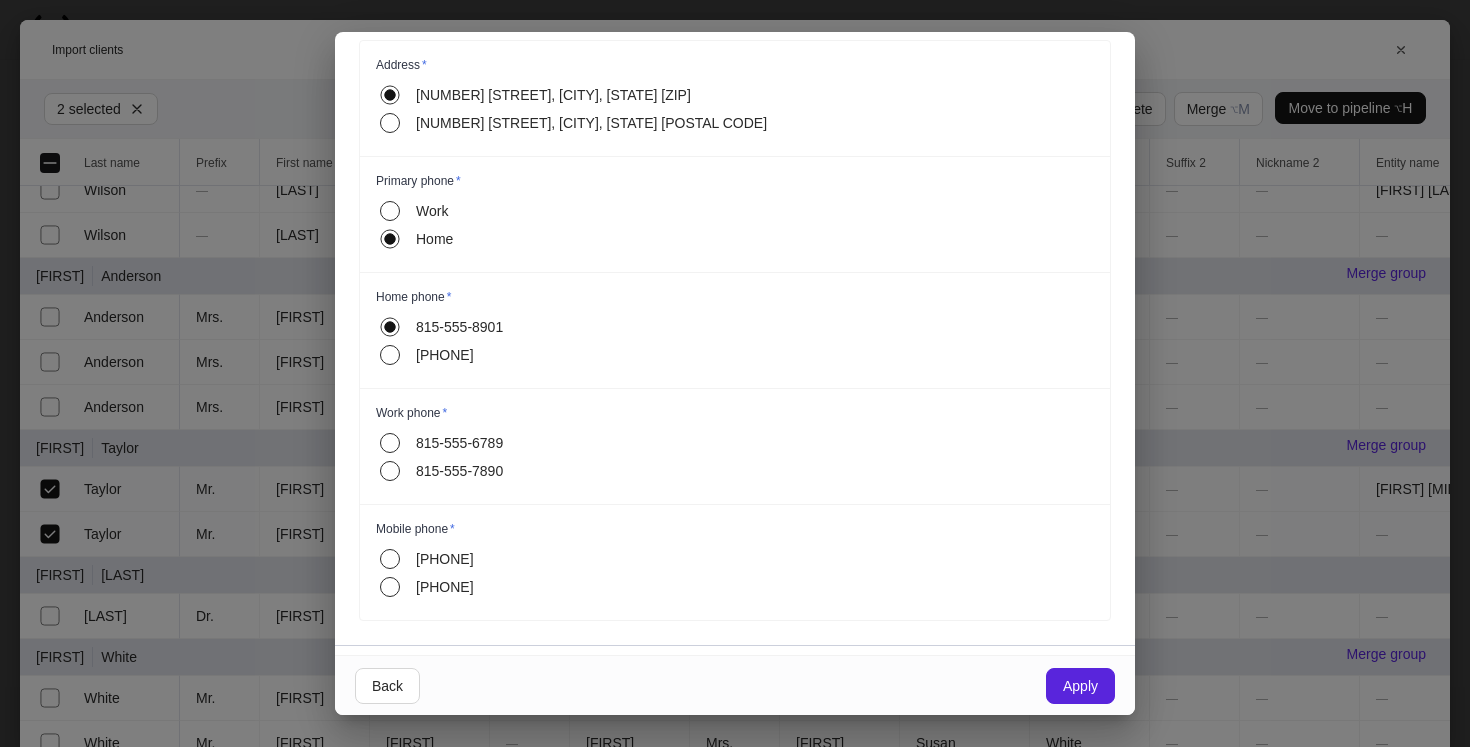 scroll, scrollTop: 140, scrollLeft: 0, axis: vertical 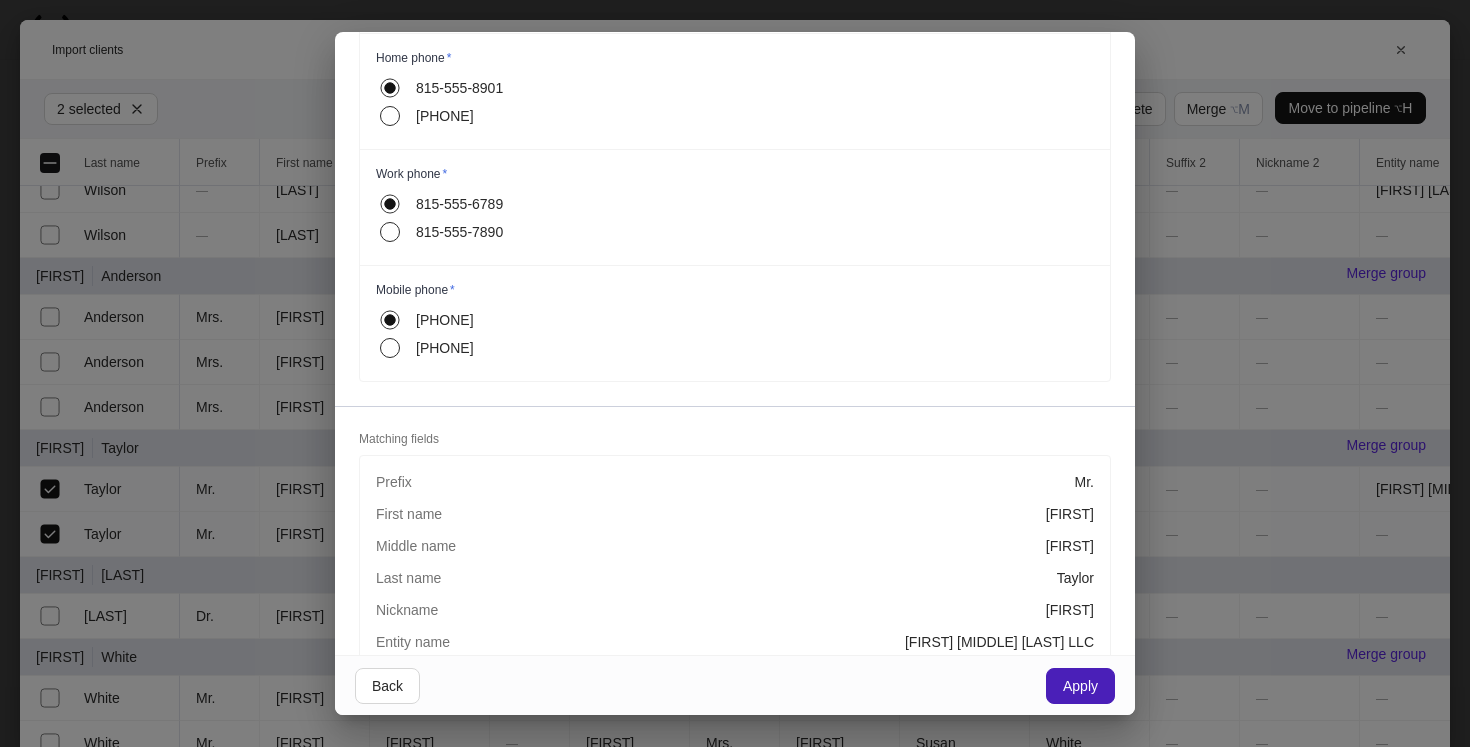 click on "Apply" at bounding box center [1080, 686] 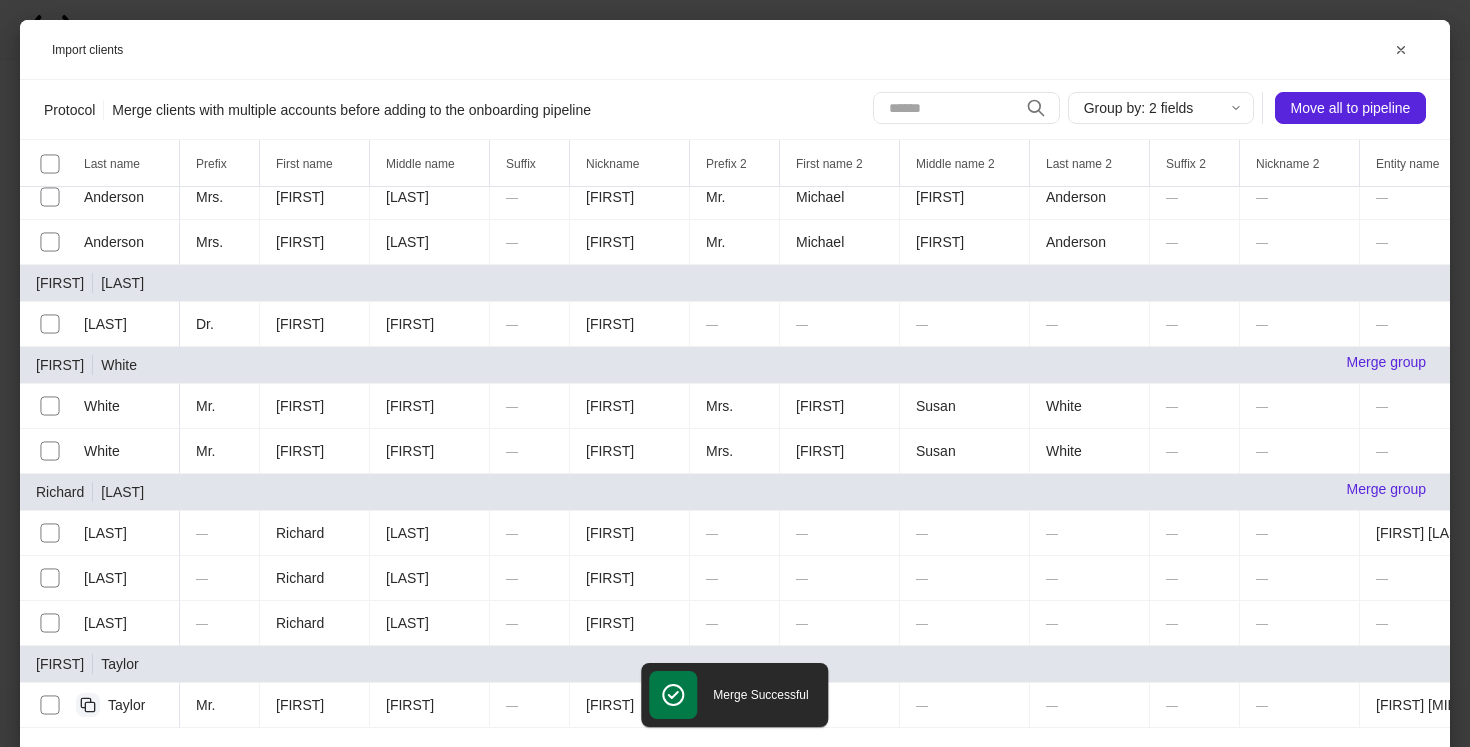 scroll, scrollTop: 919, scrollLeft: 0, axis: vertical 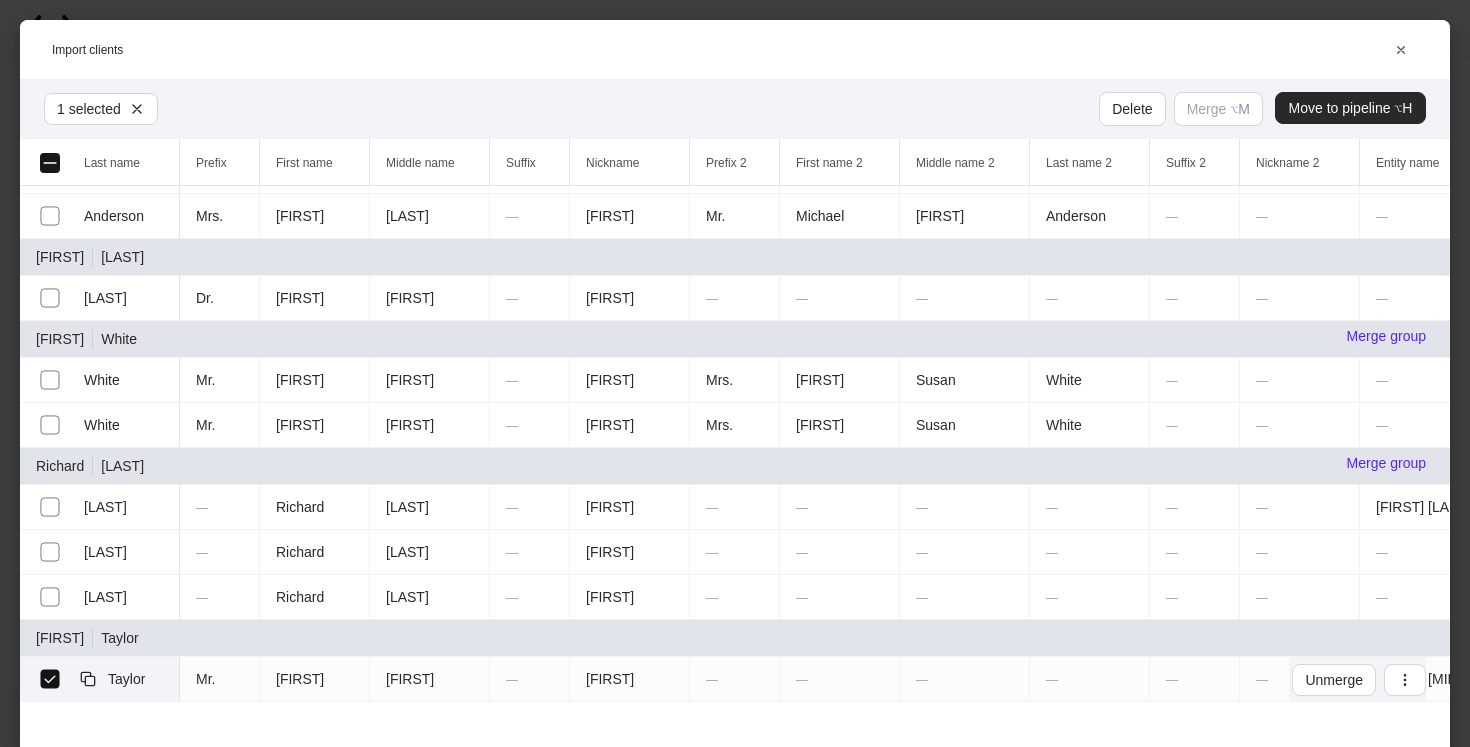 click on "Move to pipeline ⌥H" at bounding box center [1351, 108] 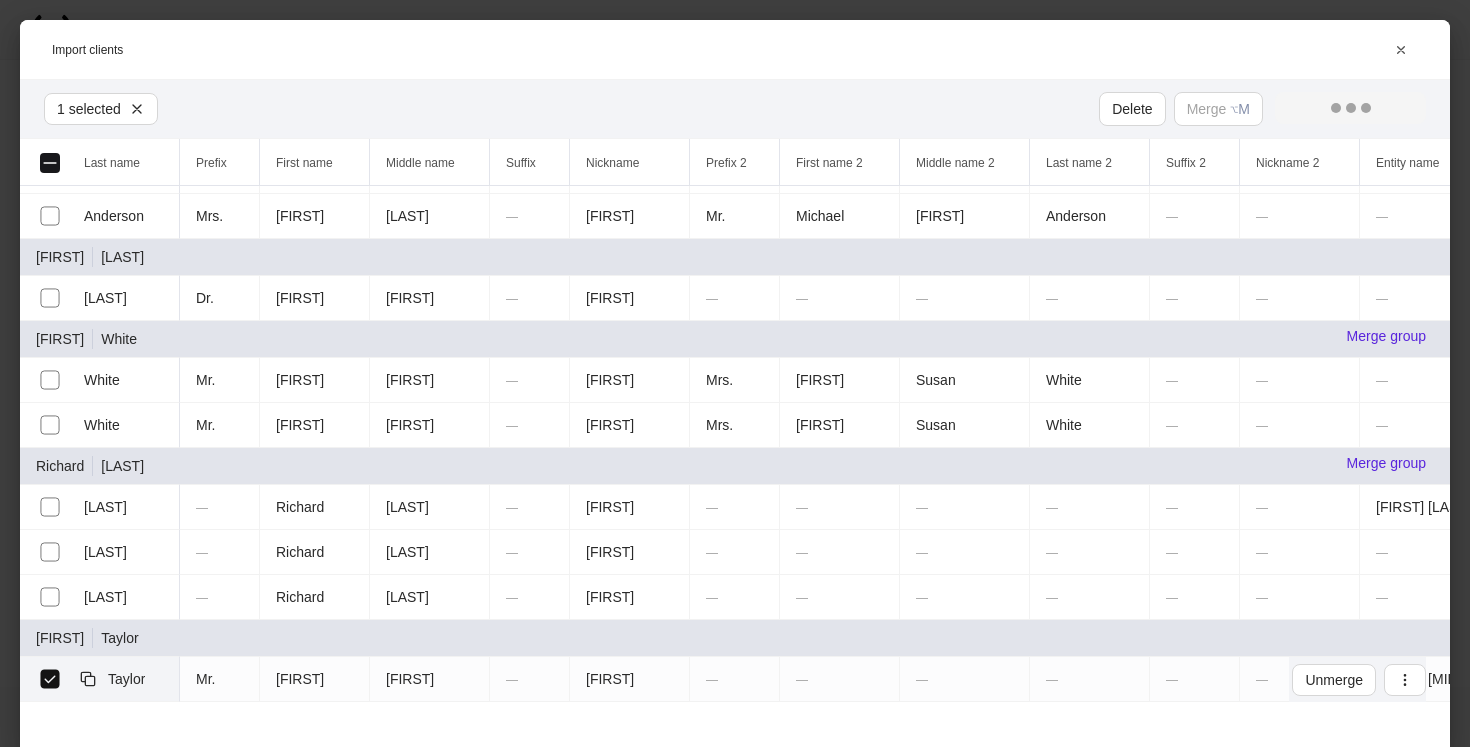 scroll, scrollTop: 837, scrollLeft: 0, axis: vertical 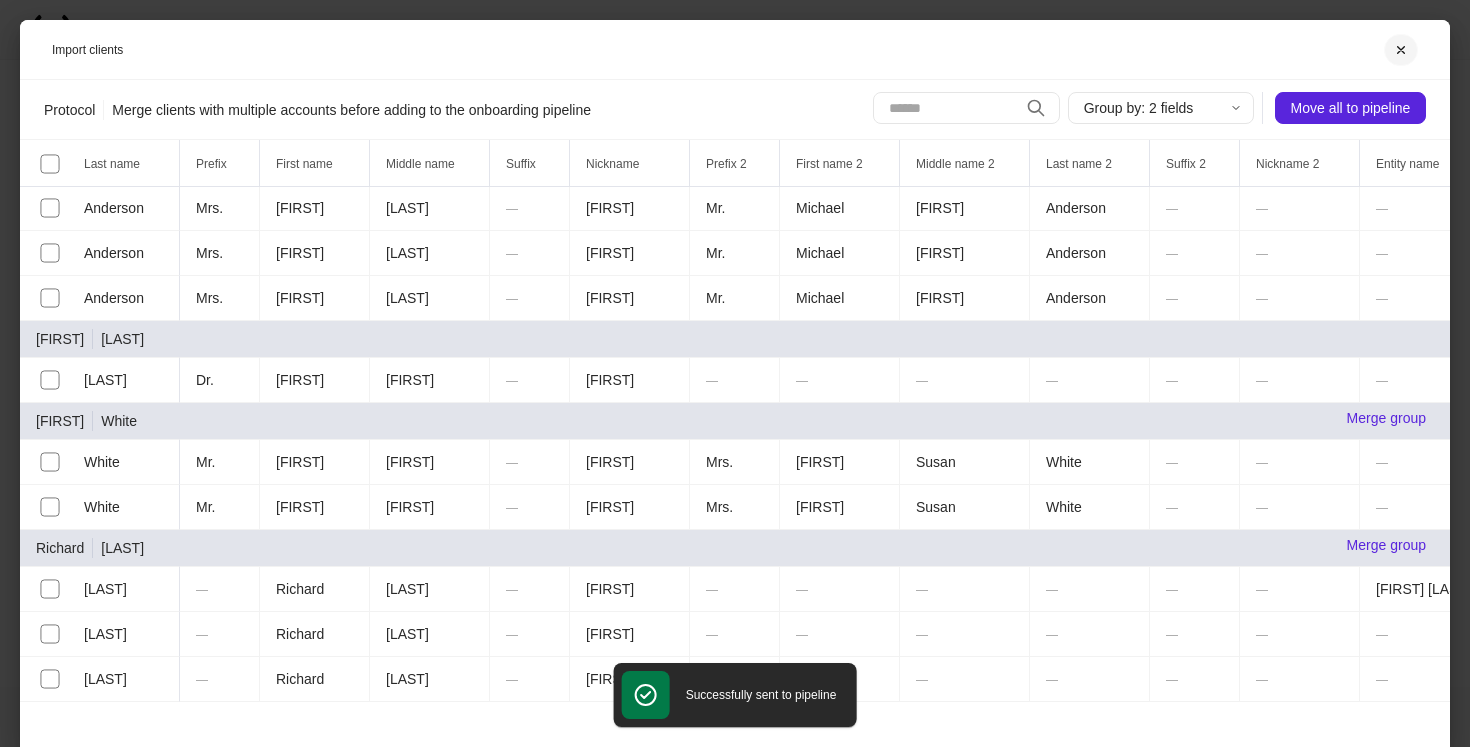 click 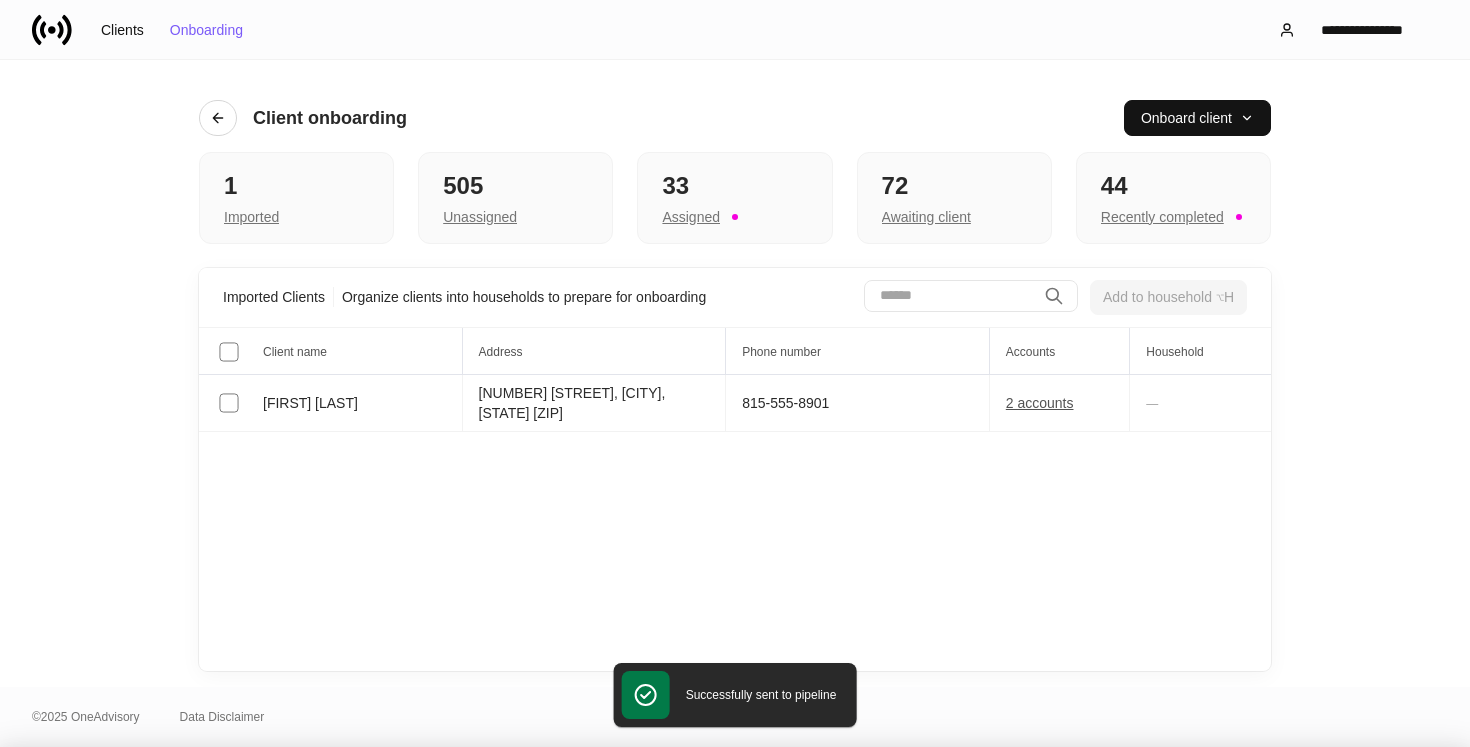 scroll, scrollTop: 817, scrollLeft: 0, axis: vertical 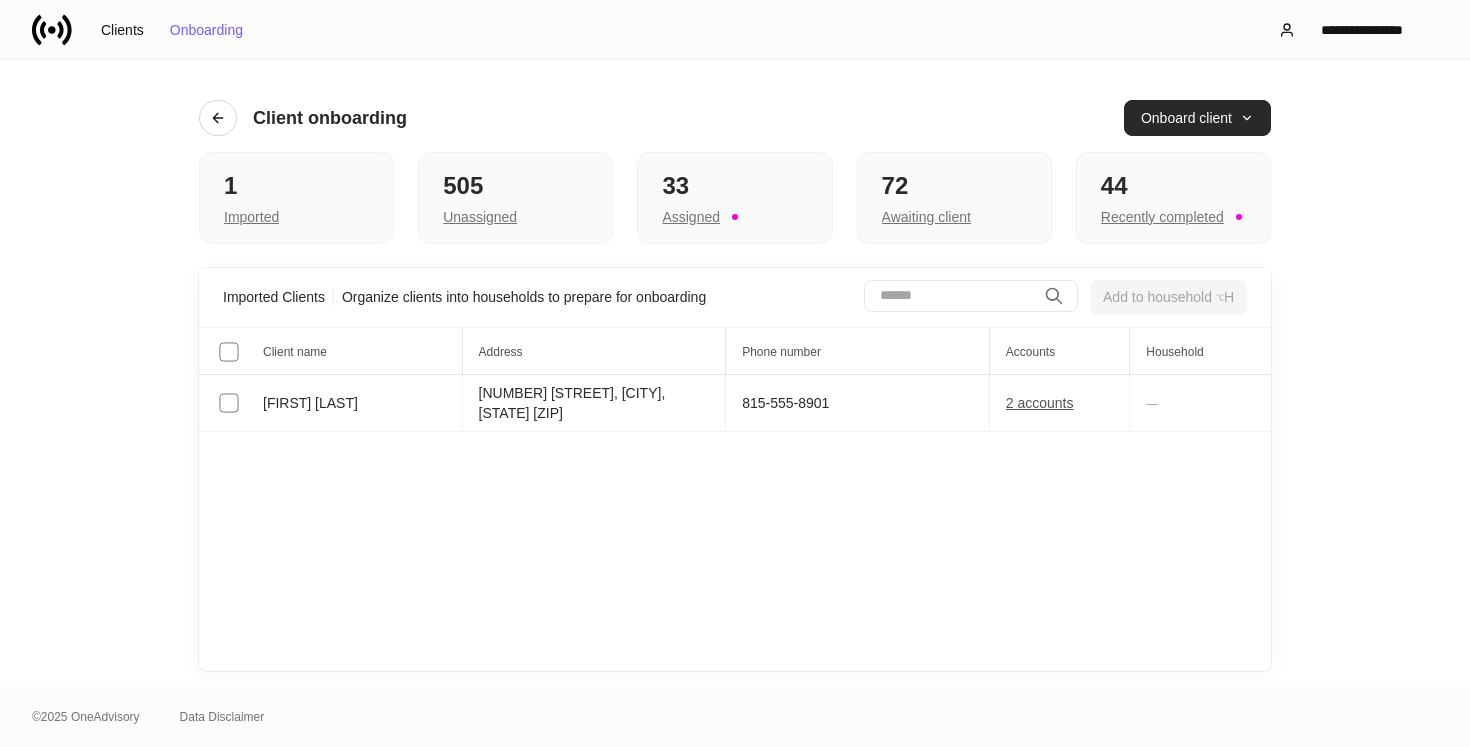 click on "Onboard client" at bounding box center [1197, 118] 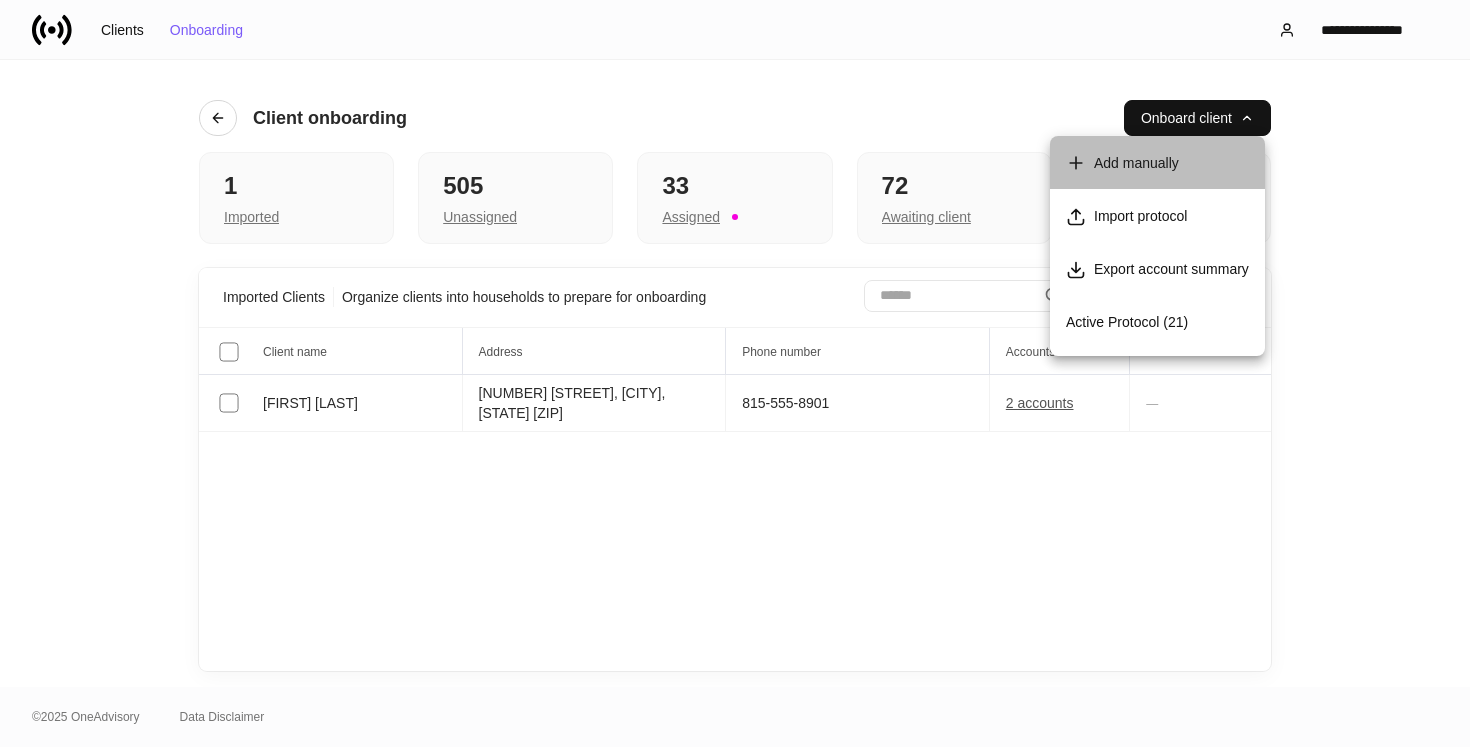 click on "Add manually" at bounding box center [1136, 163] 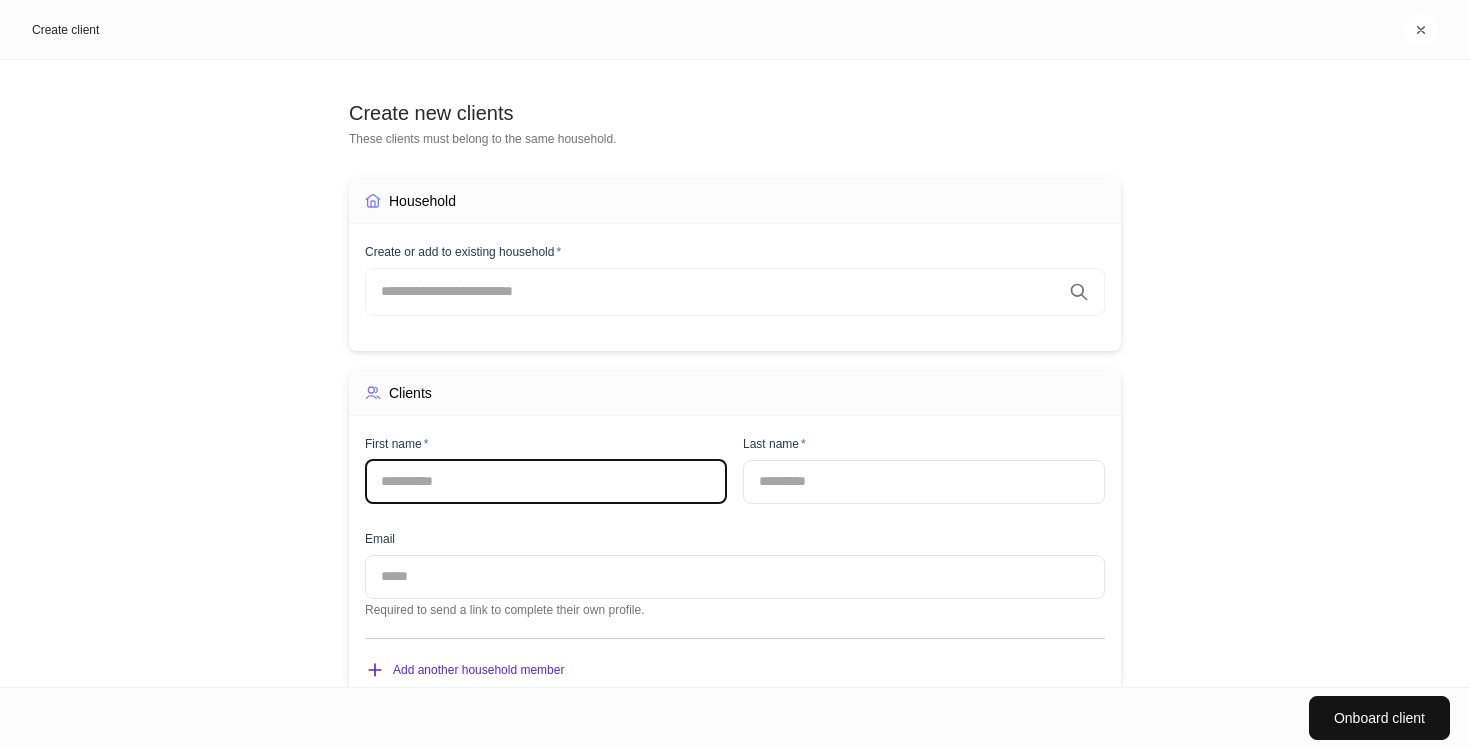 click at bounding box center (546, 482) 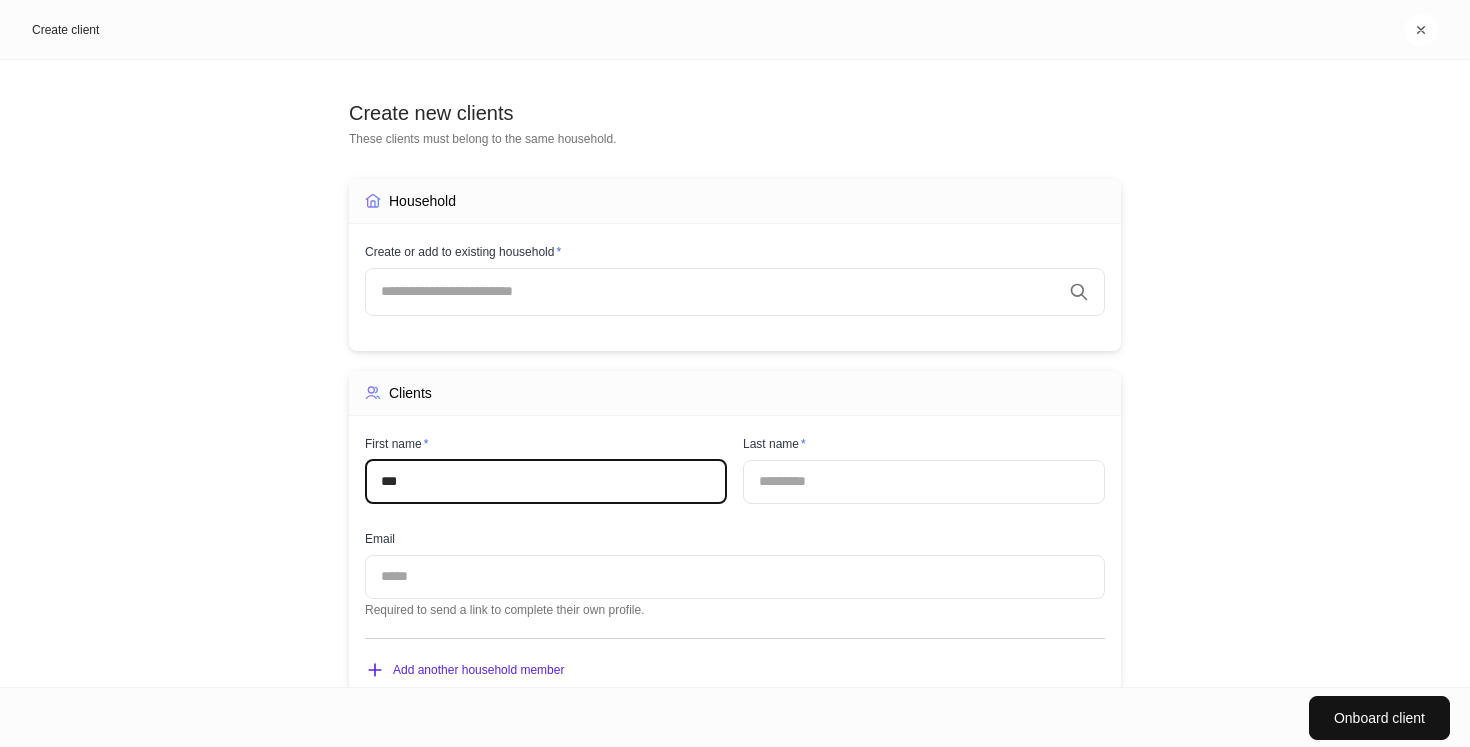 type on "***" 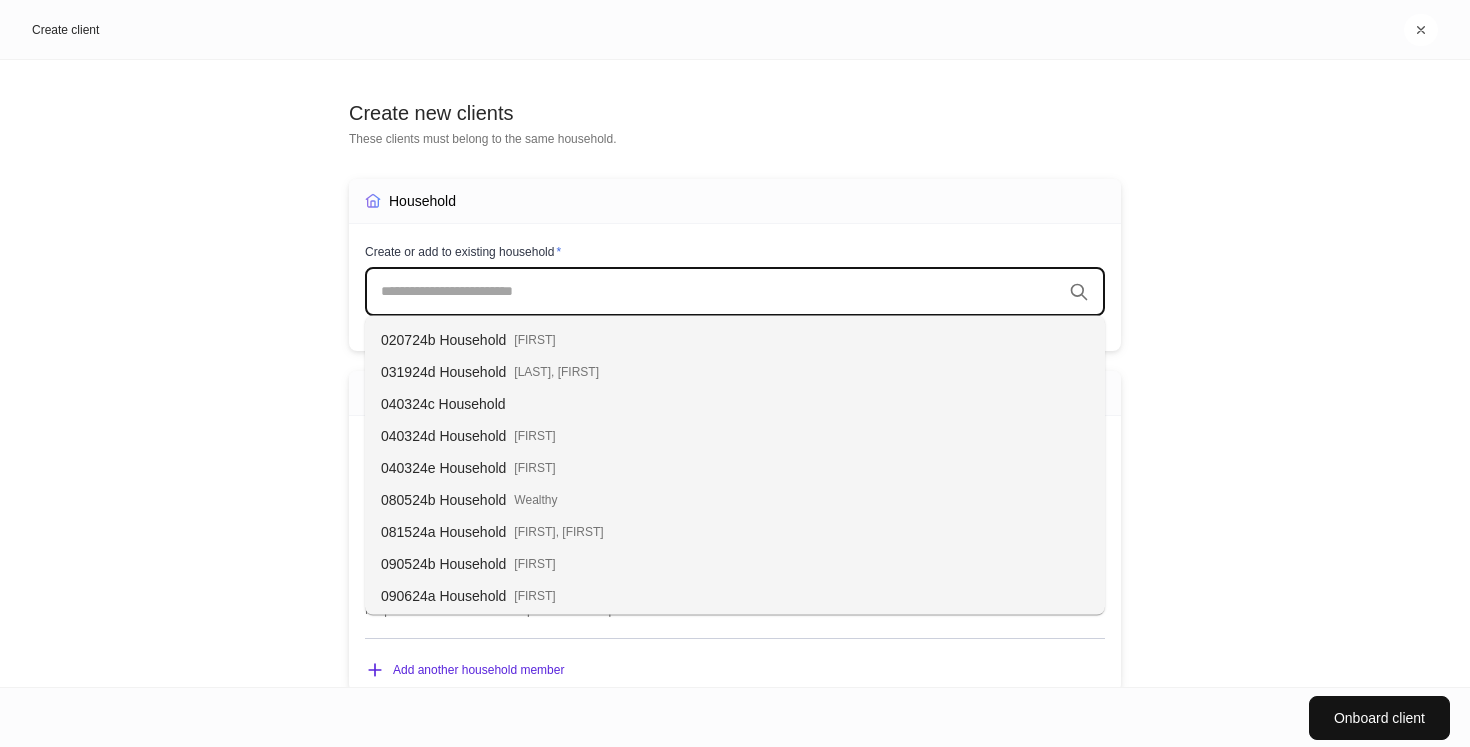 click at bounding box center (721, 292) 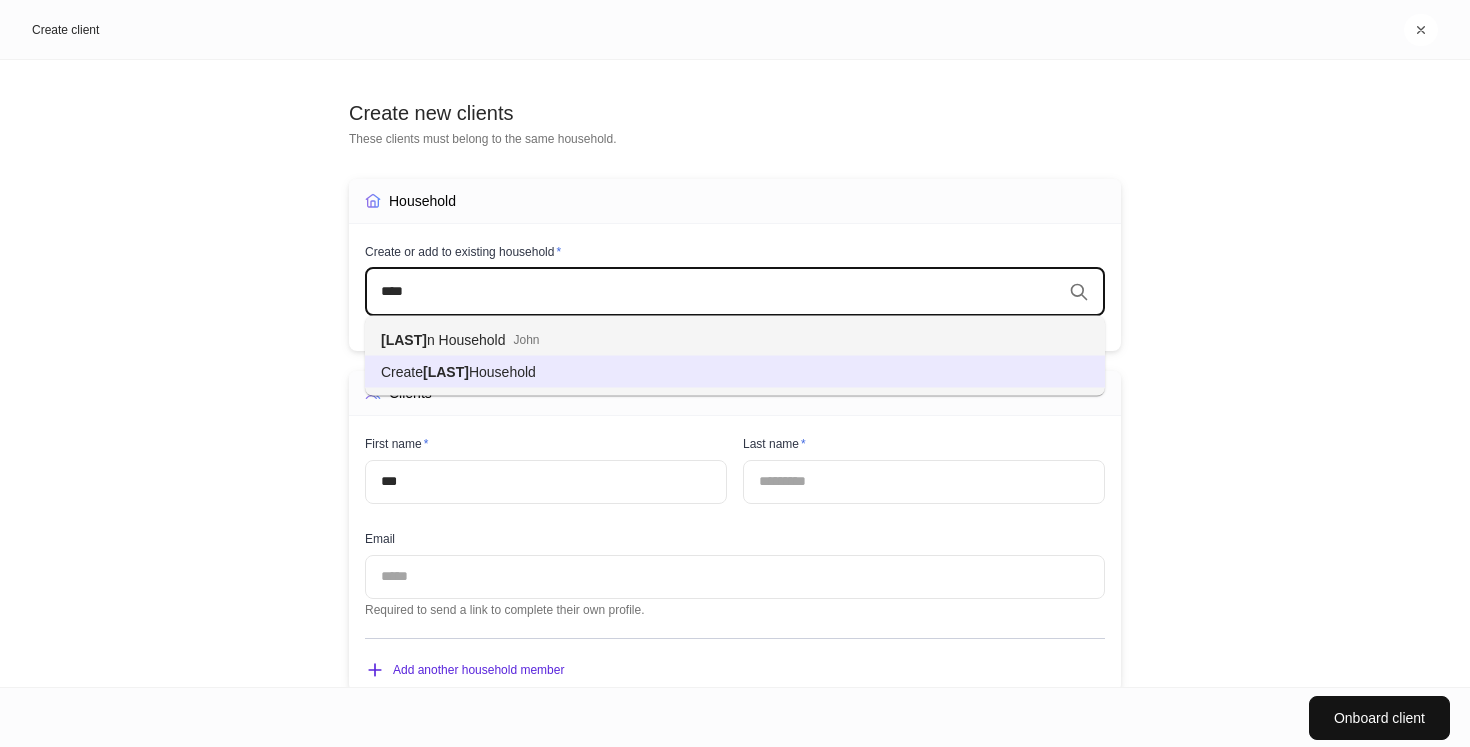 click on "Household" at bounding box center (502, 372) 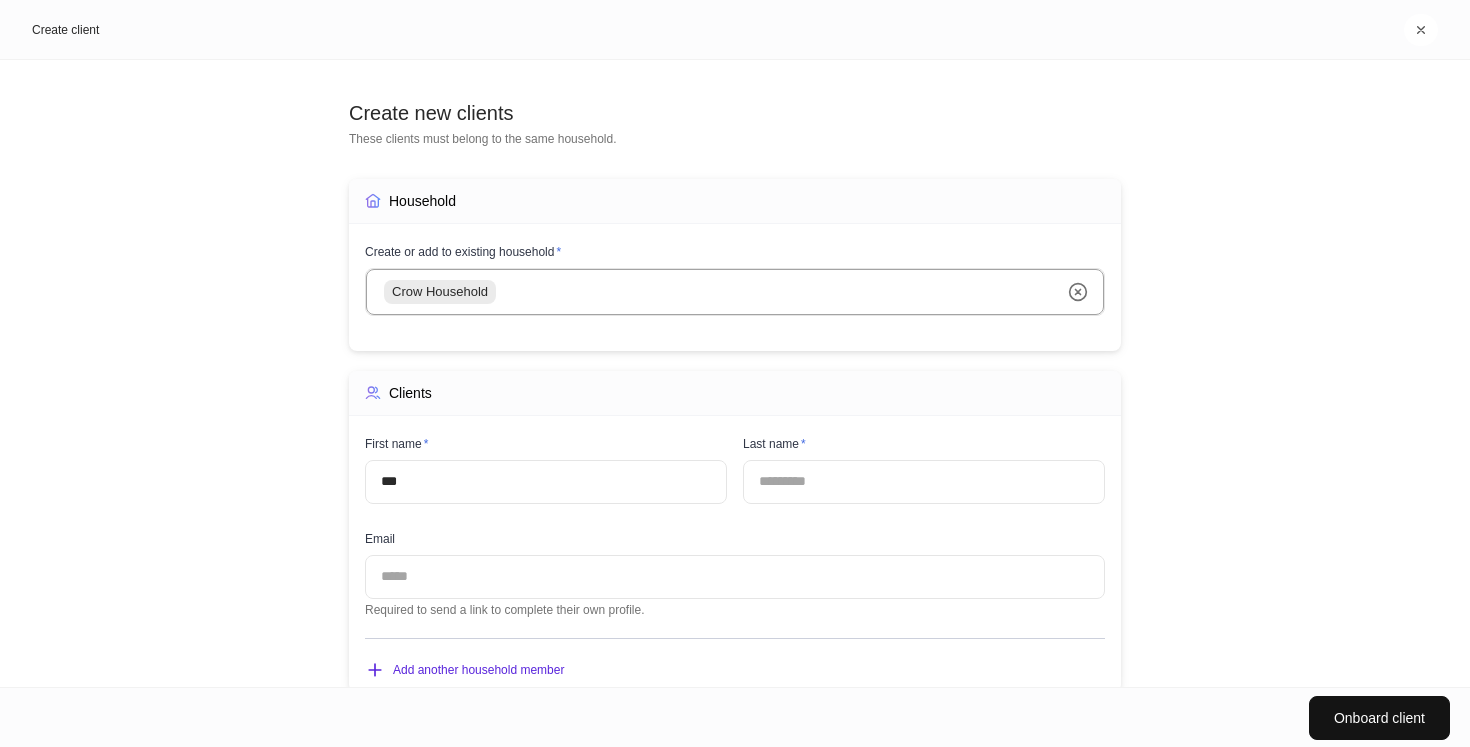 click on "***" at bounding box center [546, 482] 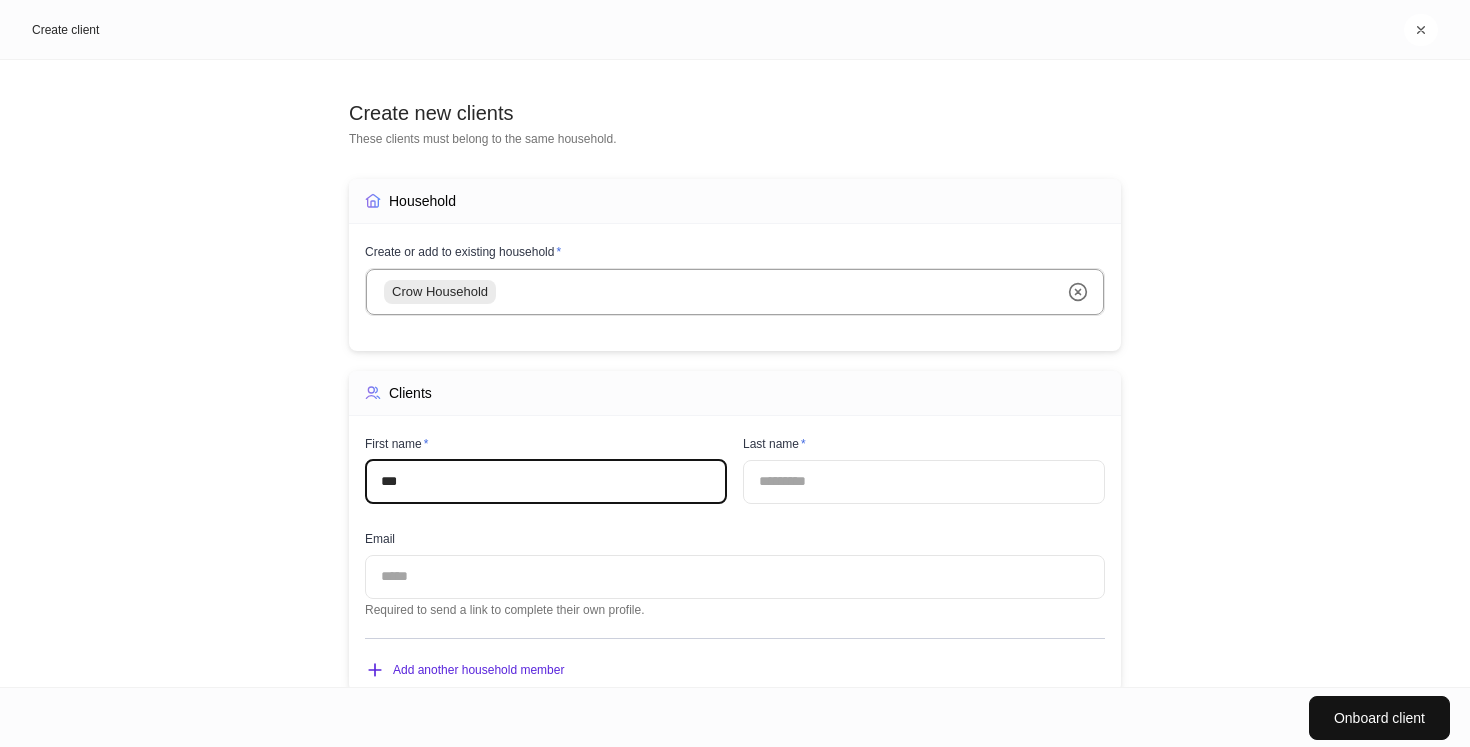 click at bounding box center (924, 482) 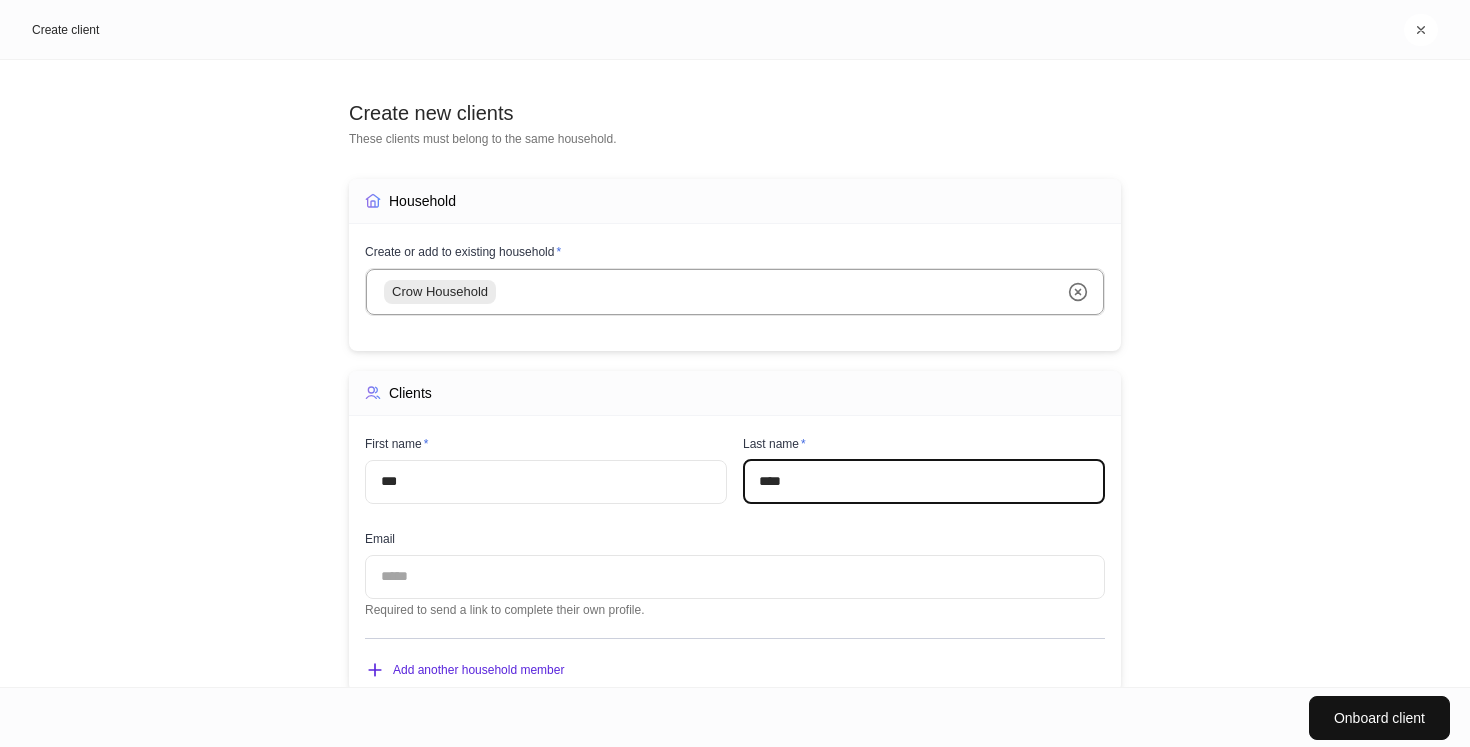 type on "****" 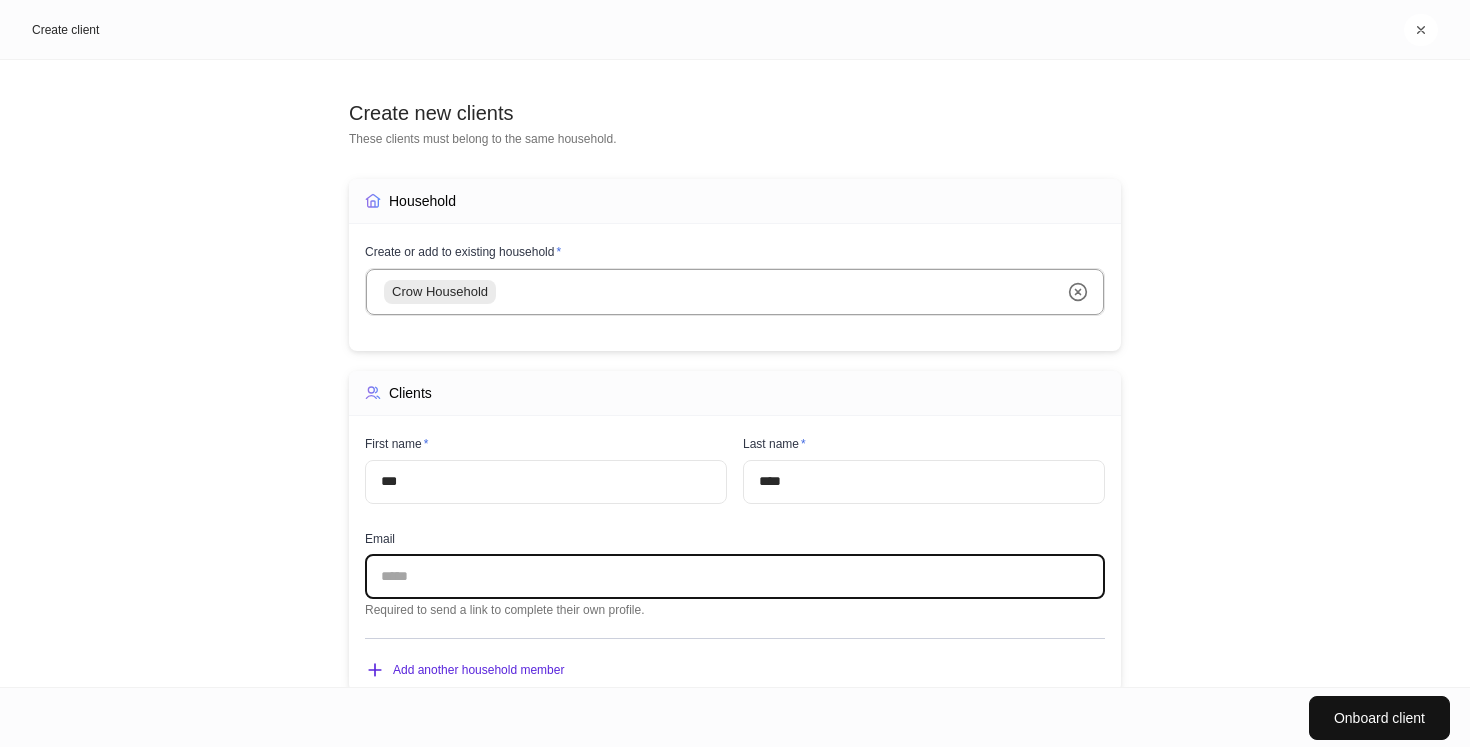 click at bounding box center [735, 577] 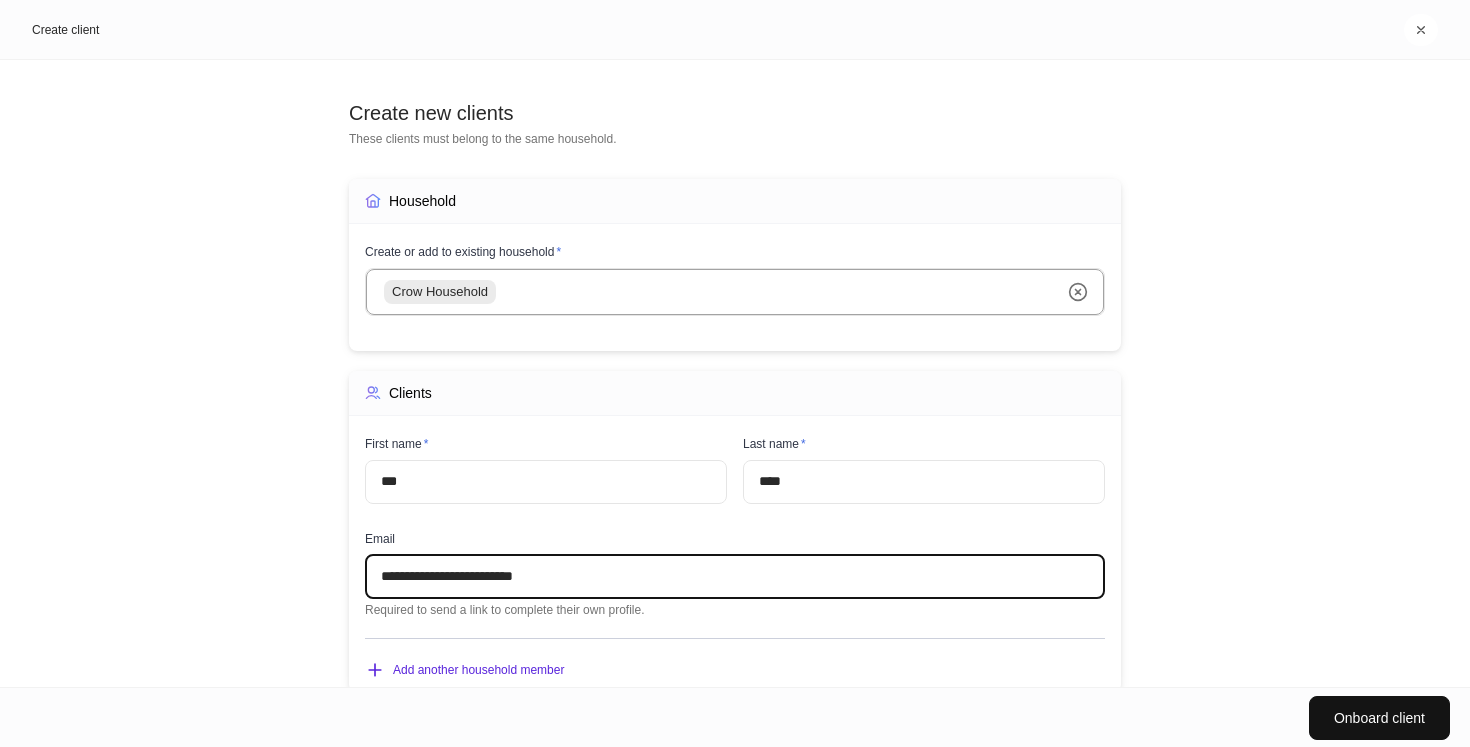 scroll, scrollTop: 45, scrollLeft: 0, axis: vertical 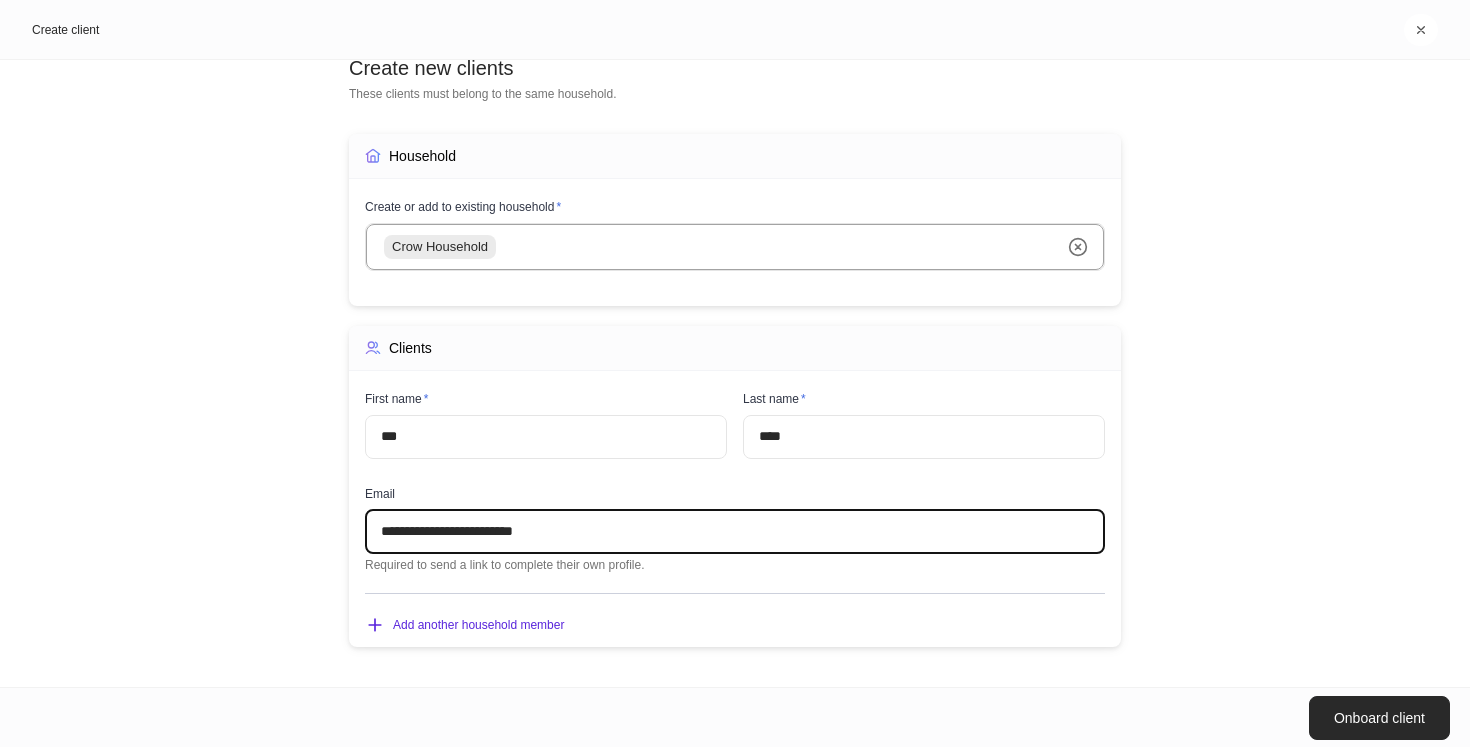 type on "**********" 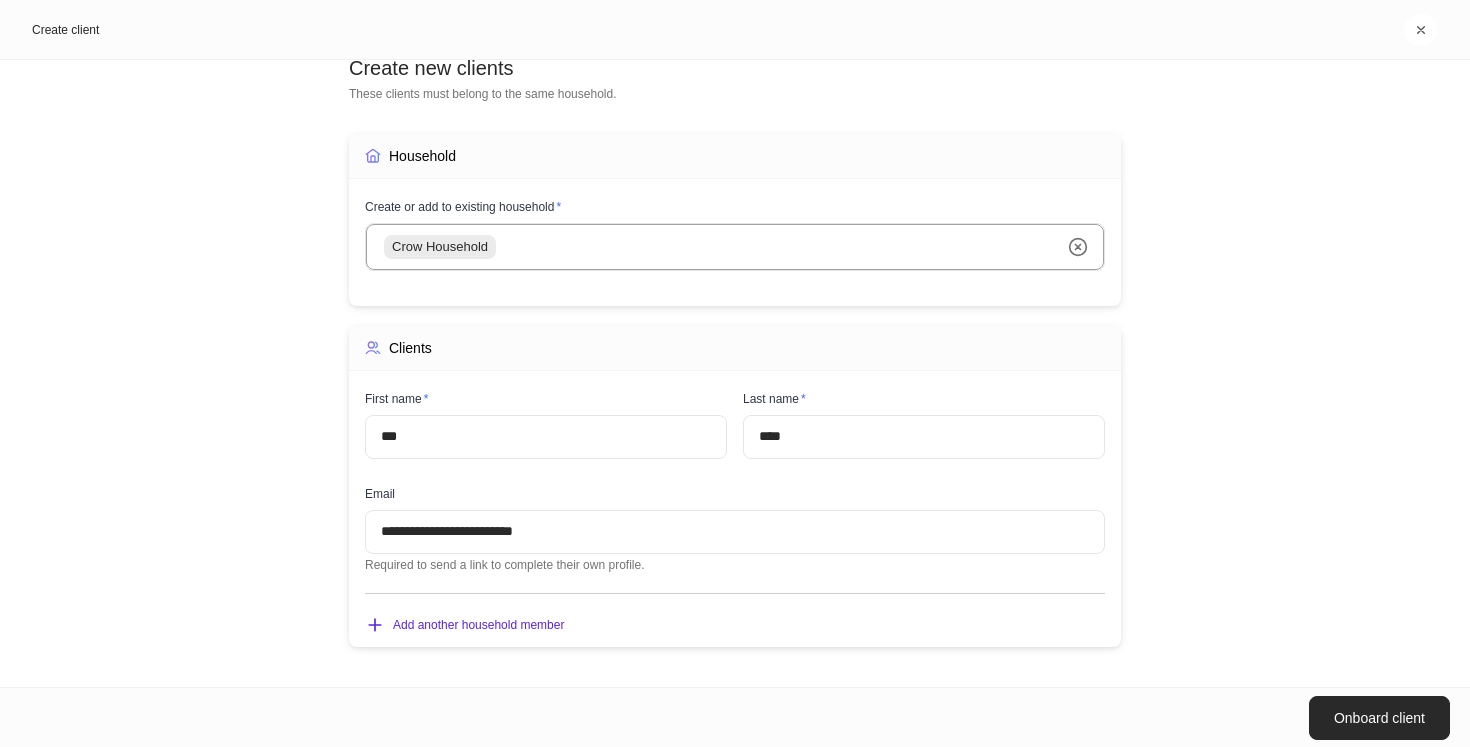 click on "Onboard client" at bounding box center [1379, 718] 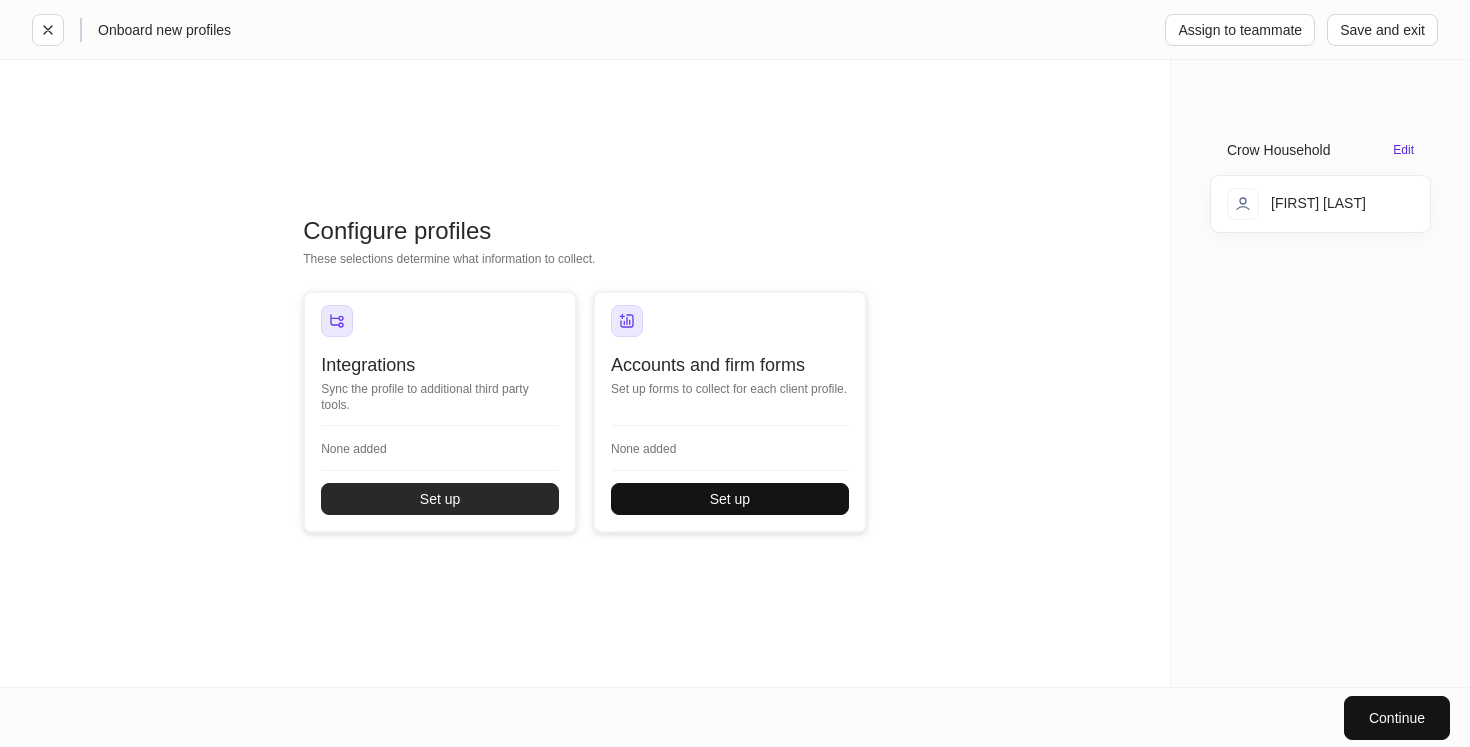 click on "Set up" at bounding box center (440, 499) 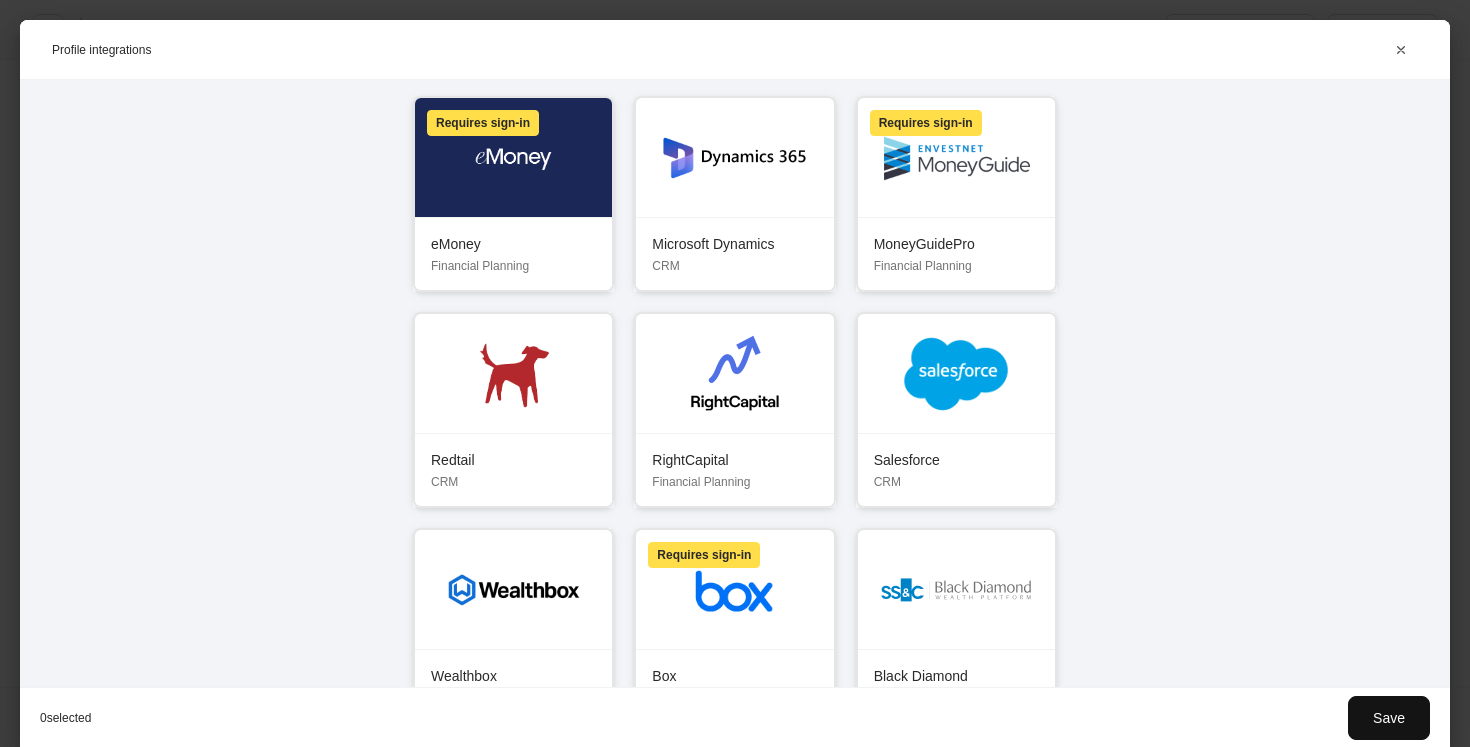 scroll, scrollTop: 145, scrollLeft: 0, axis: vertical 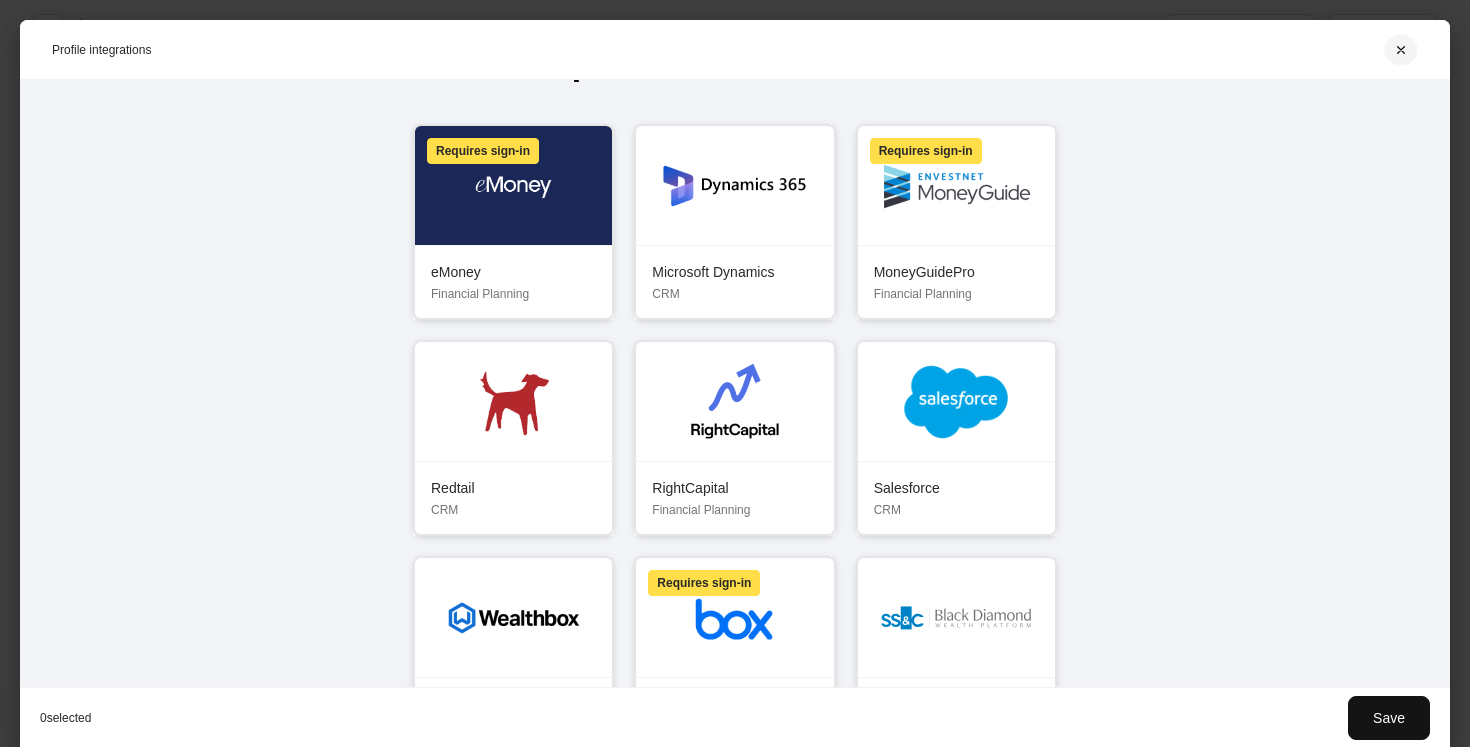 click 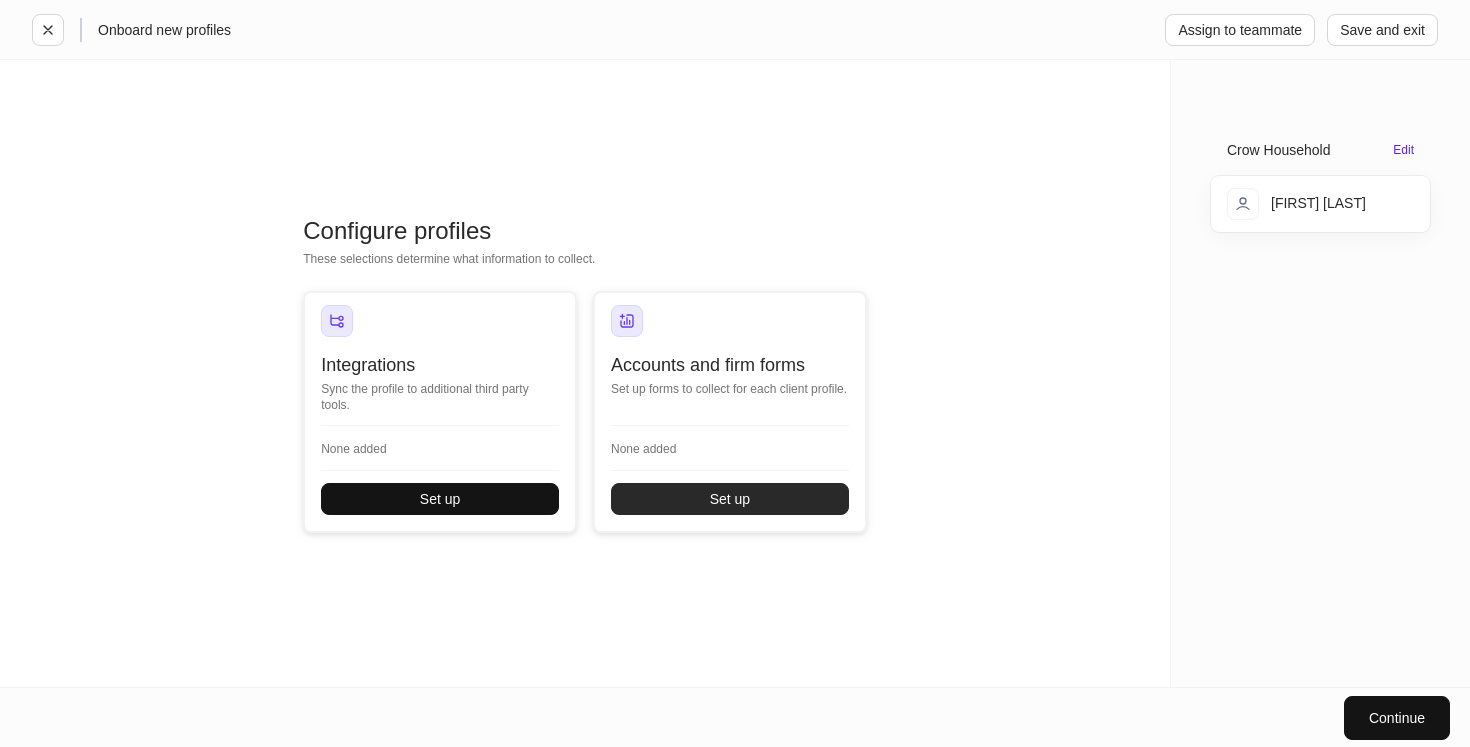 click on "Set up" at bounding box center (730, 499) 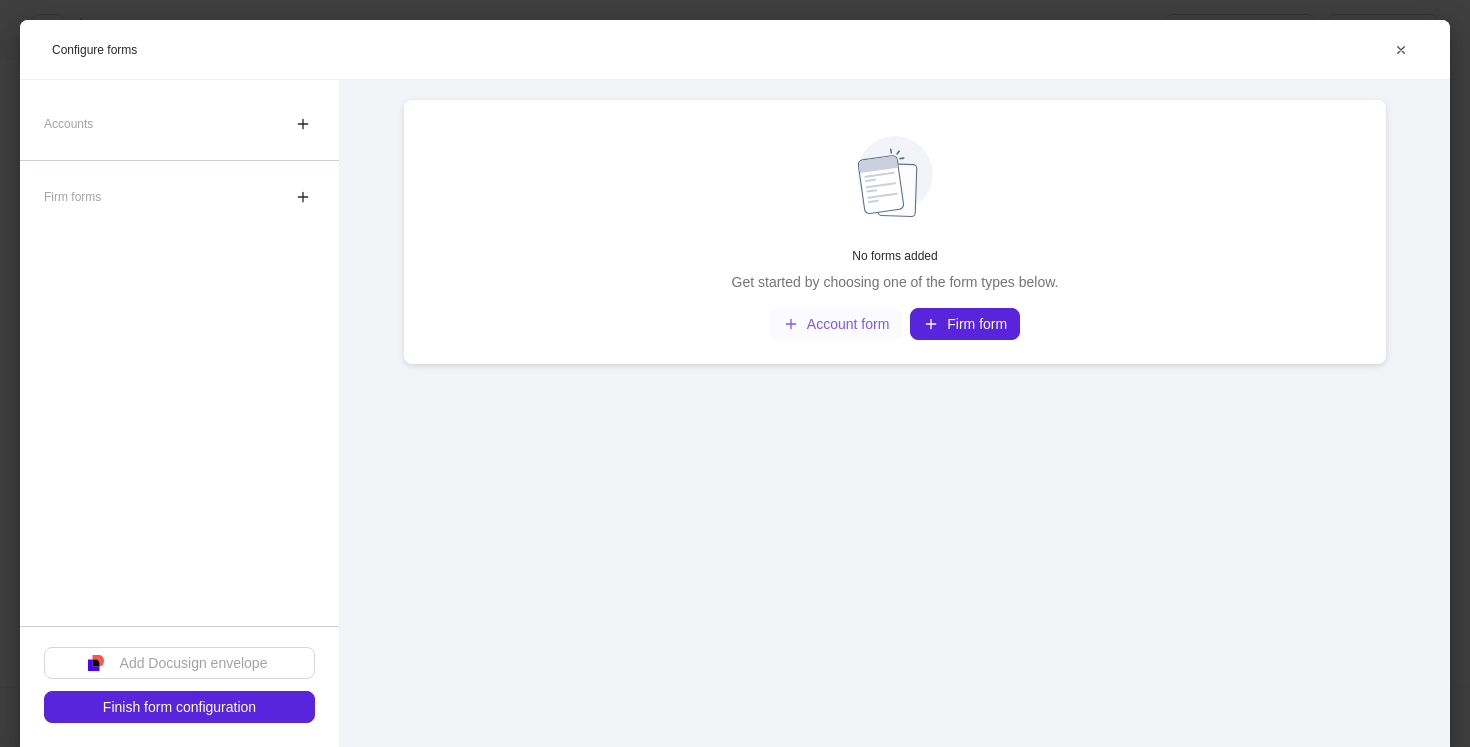 click on "Account form" at bounding box center [836, 324] 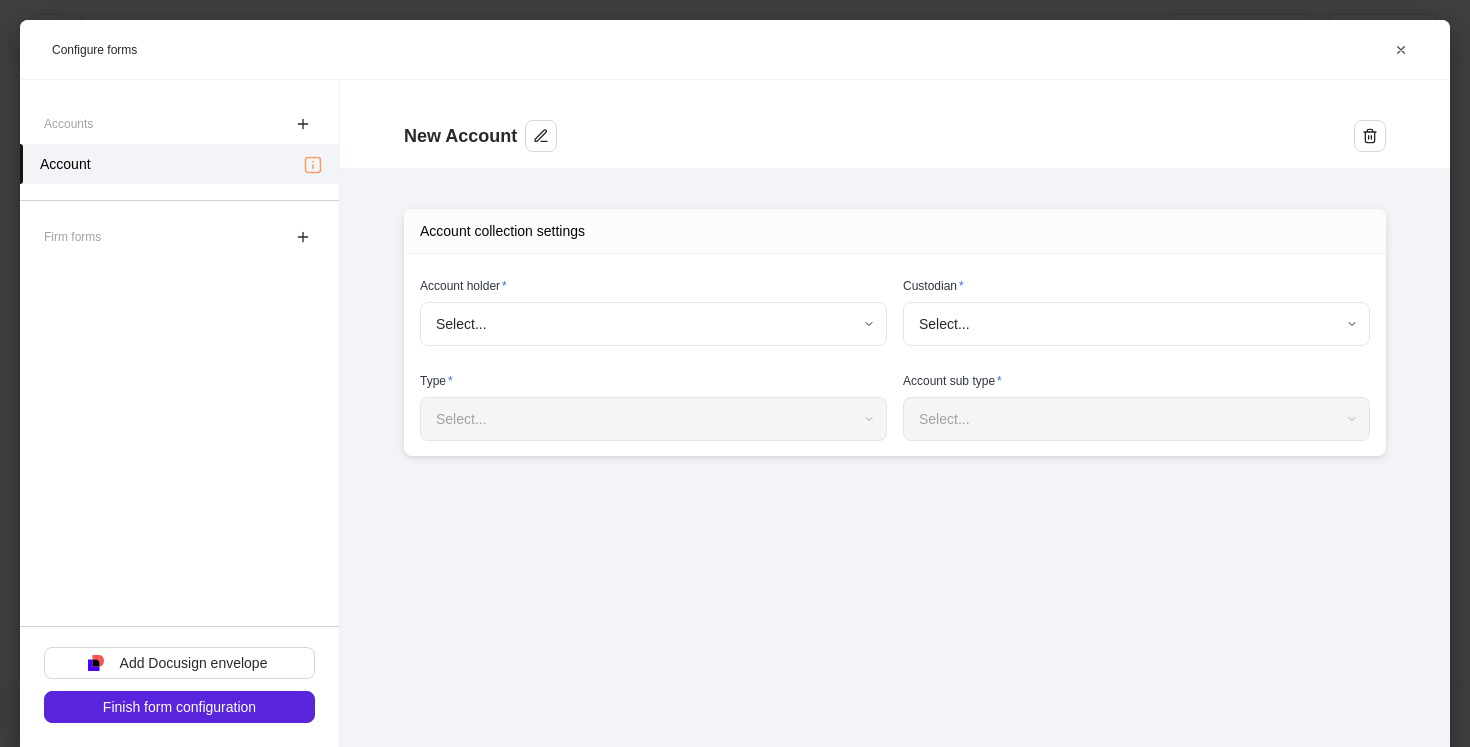 type on "**********" 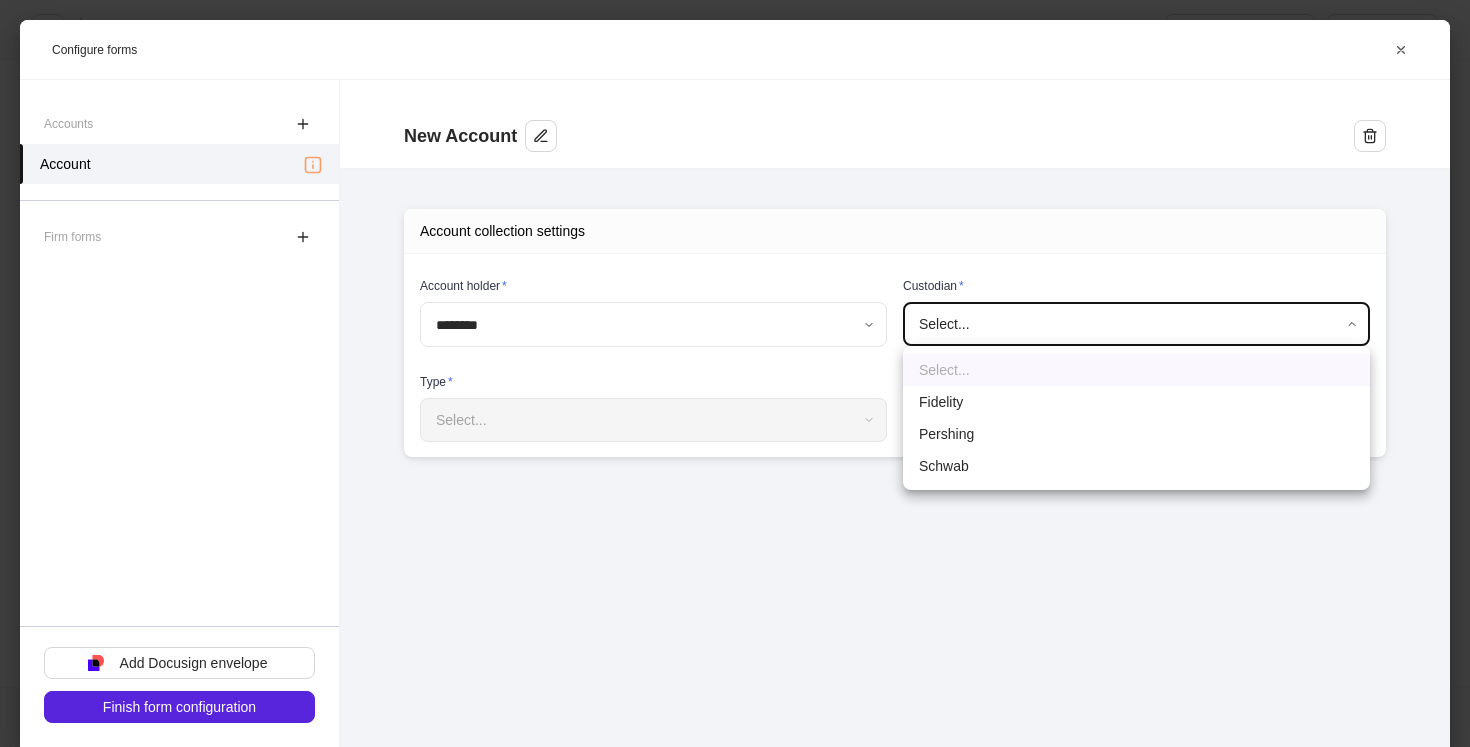 click on "**********" at bounding box center (735, 373) 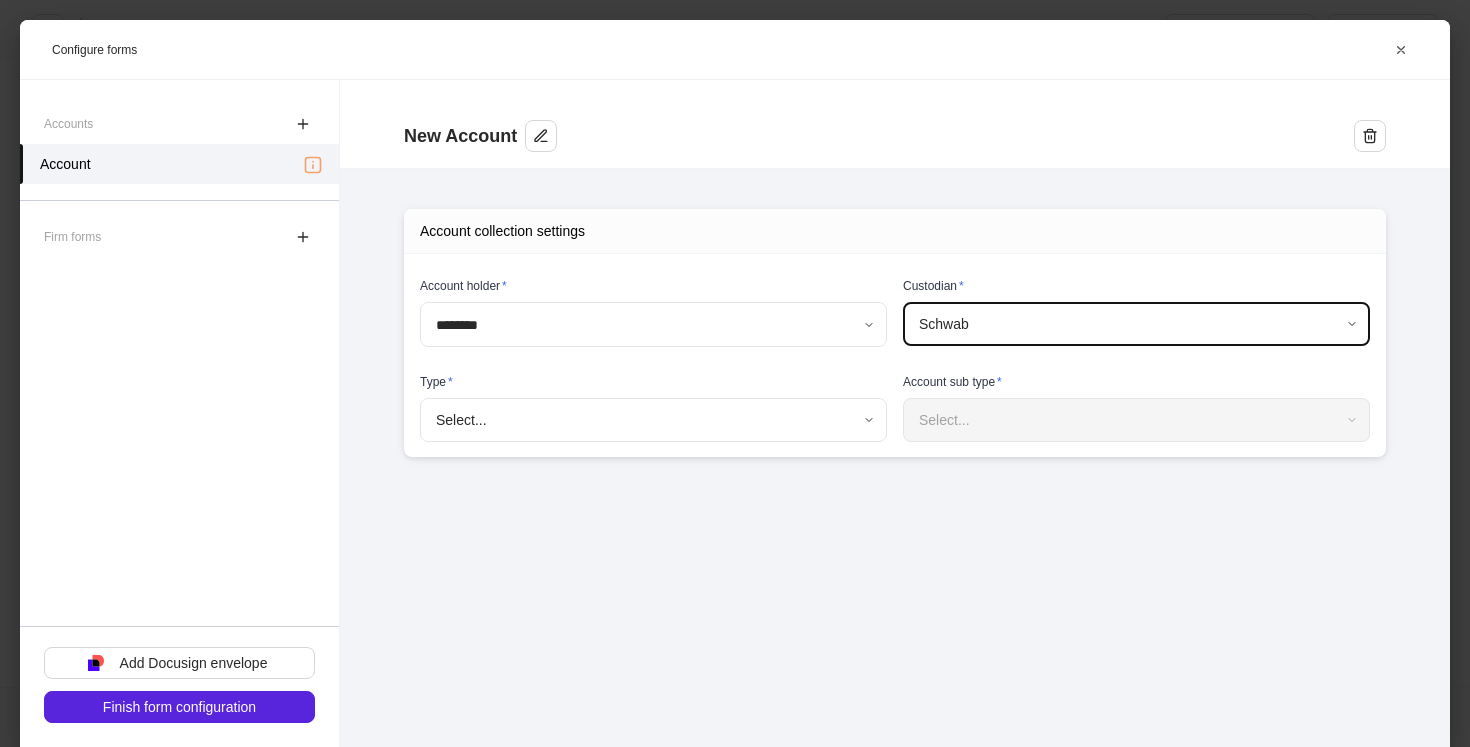 click on "**********" at bounding box center (735, 373) 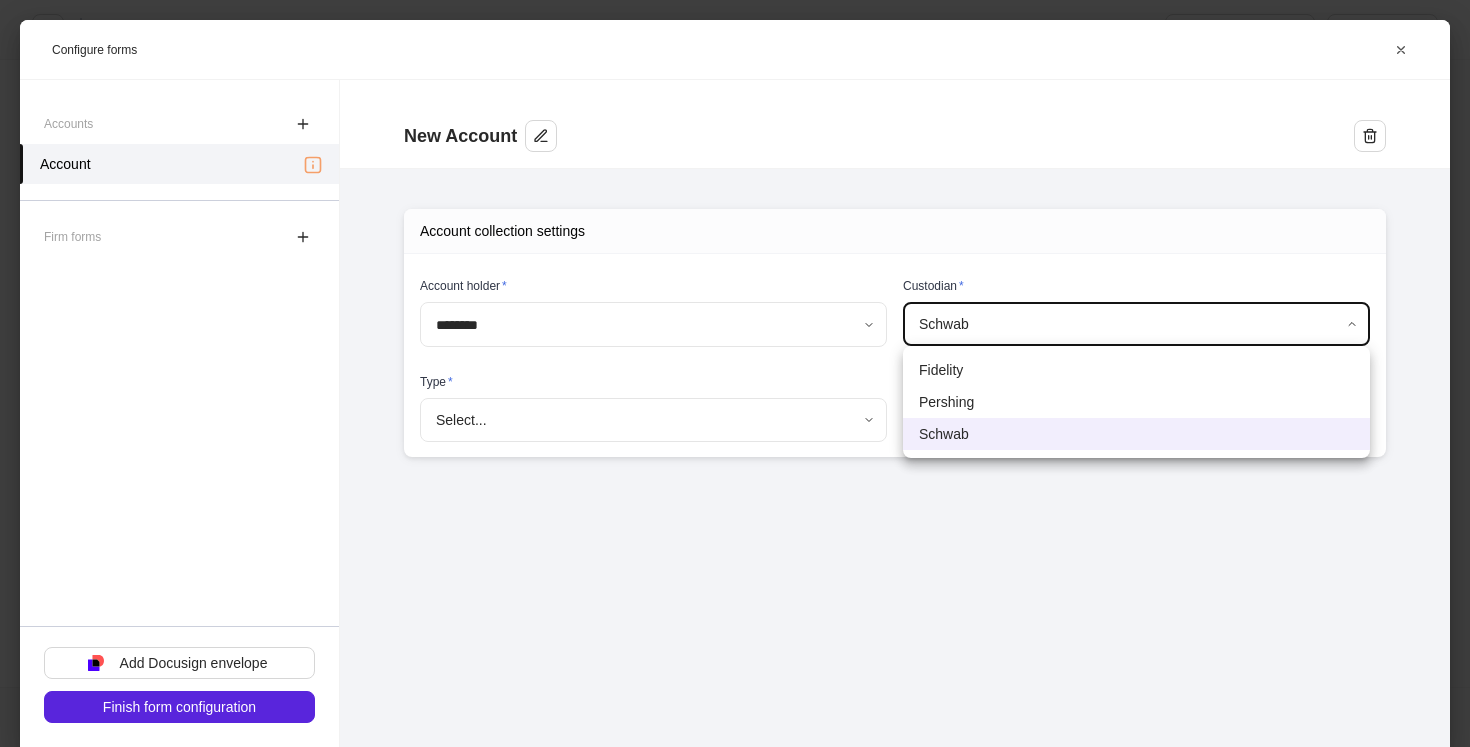 click on "Fidelity" at bounding box center [1136, 370] 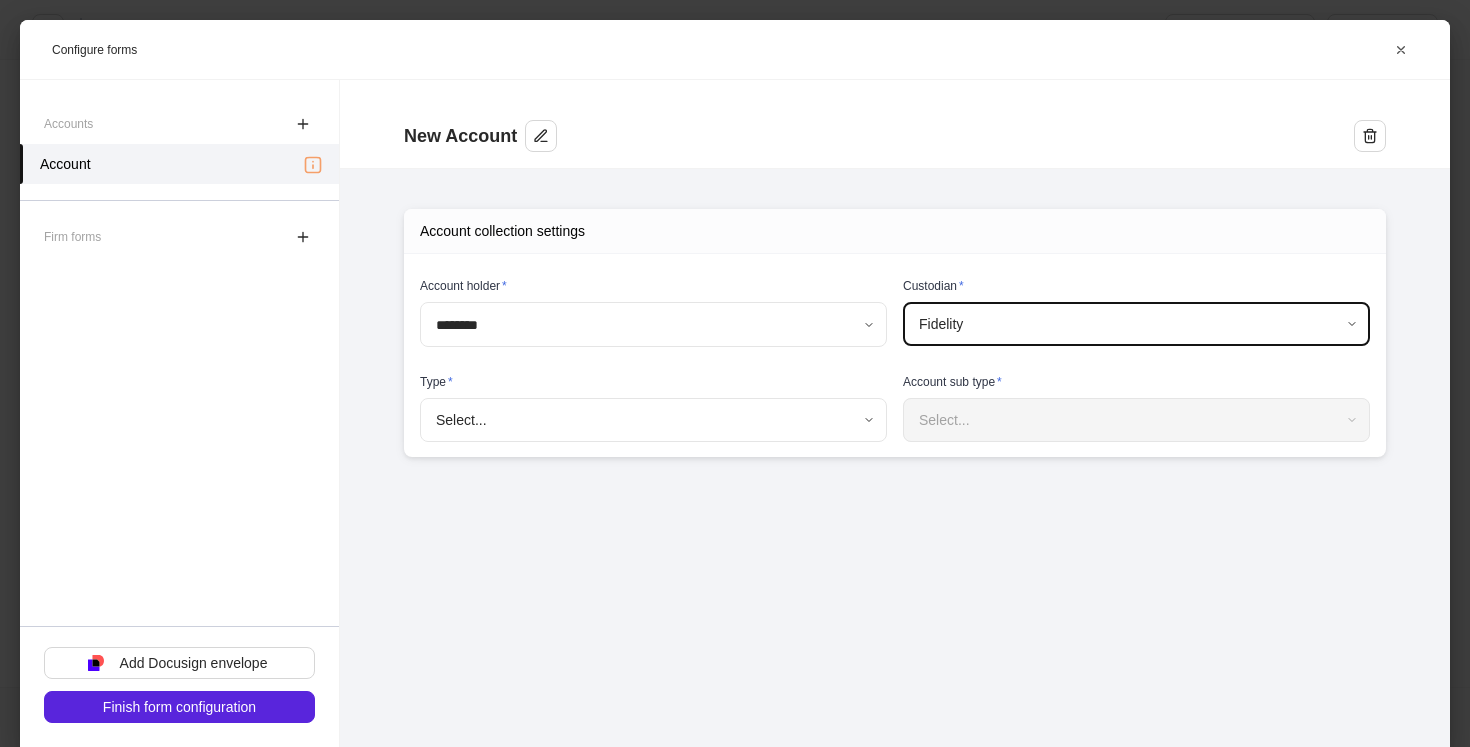 click on "**********" at bounding box center [735, 373] 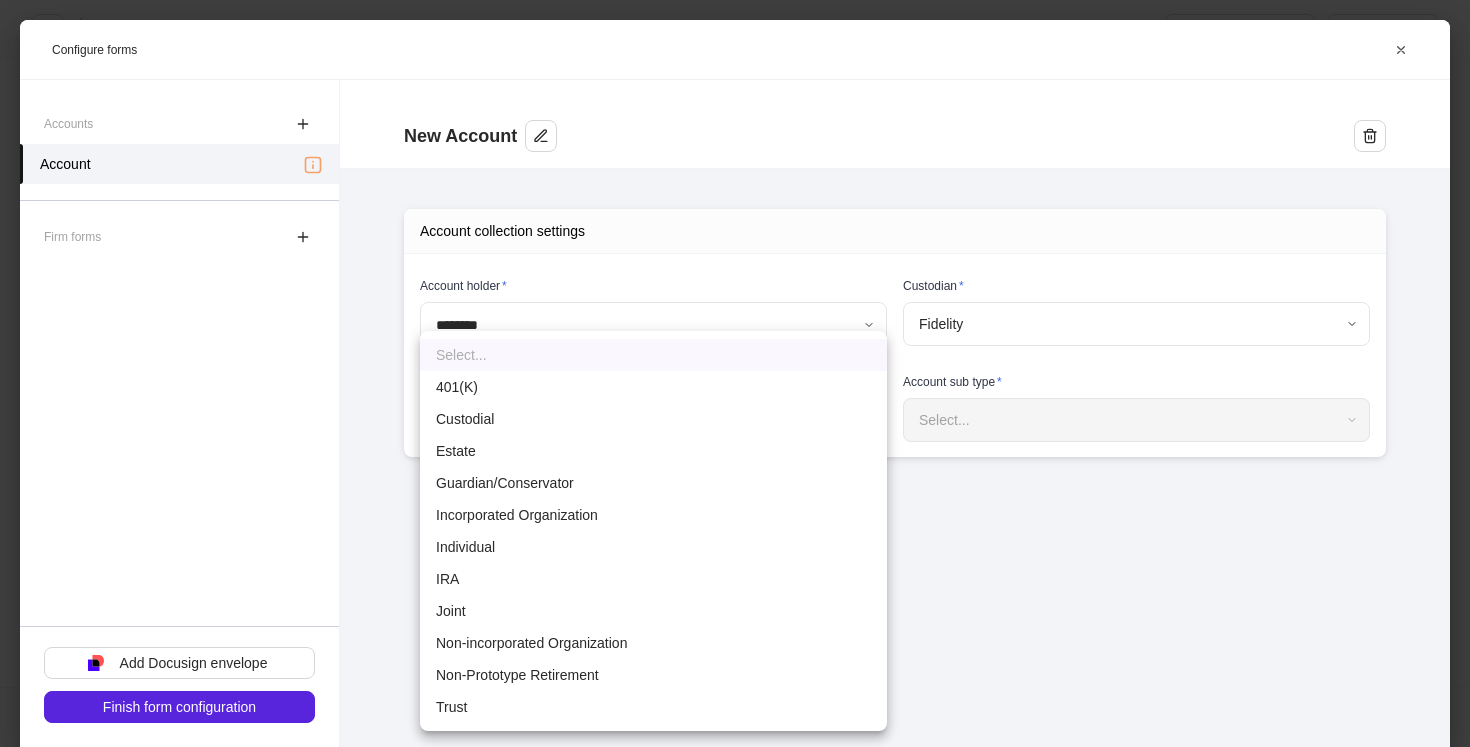 click on "IRA" at bounding box center [653, 579] 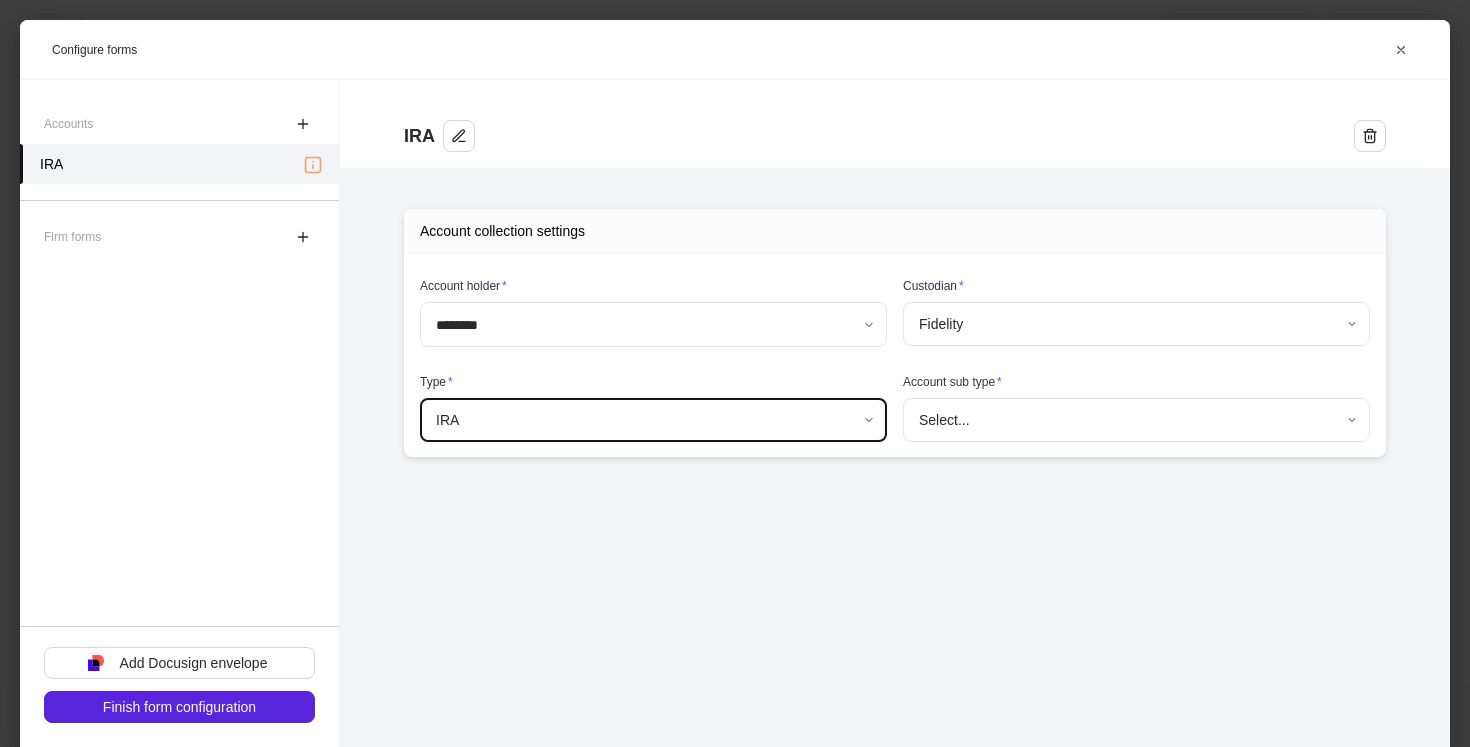 click on "**********" at bounding box center (735, 373) 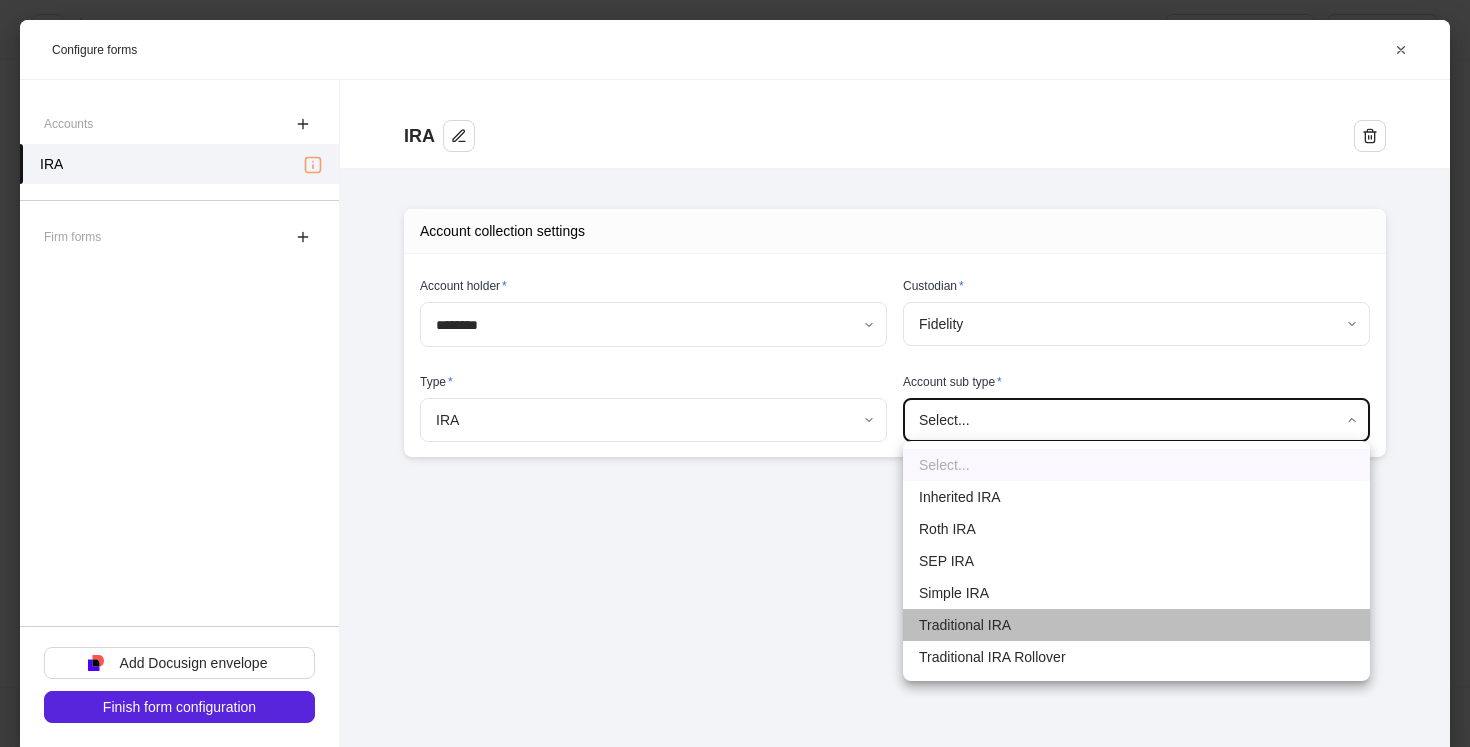 click on "Traditional IRA" at bounding box center (1136, 625) 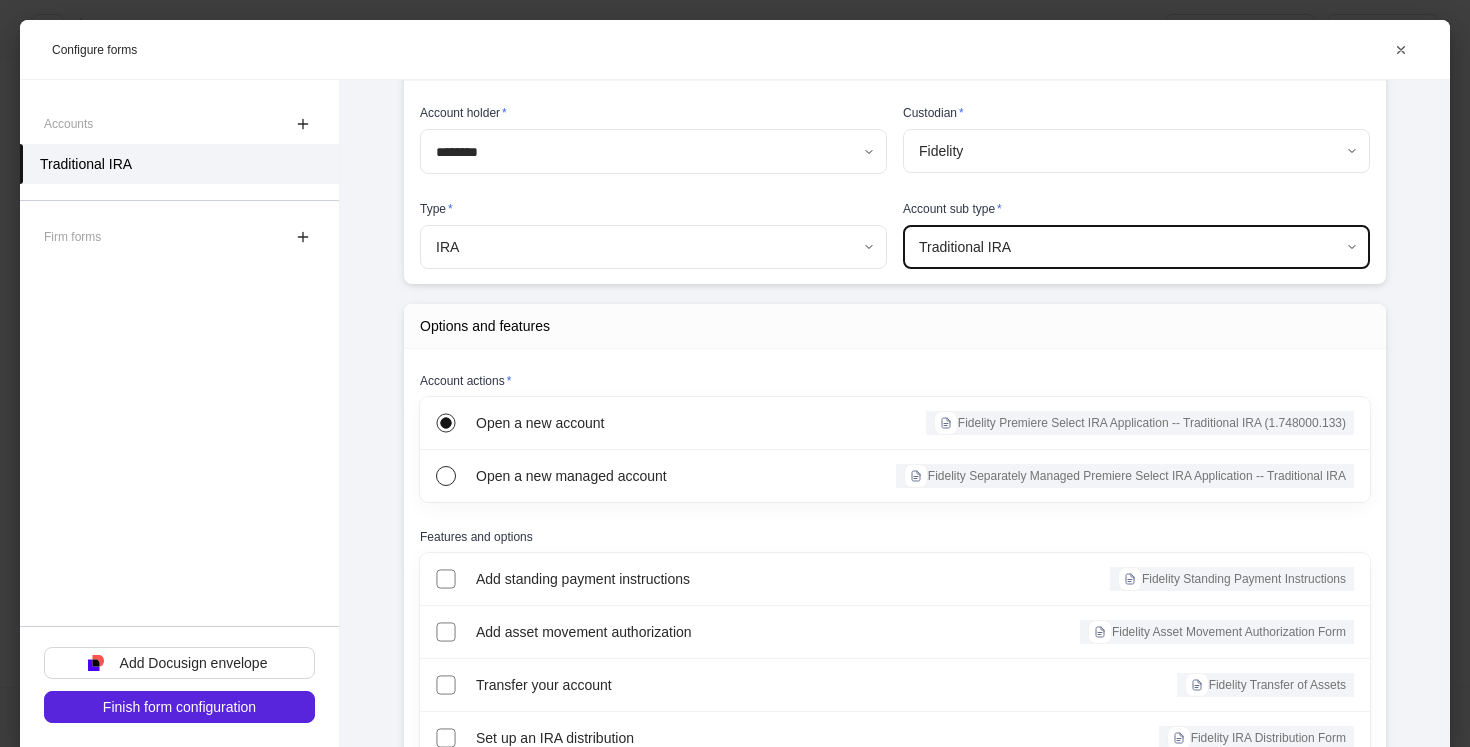 scroll, scrollTop: 170, scrollLeft: 0, axis: vertical 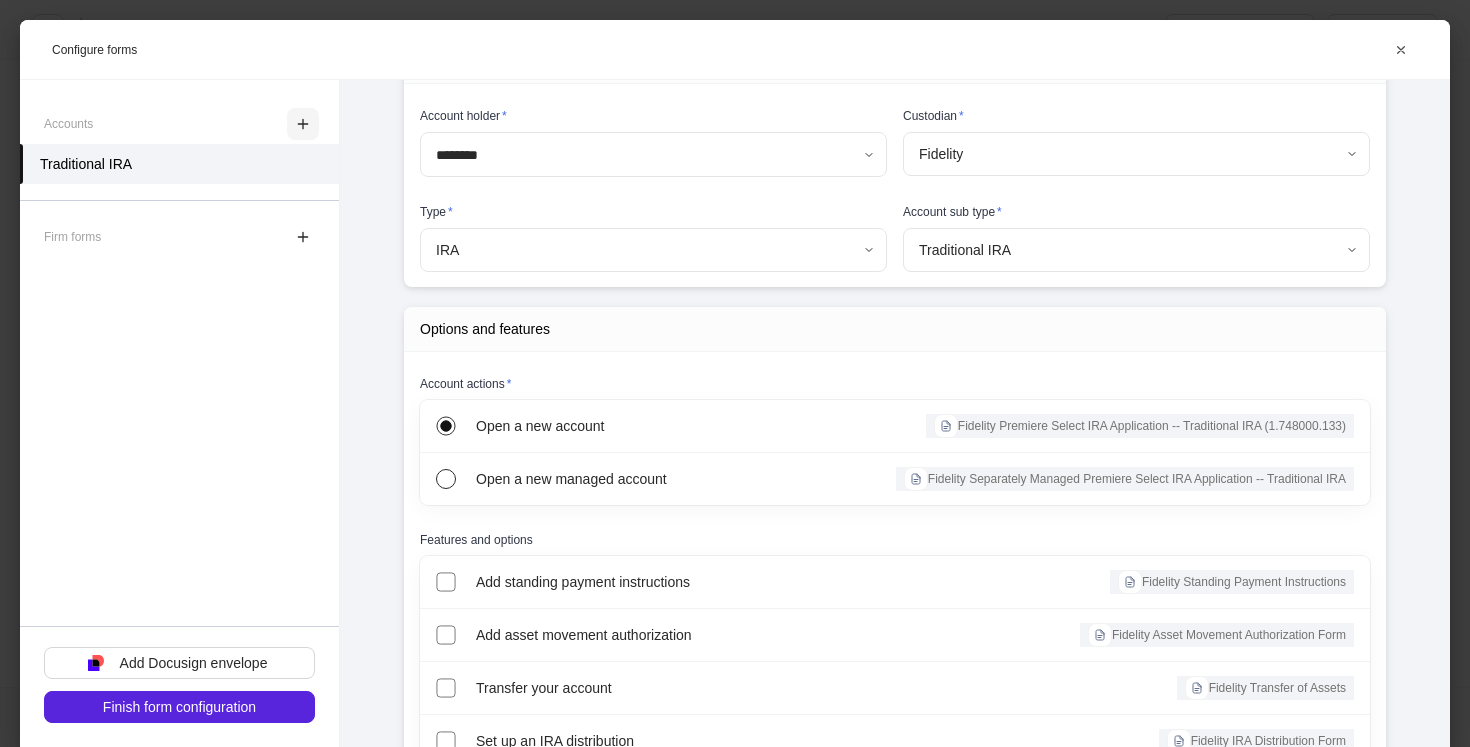 click 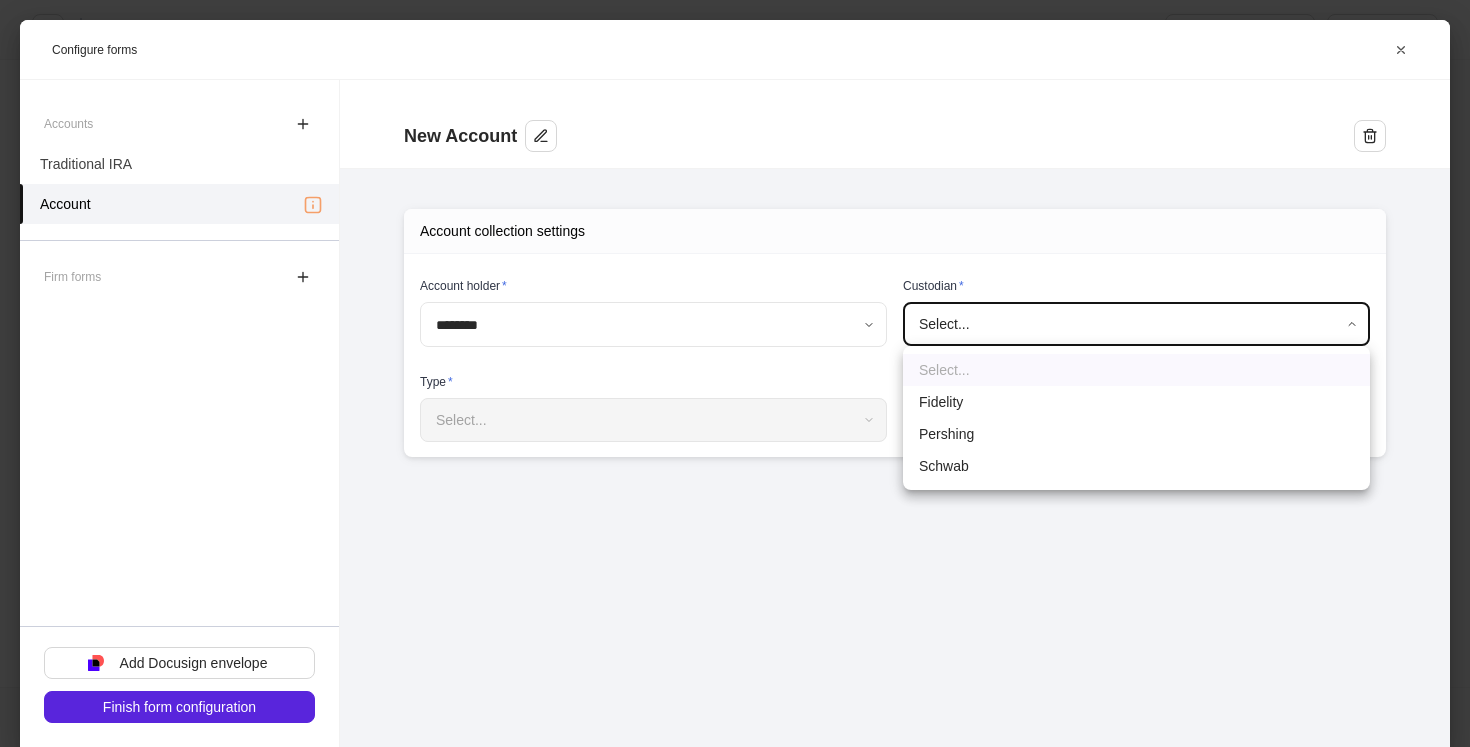 click on "**********" at bounding box center (735, 373) 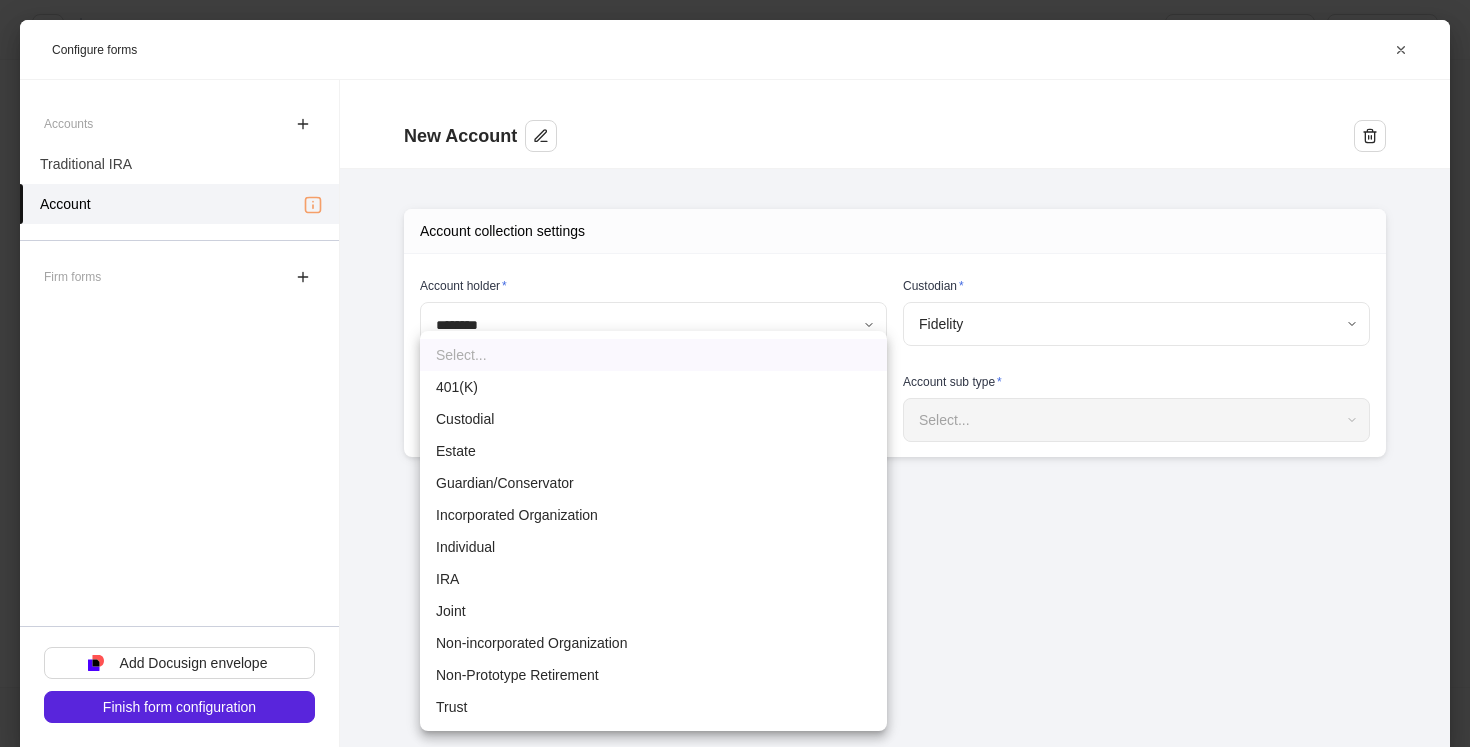 click on "**********" at bounding box center [735, 373] 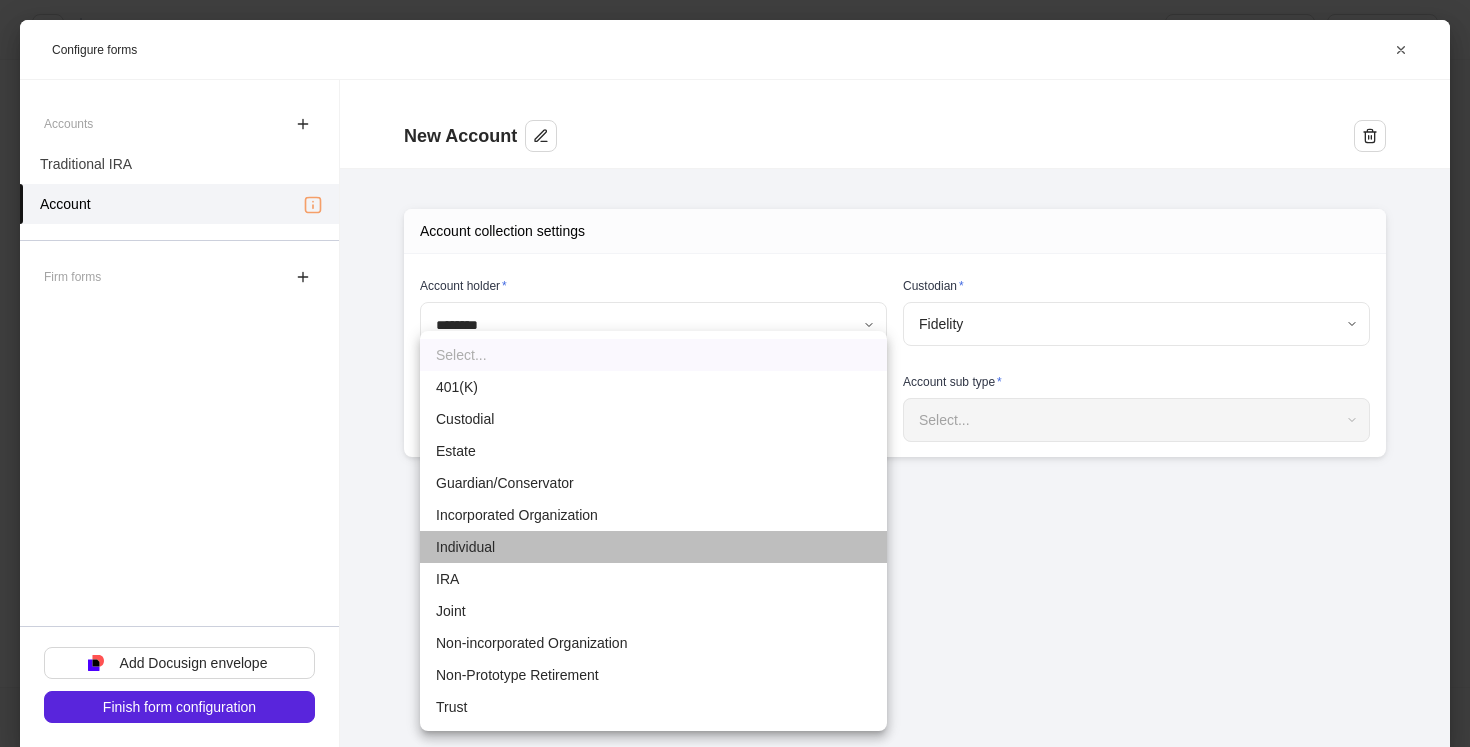 click on "Individual" at bounding box center (653, 547) 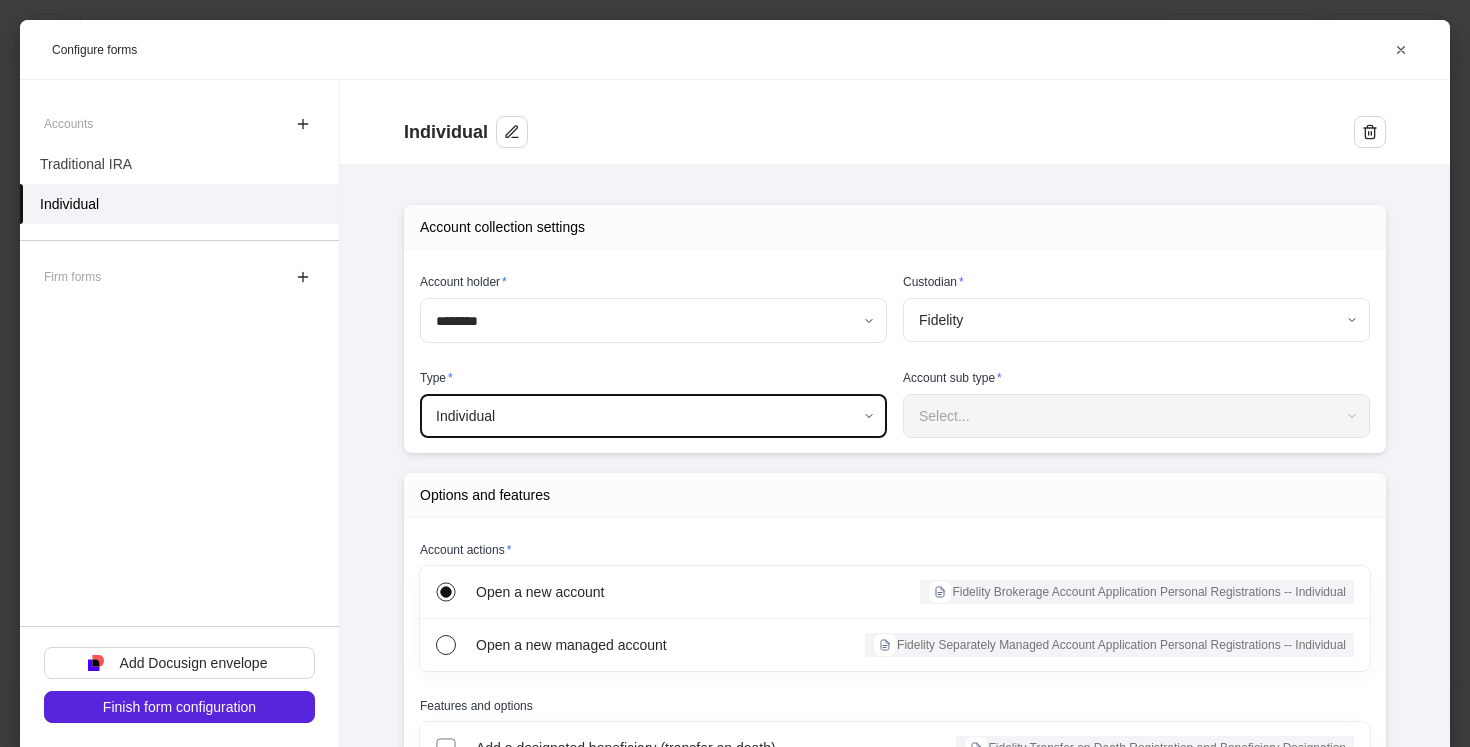 scroll, scrollTop: 0, scrollLeft: 0, axis: both 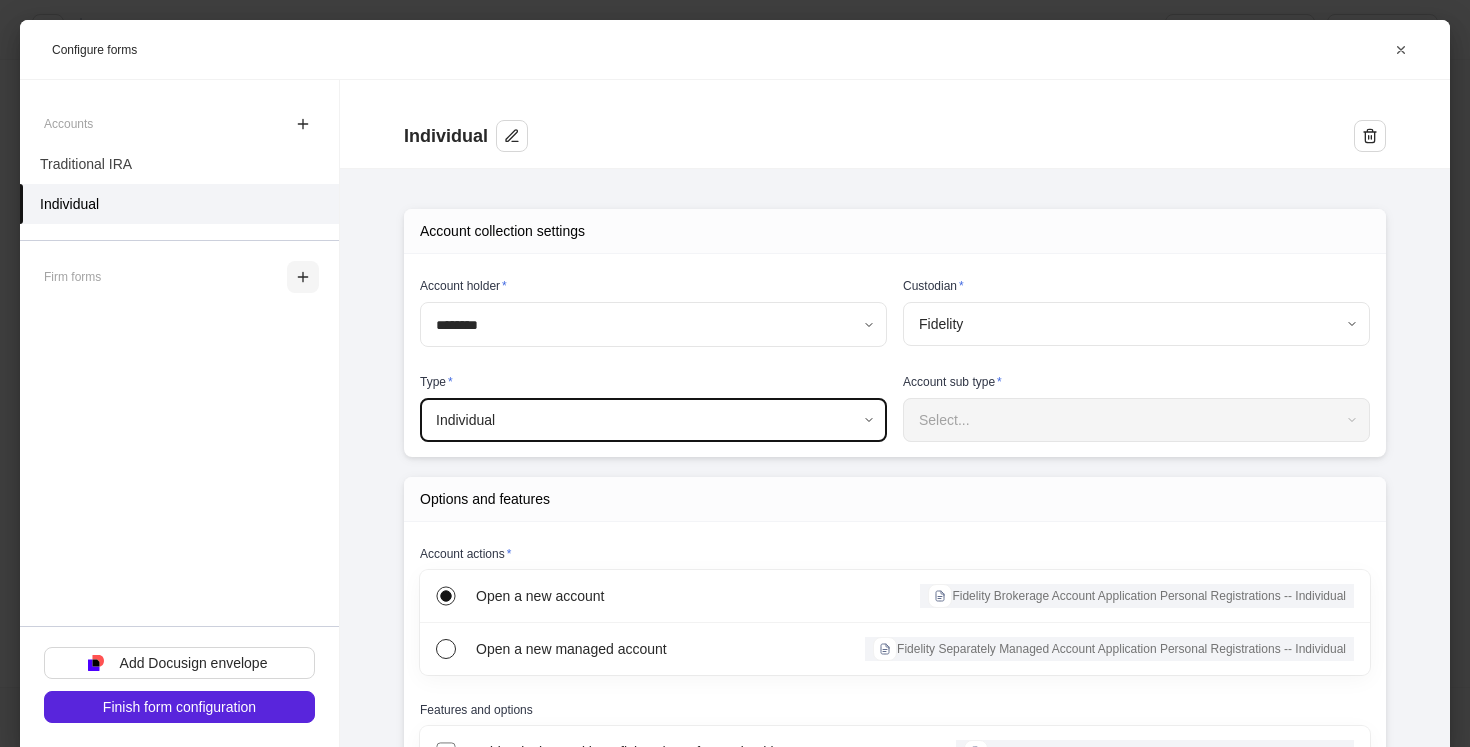 click 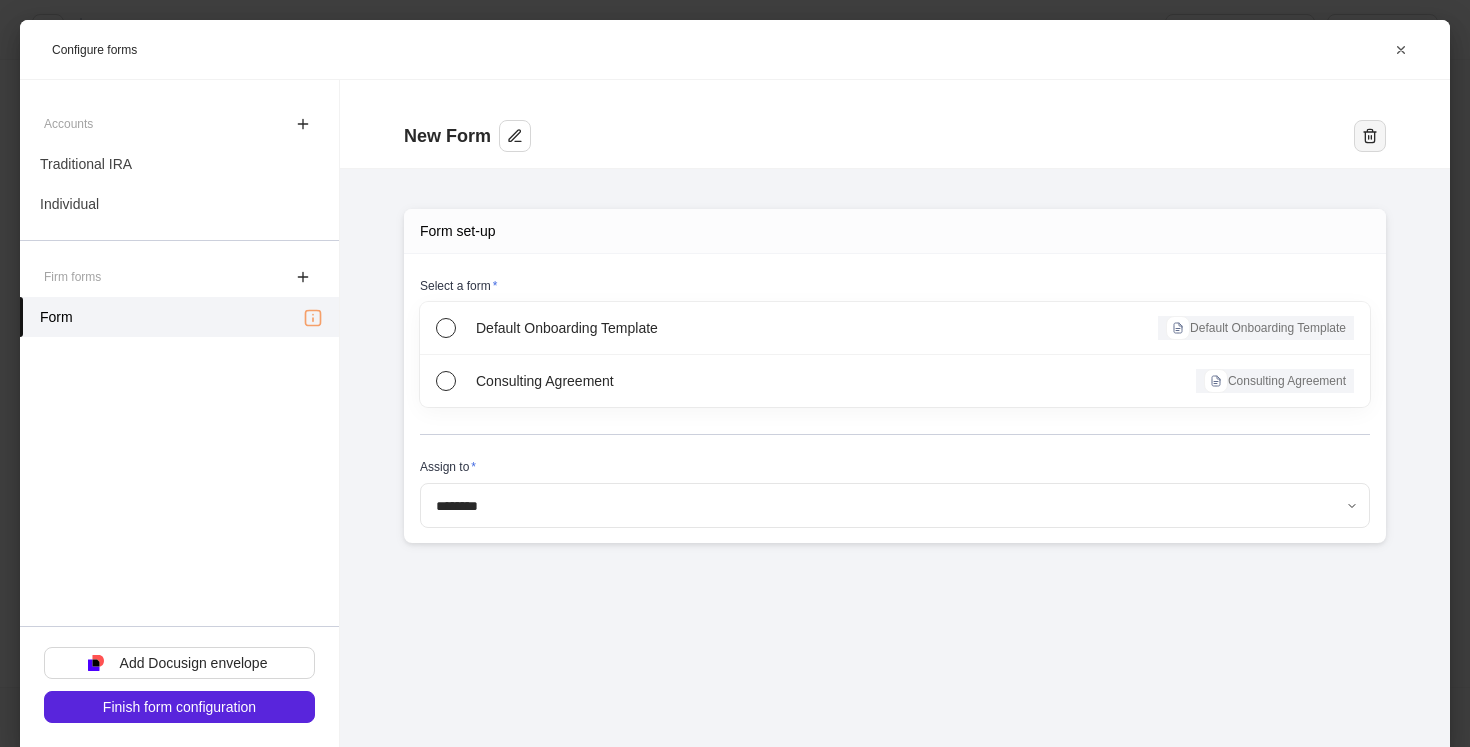 click 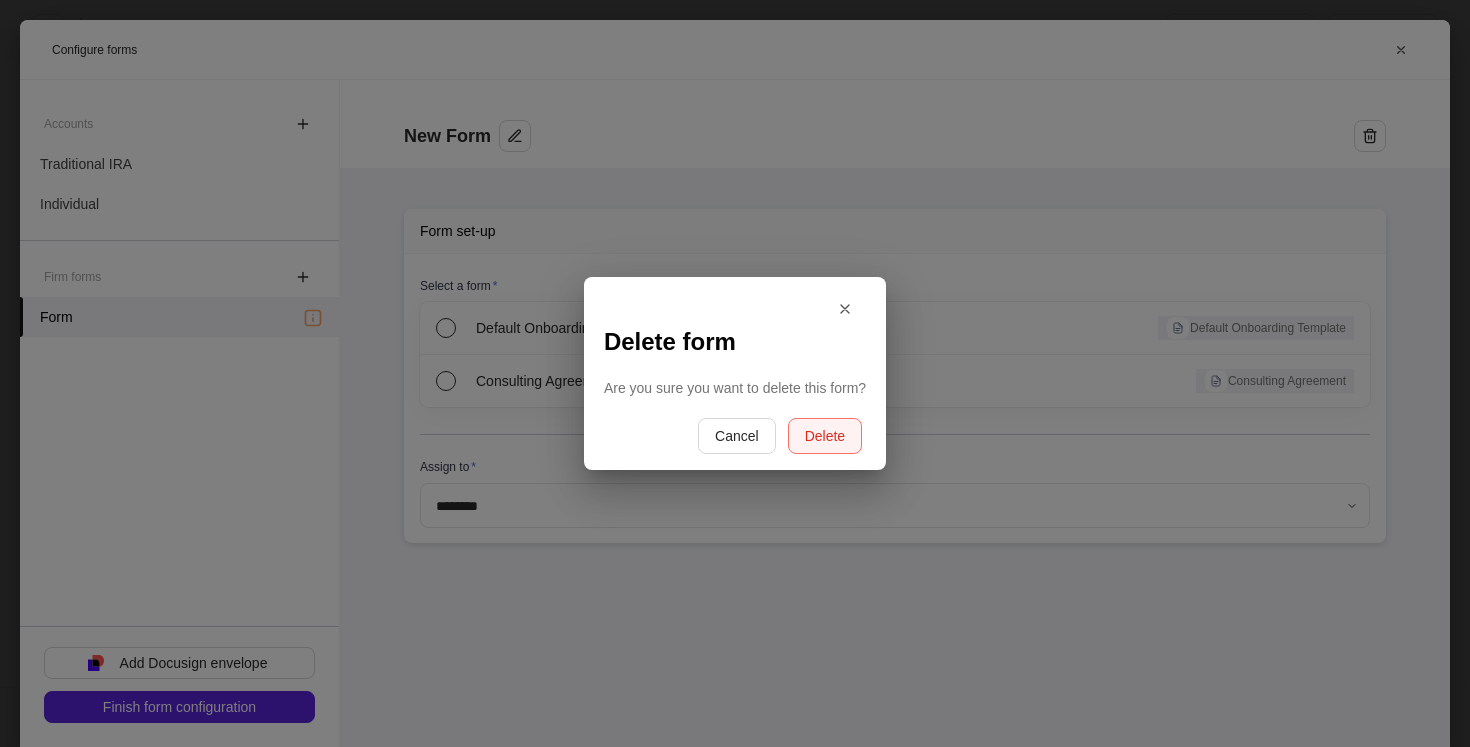 click on "Delete" at bounding box center (825, 436) 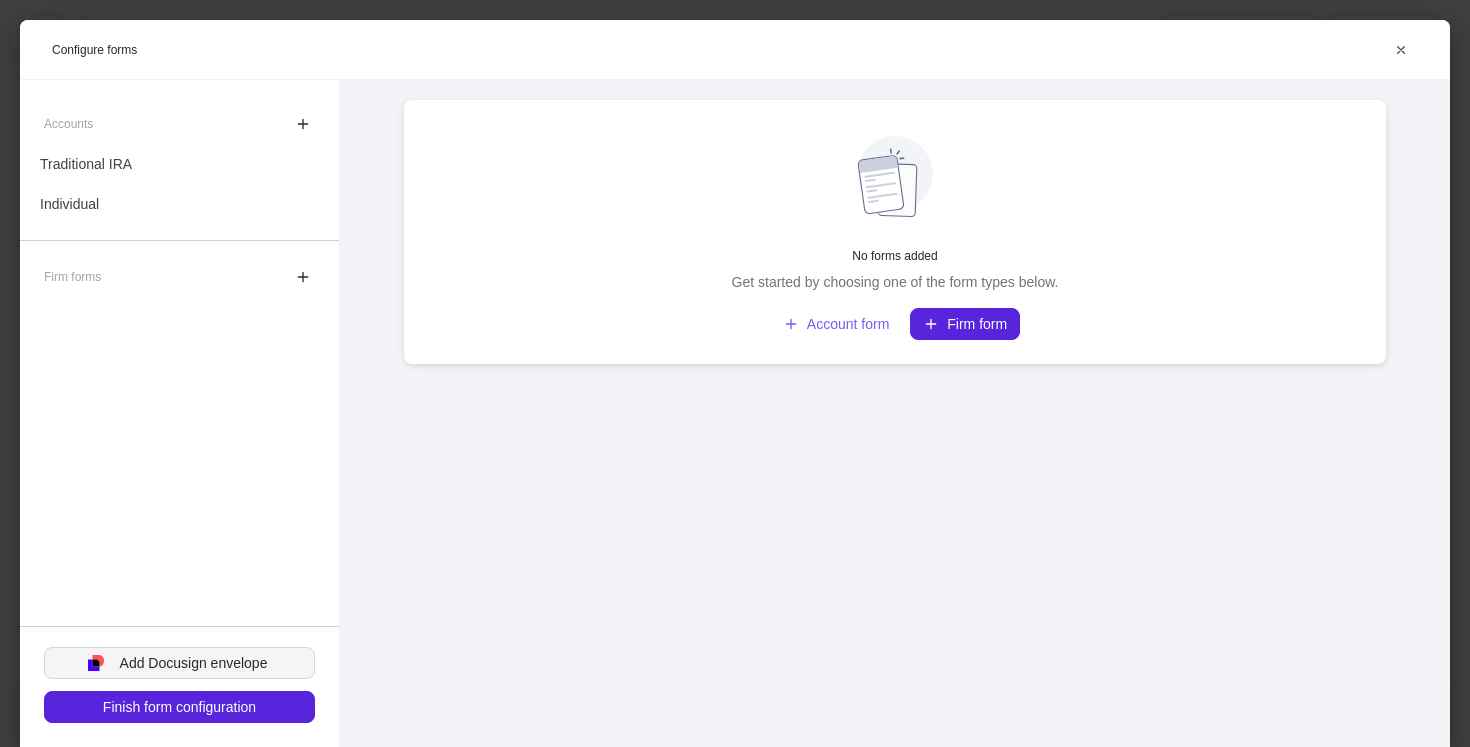 click on "Add Docusign envelope" at bounding box center [179, 663] 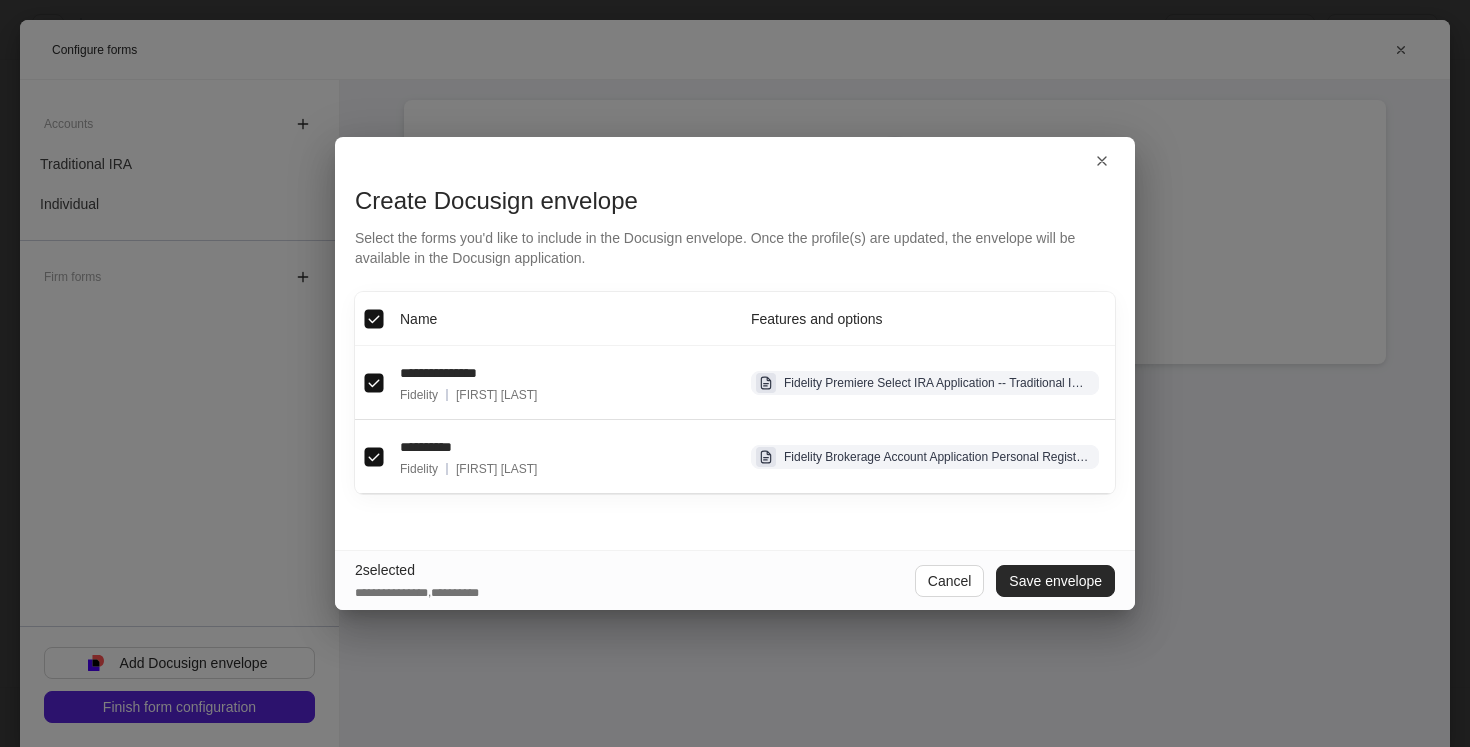 click on "Save envelope" at bounding box center (1055, 581) 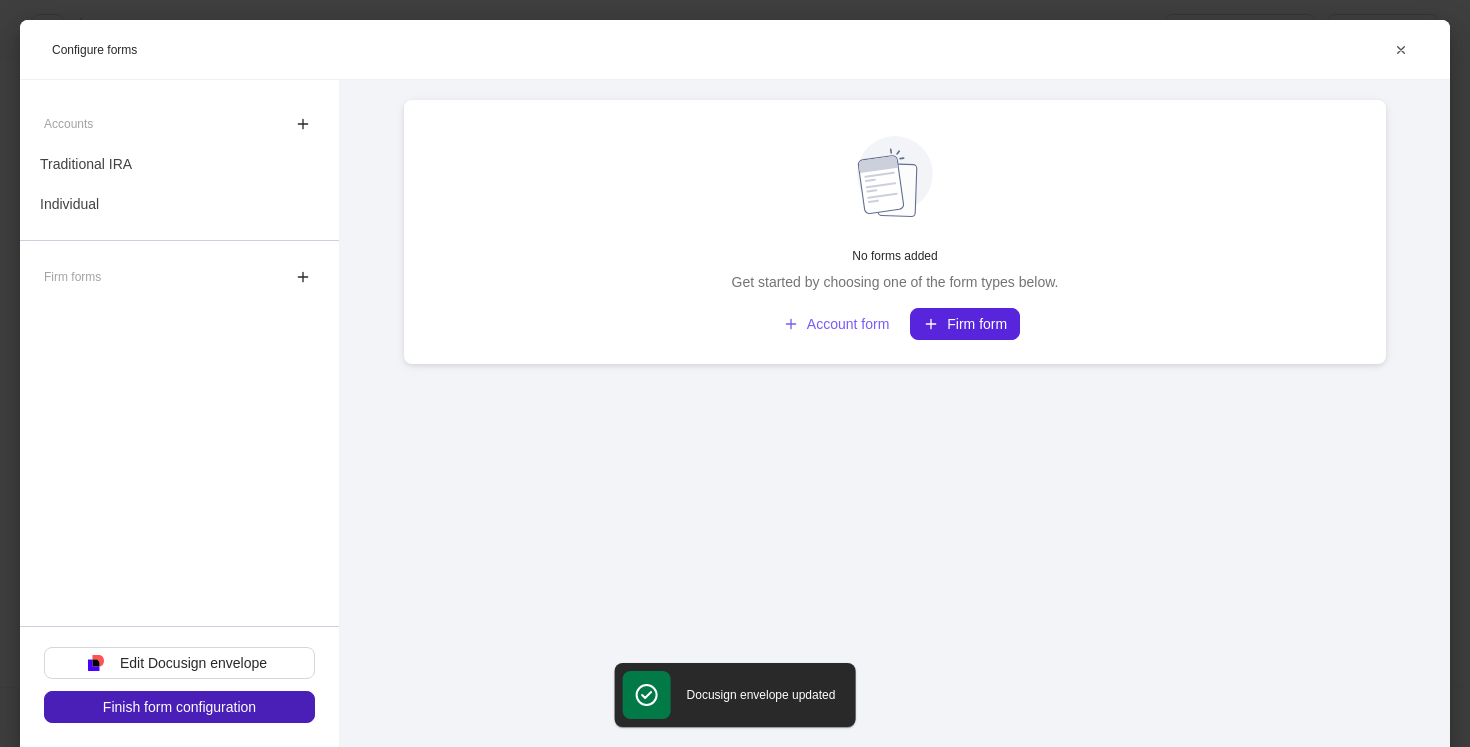 click on "Finish form configuration" at bounding box center (179, 707) 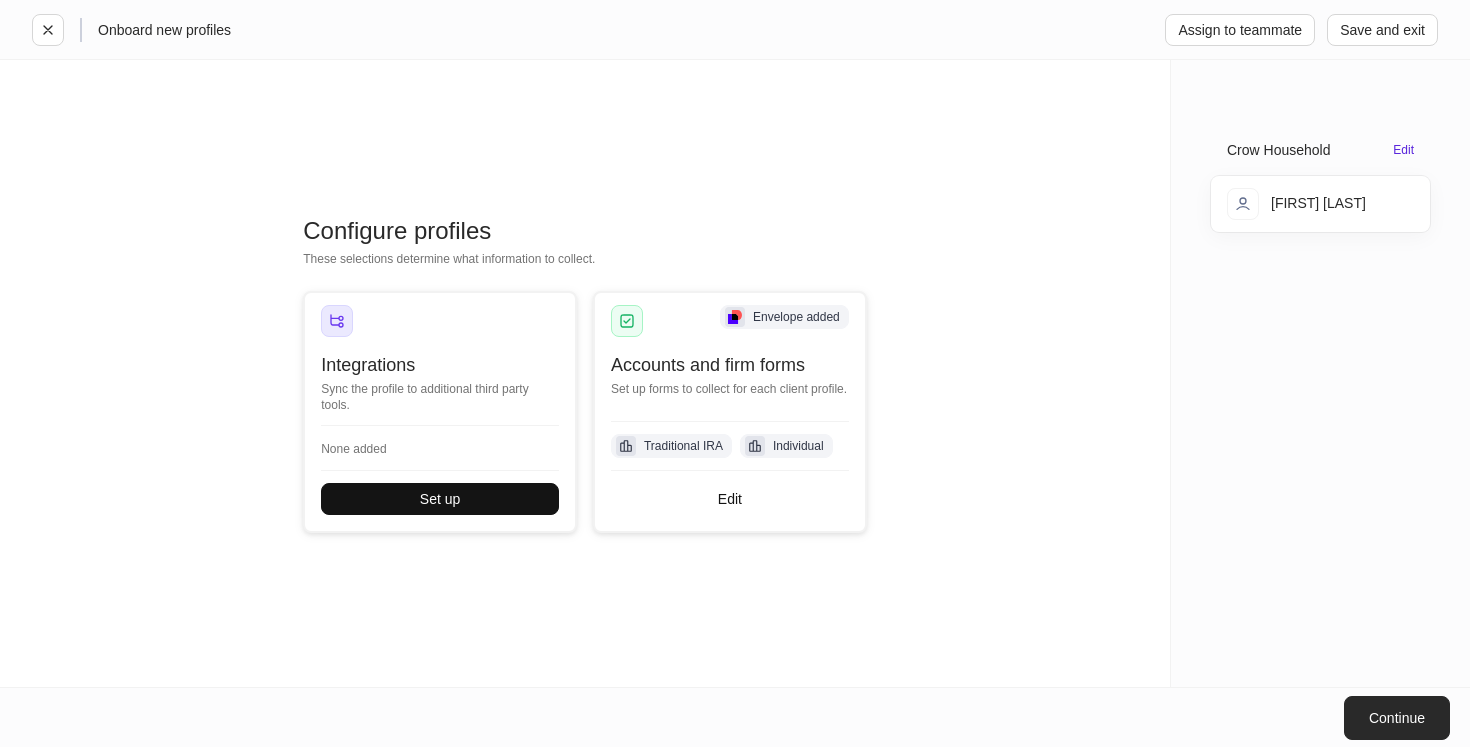 click on "Continue" at bounding box center (1397, 718) 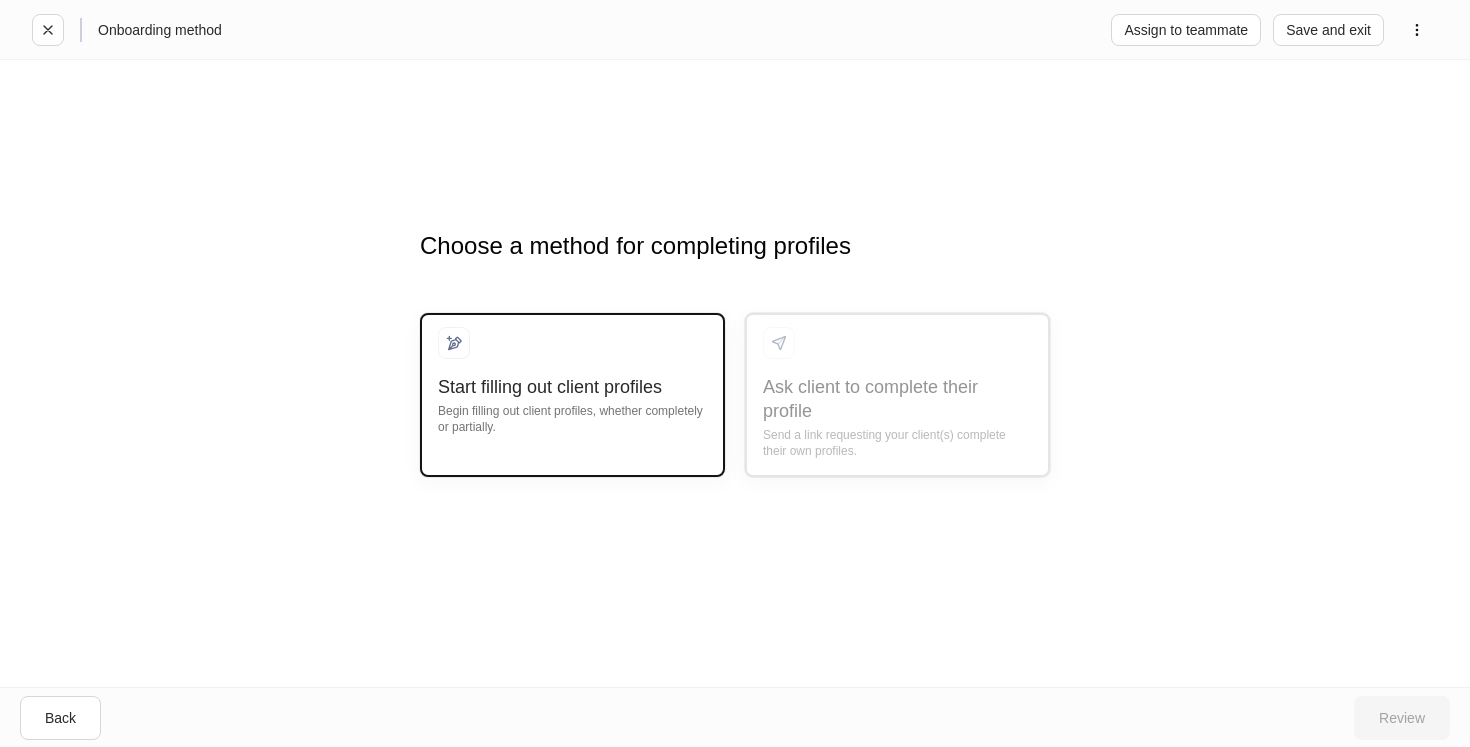 click on "Start filling out client profiles Begin filling out client profiles, whether completely or partially." at bounding box center [572, 417] 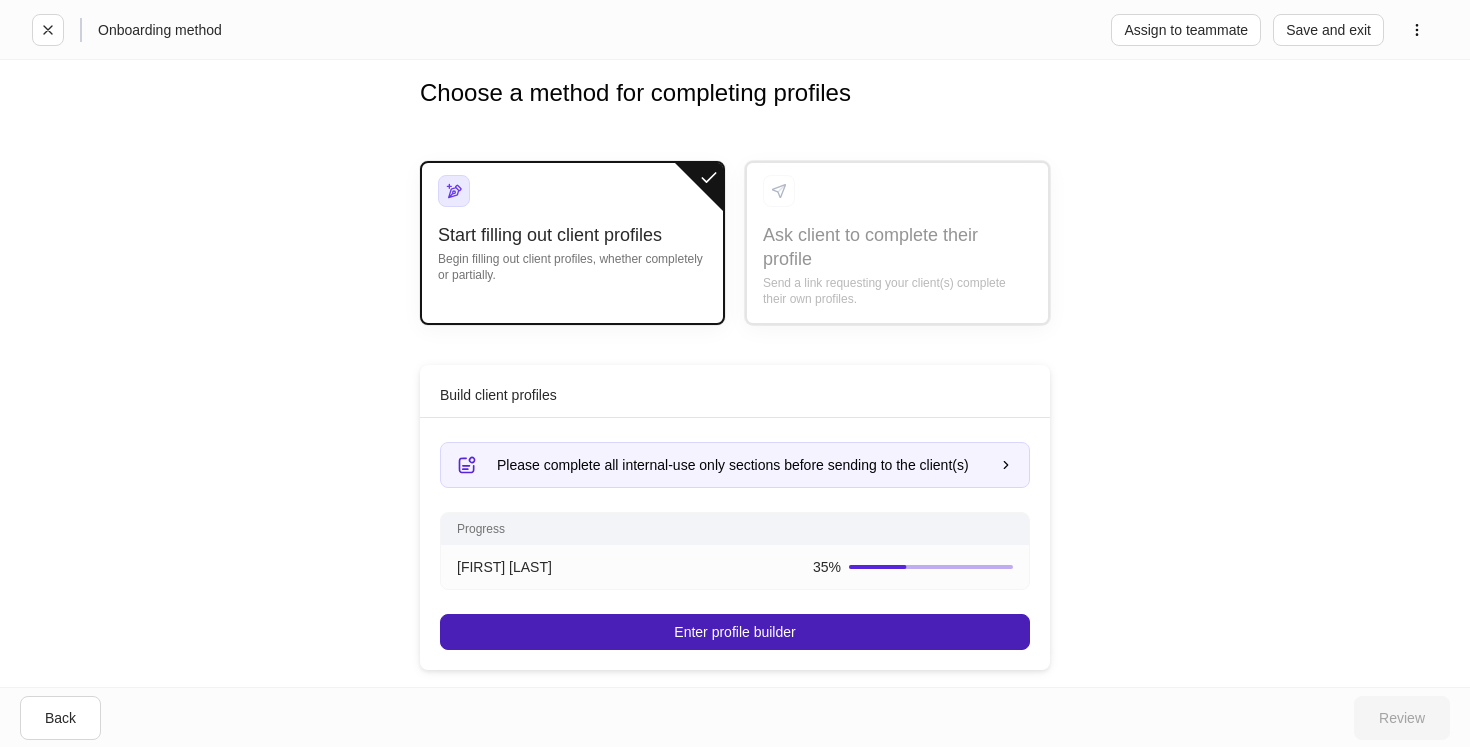 click on "Enter profile builder" at bounding box center (734, 632) 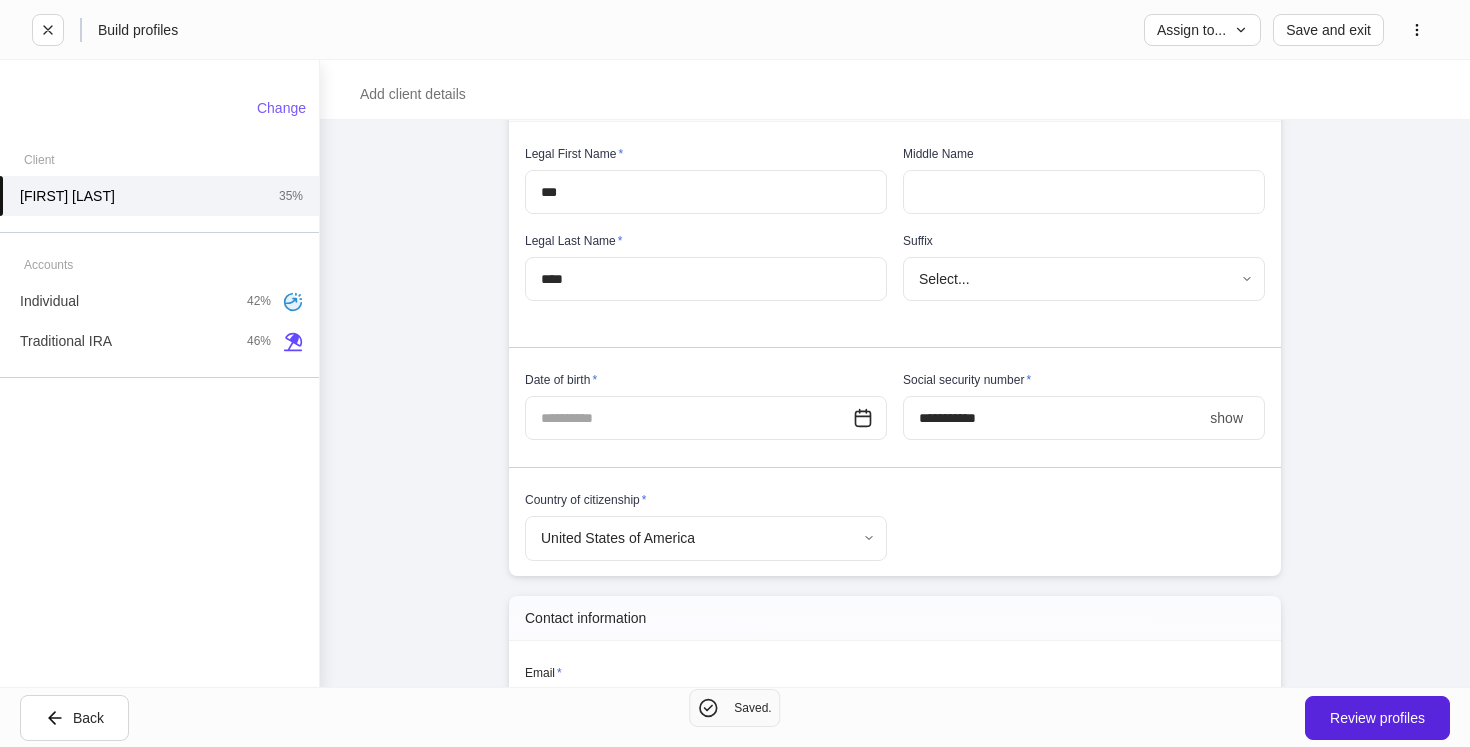 scroll, scrollTop: 217, scrollLeft: 0, axis: vertical 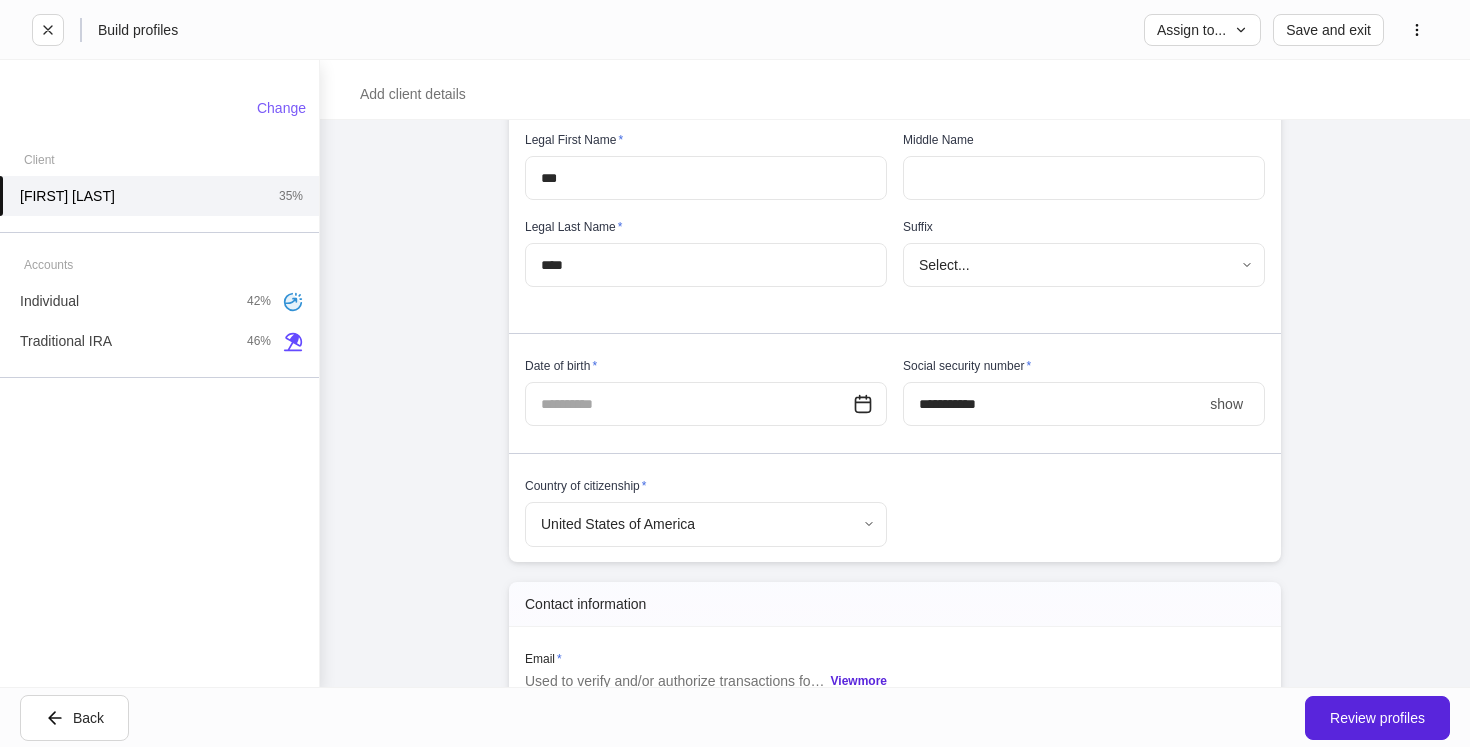 click at bounding box center (689, 404) 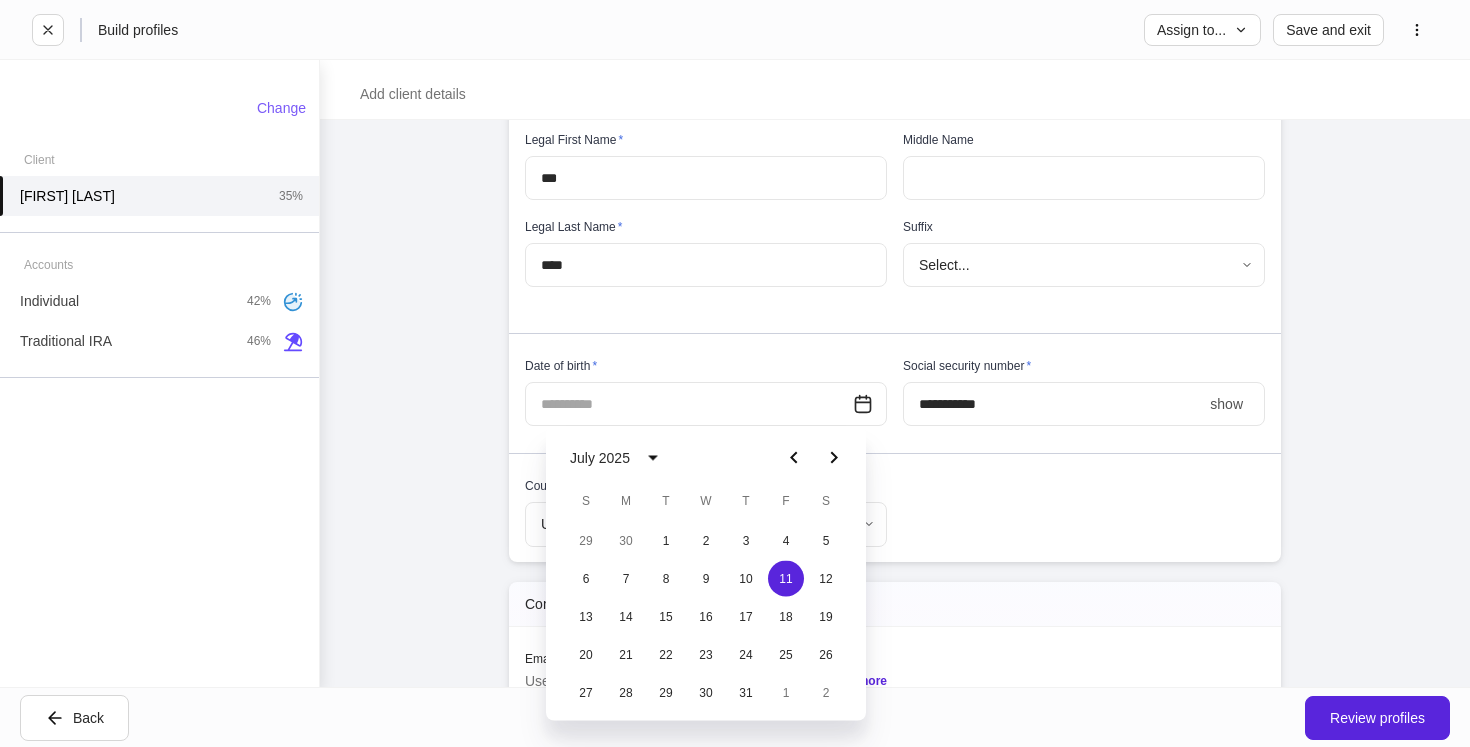 click on "July 2025" at bounding box center (600, 458) 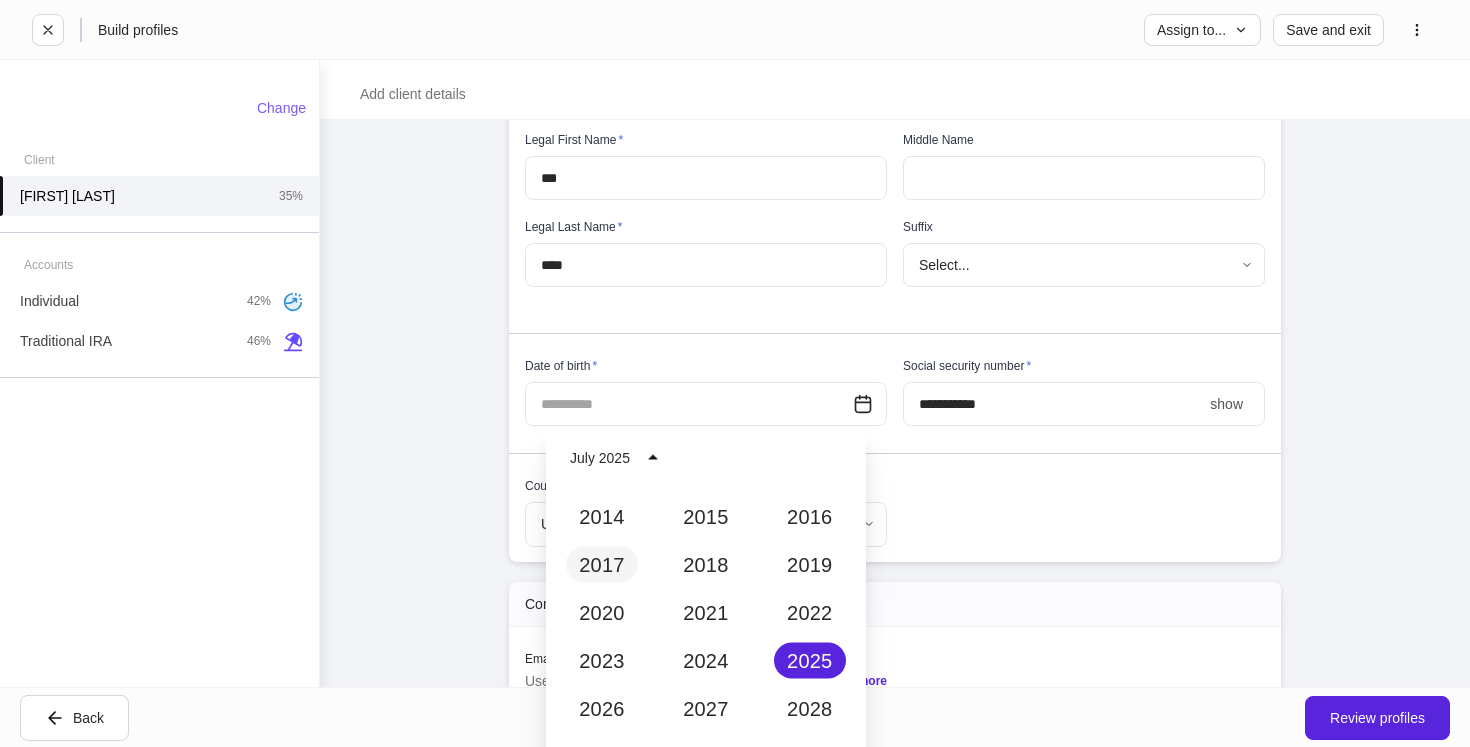 scroll, scrollTop: 1807, scrollLeft: 0, axis: vertical 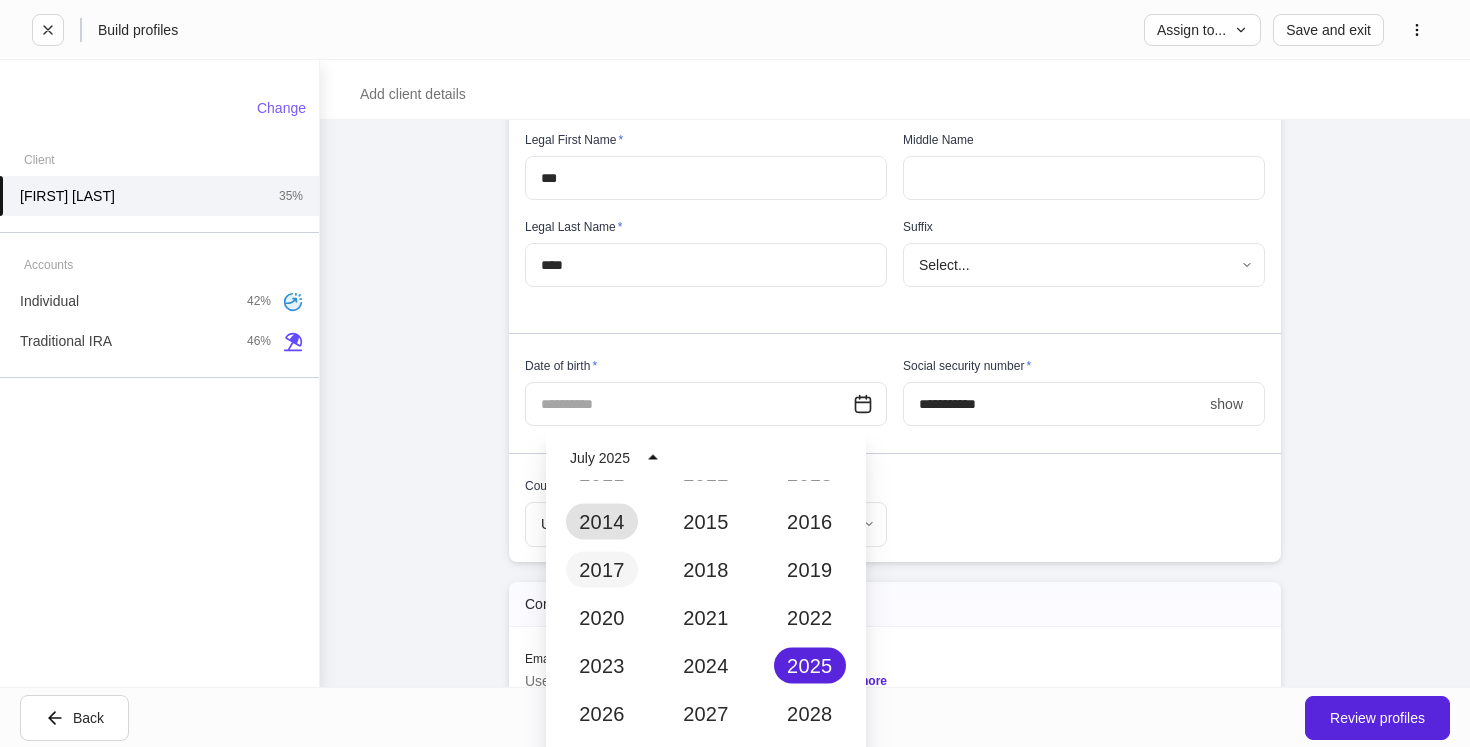 click on "2014" at bounding box center (602, 522) 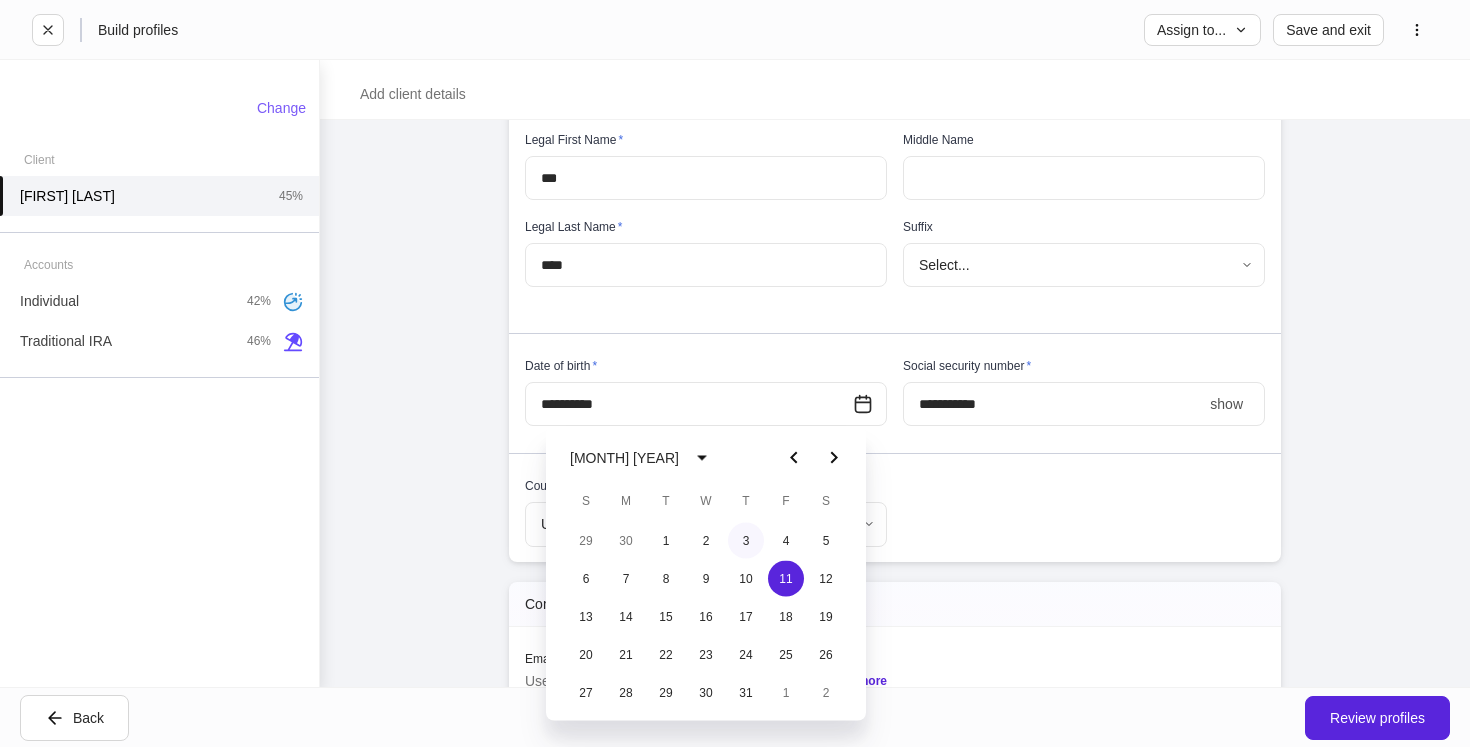 click on "3" at bounding box center [746, 541] 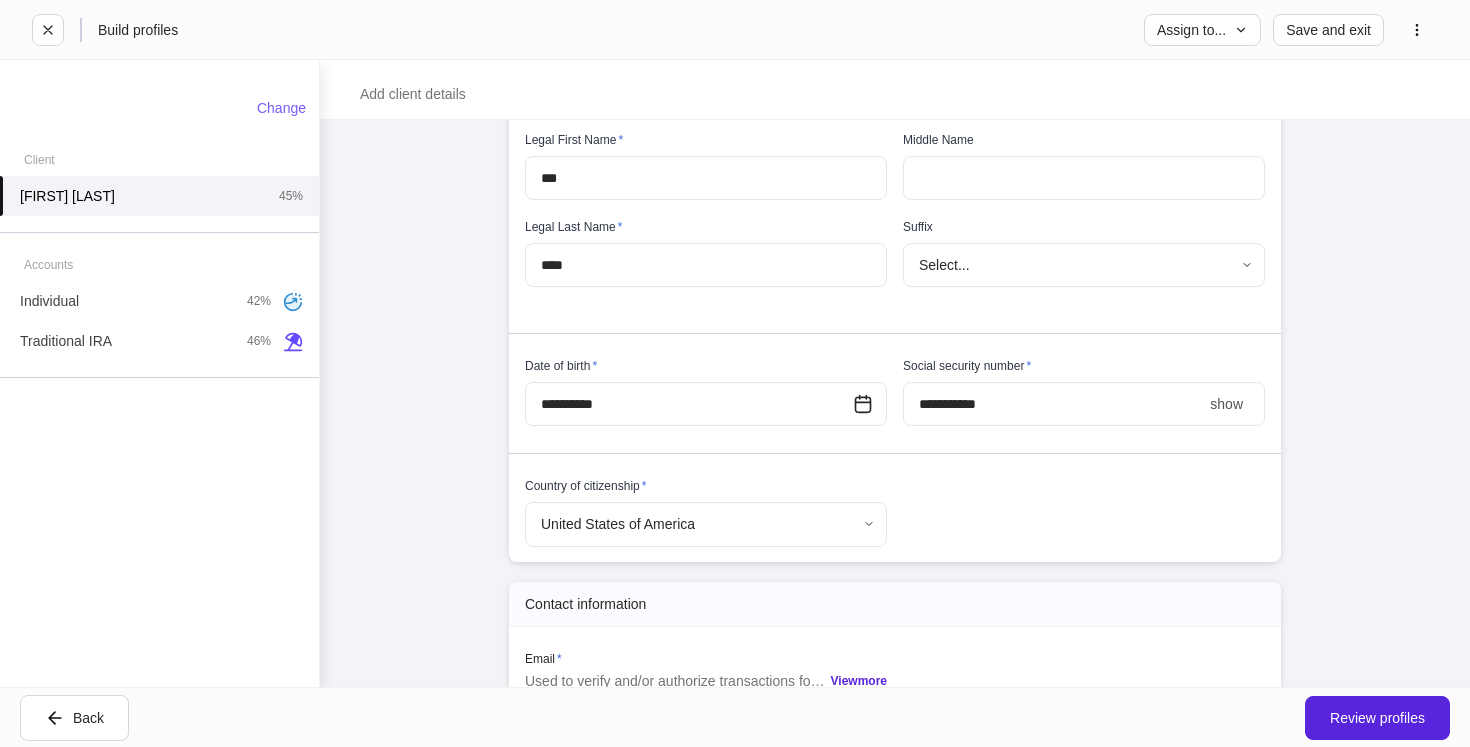 type on "**********" 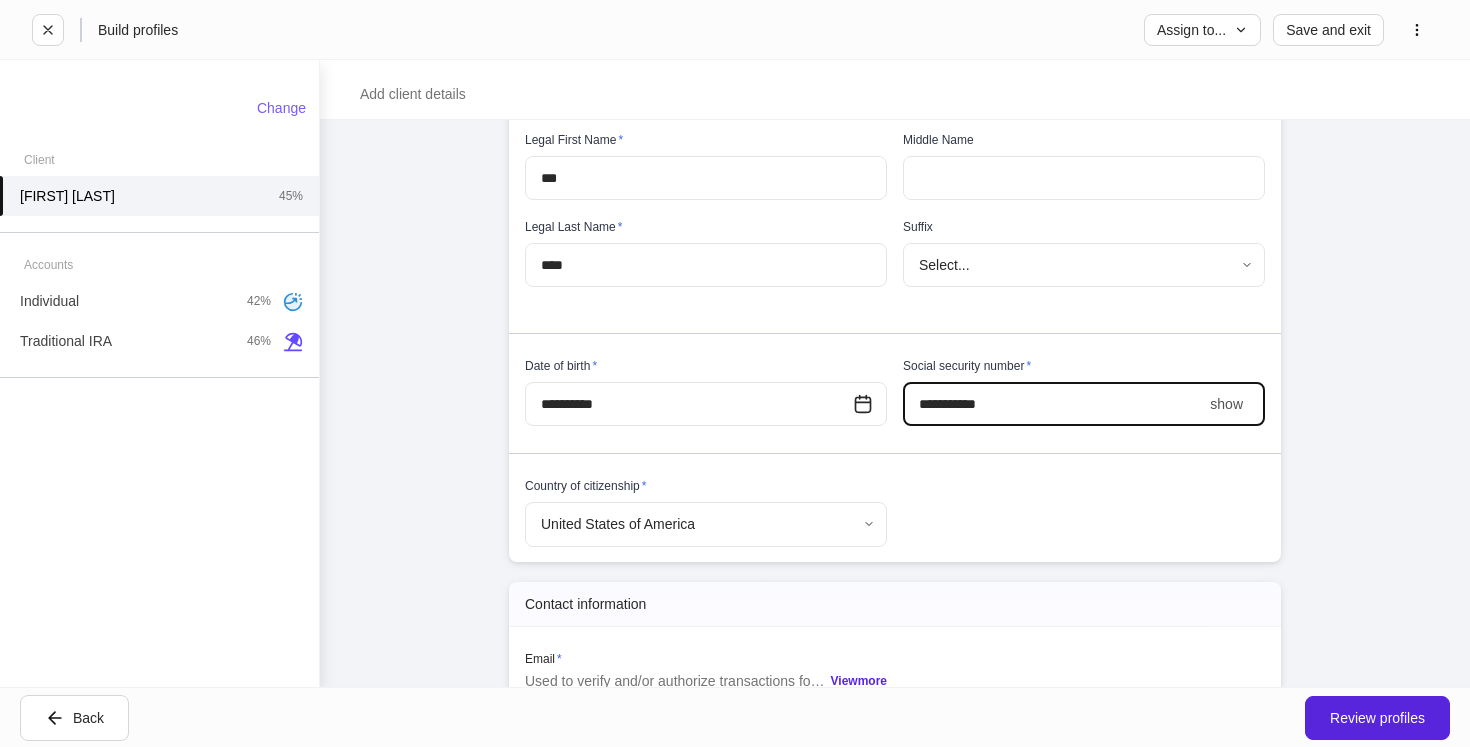 click on "show" at bounding box center (1226, 404) 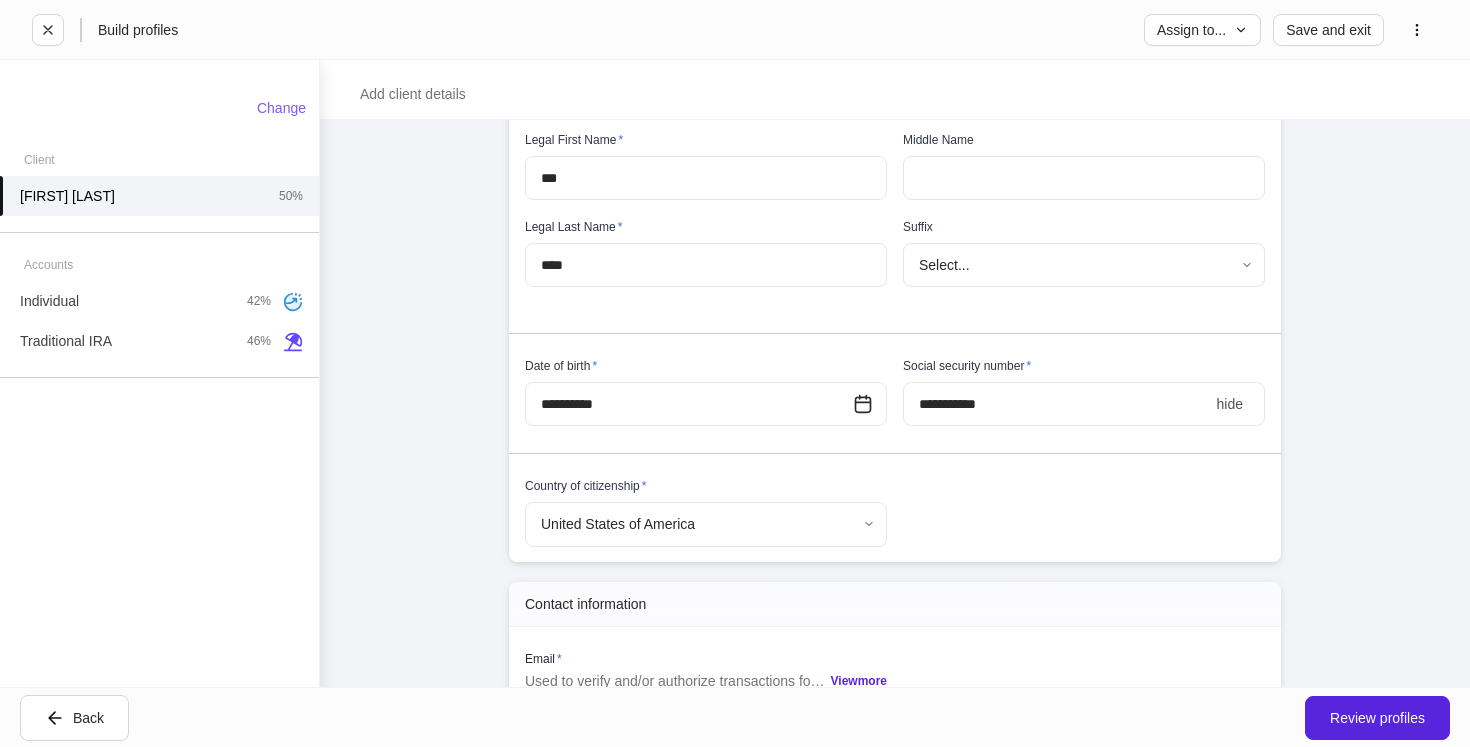 click on "**********" at bounding box center (1056, 404) 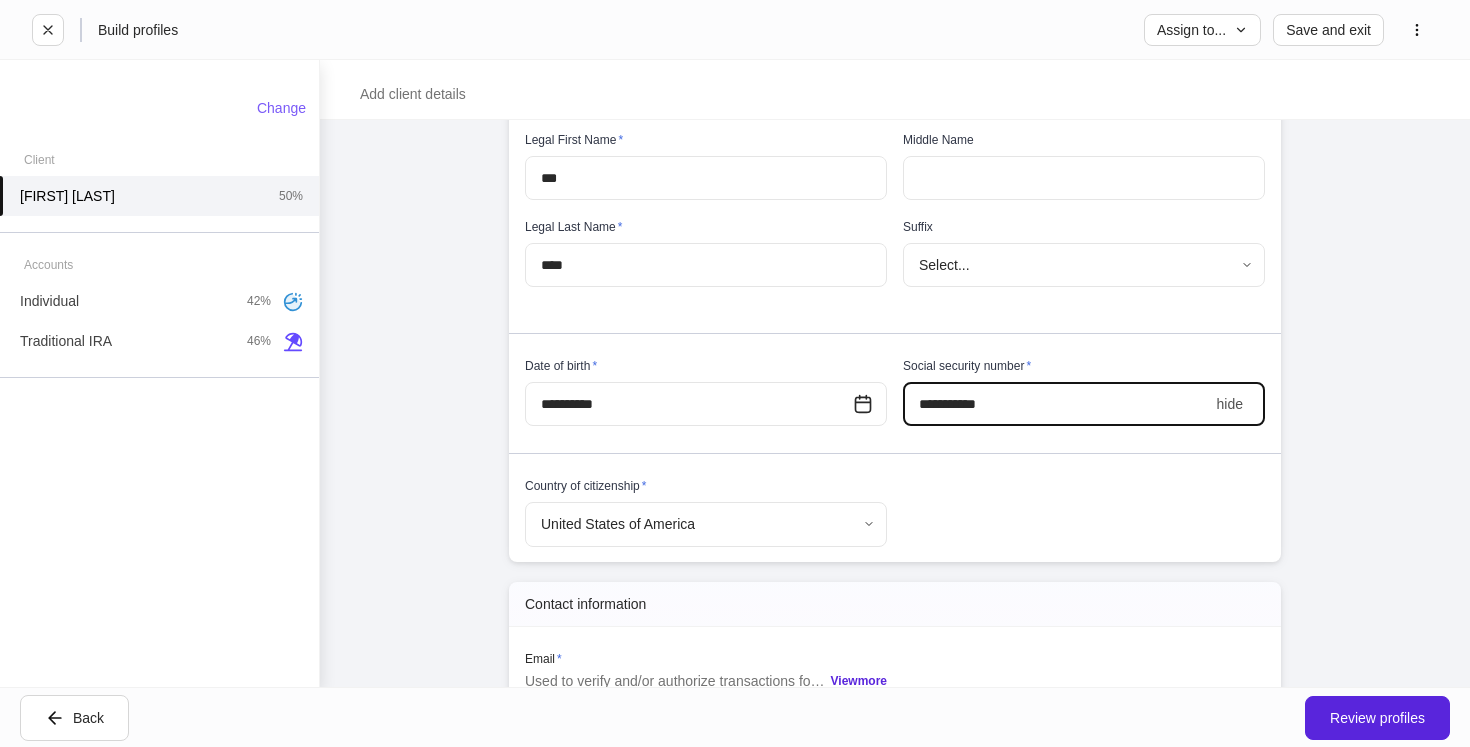 type on "**********" 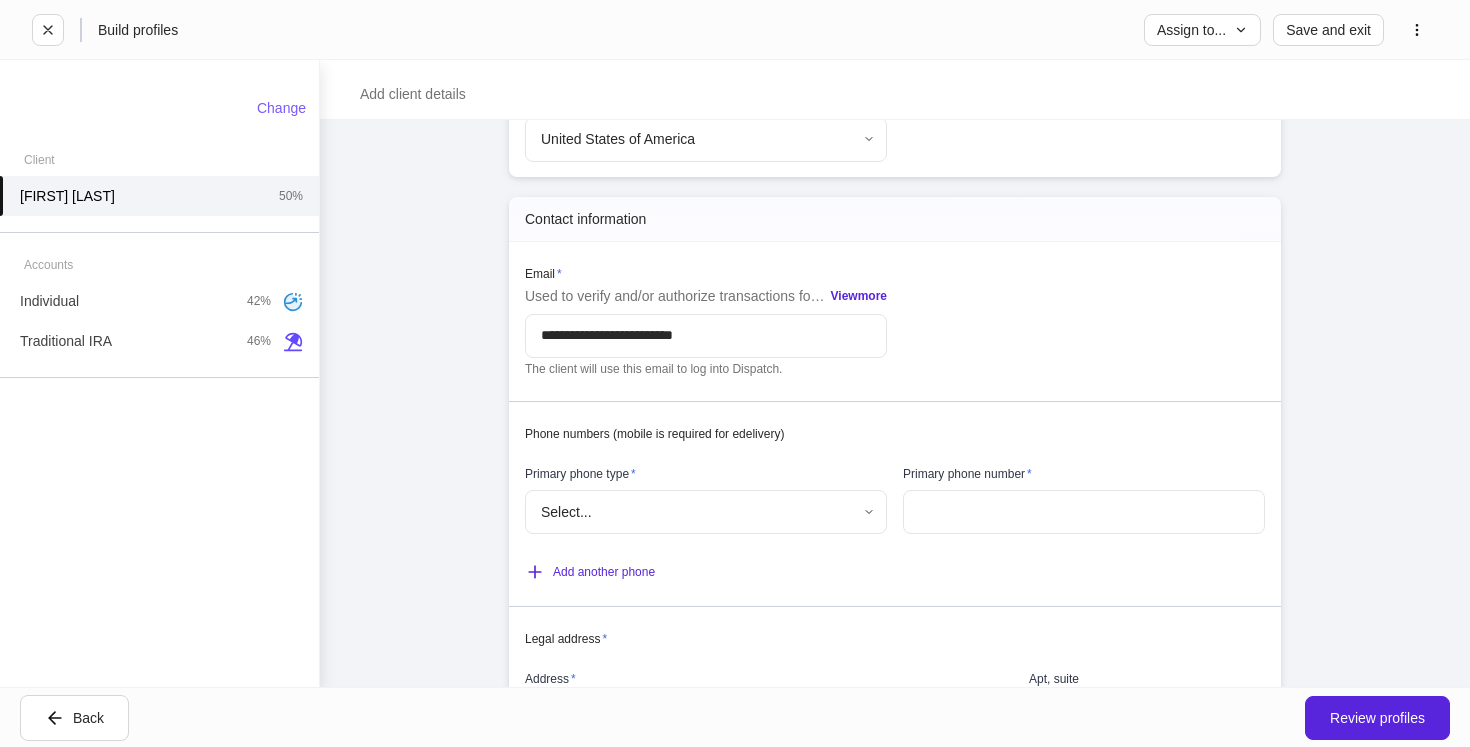 scroll, scrollTop: 605, scrollLeft: 0, axis: vertical 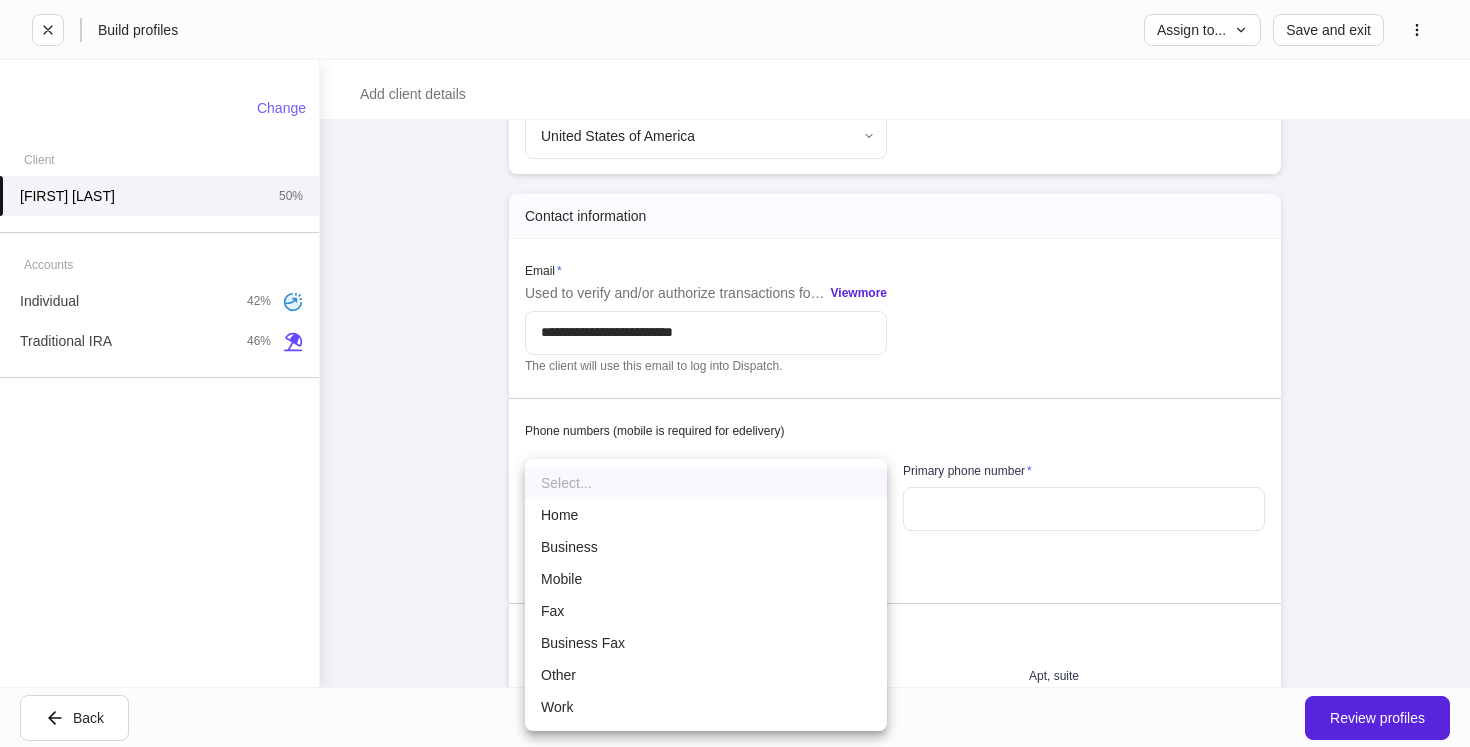 click on "**********" at bounding box center [735, 373] 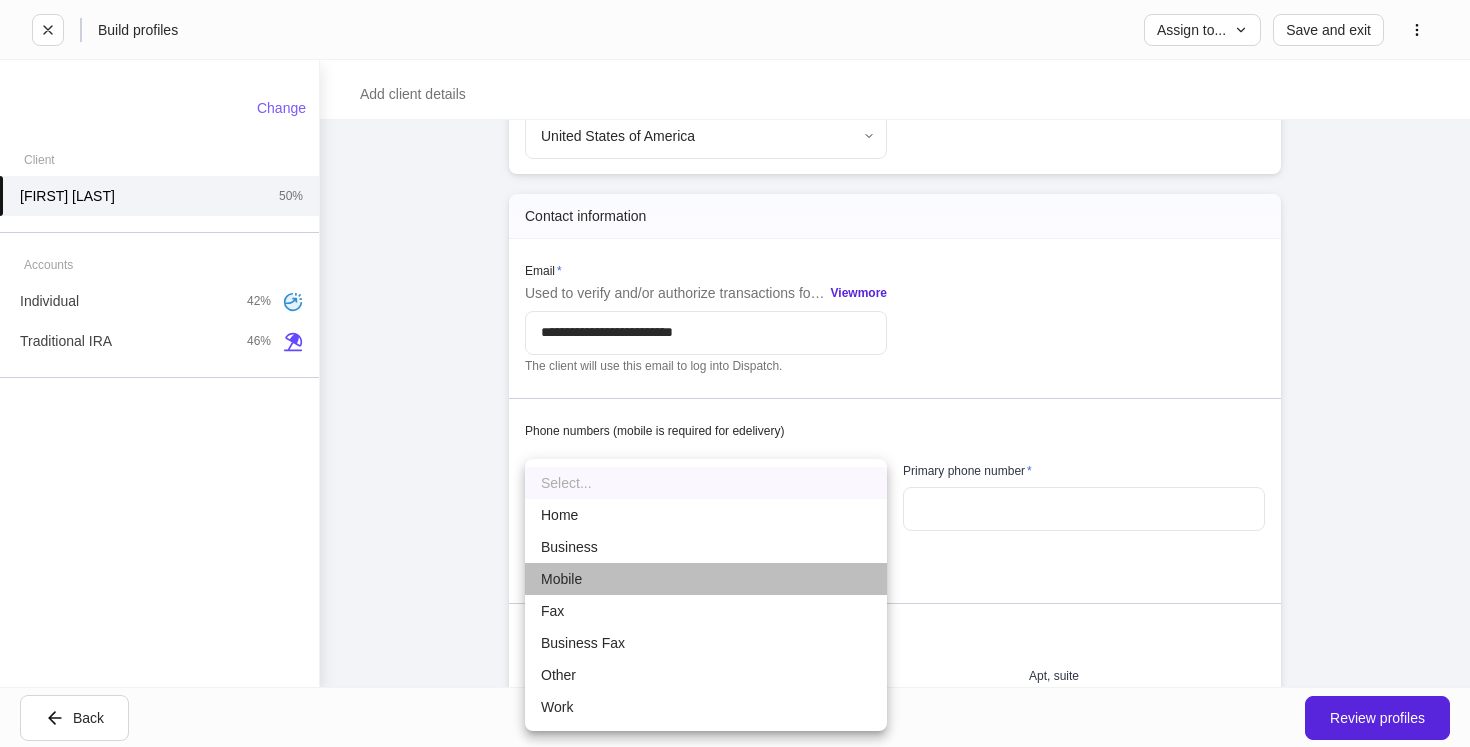 click on "Mobile" at bounding box center [706, 579] 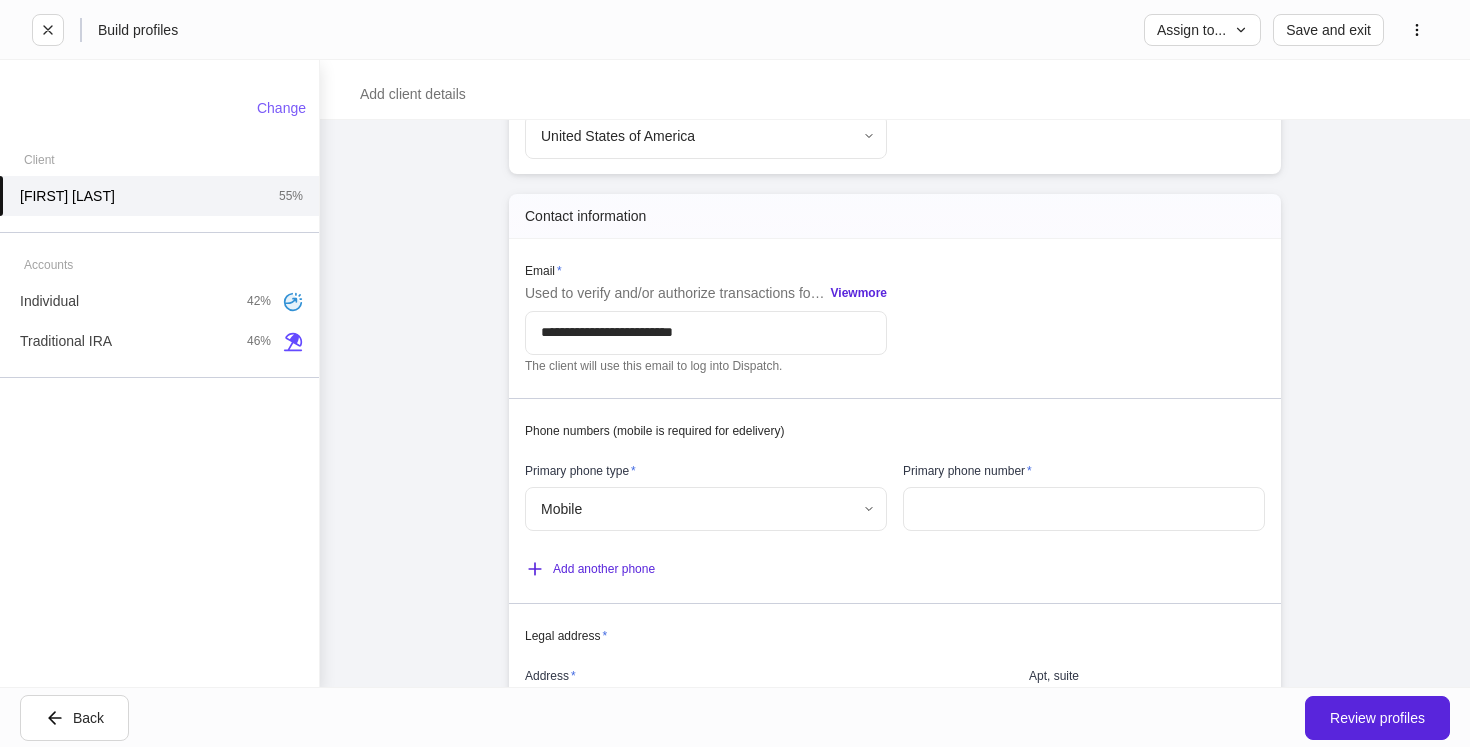 click at bounding box center [1084, 509] 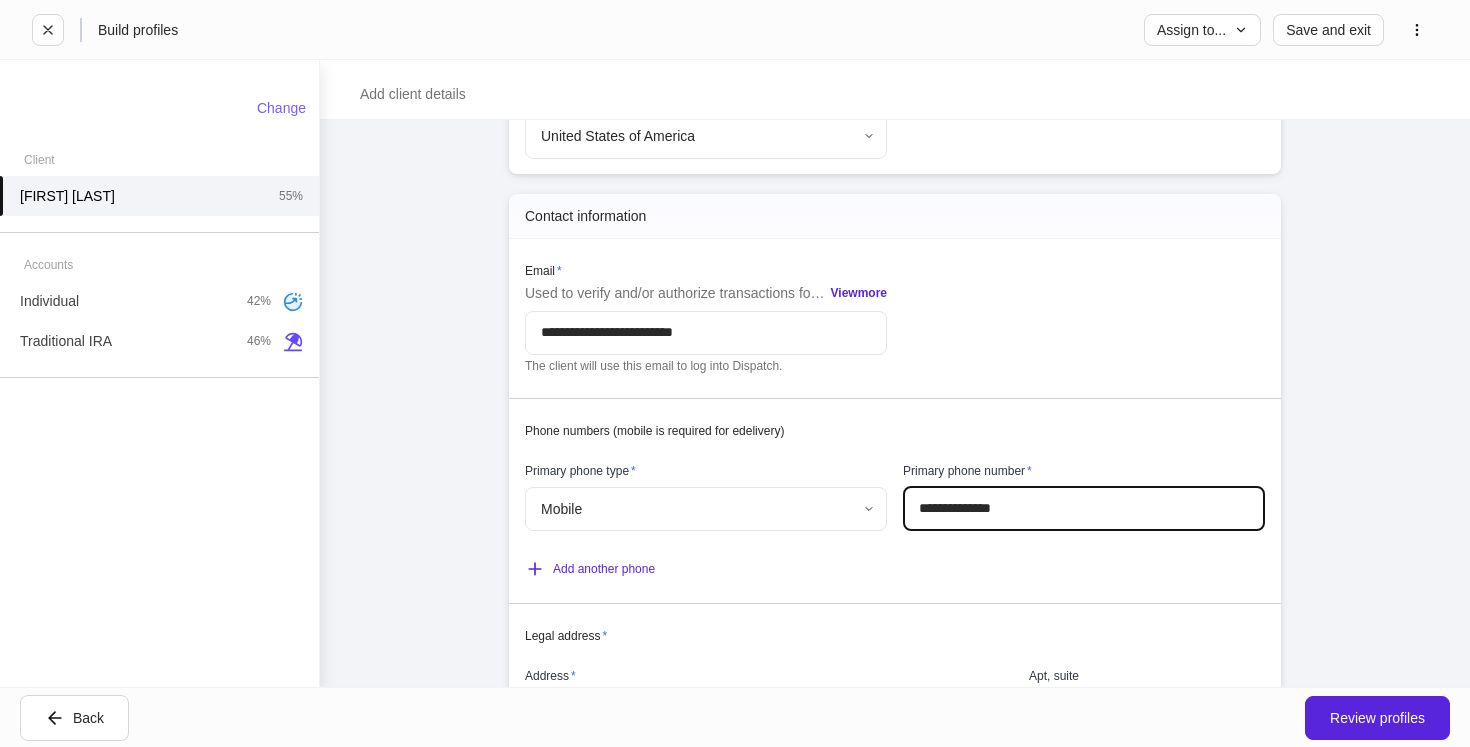 type on "**********" 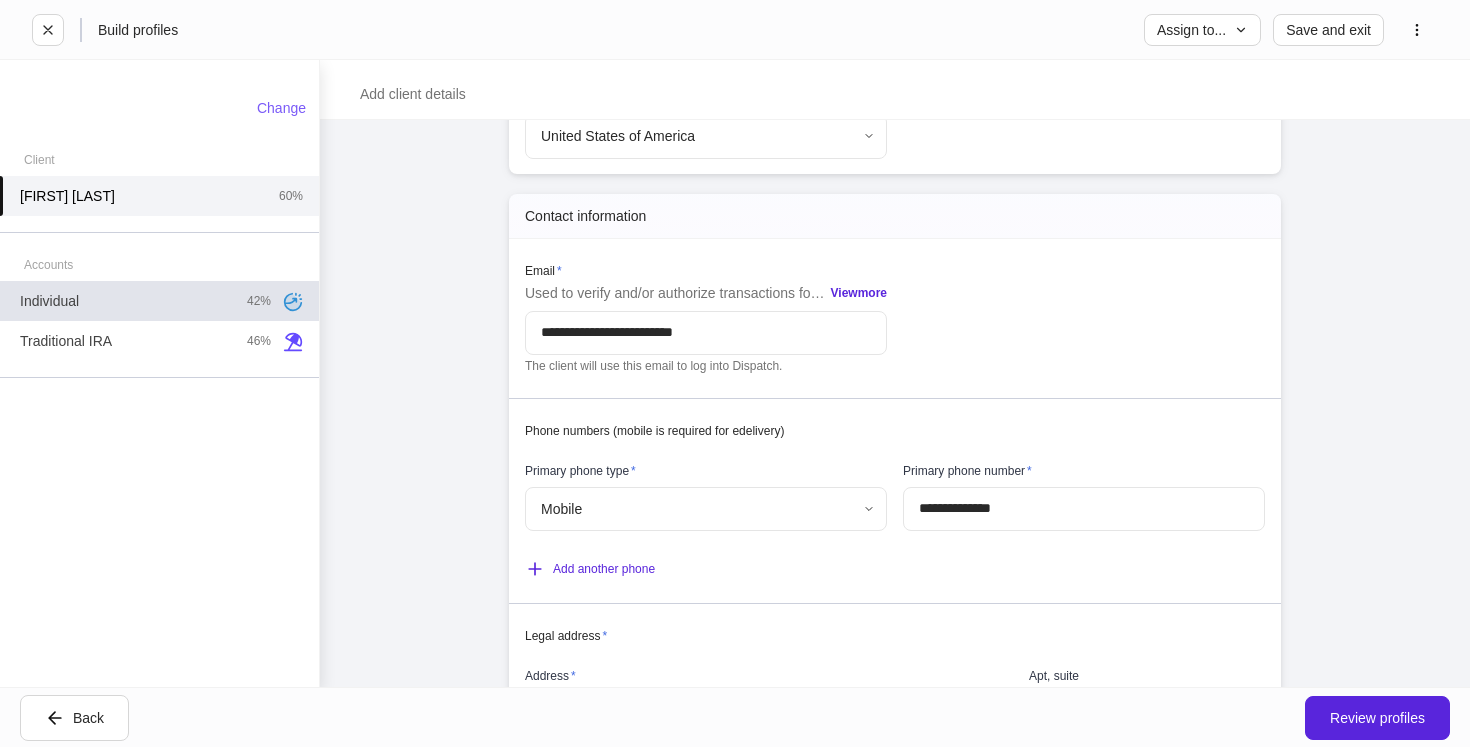 click on "Individual 42%" at bounding box center (159, 301) 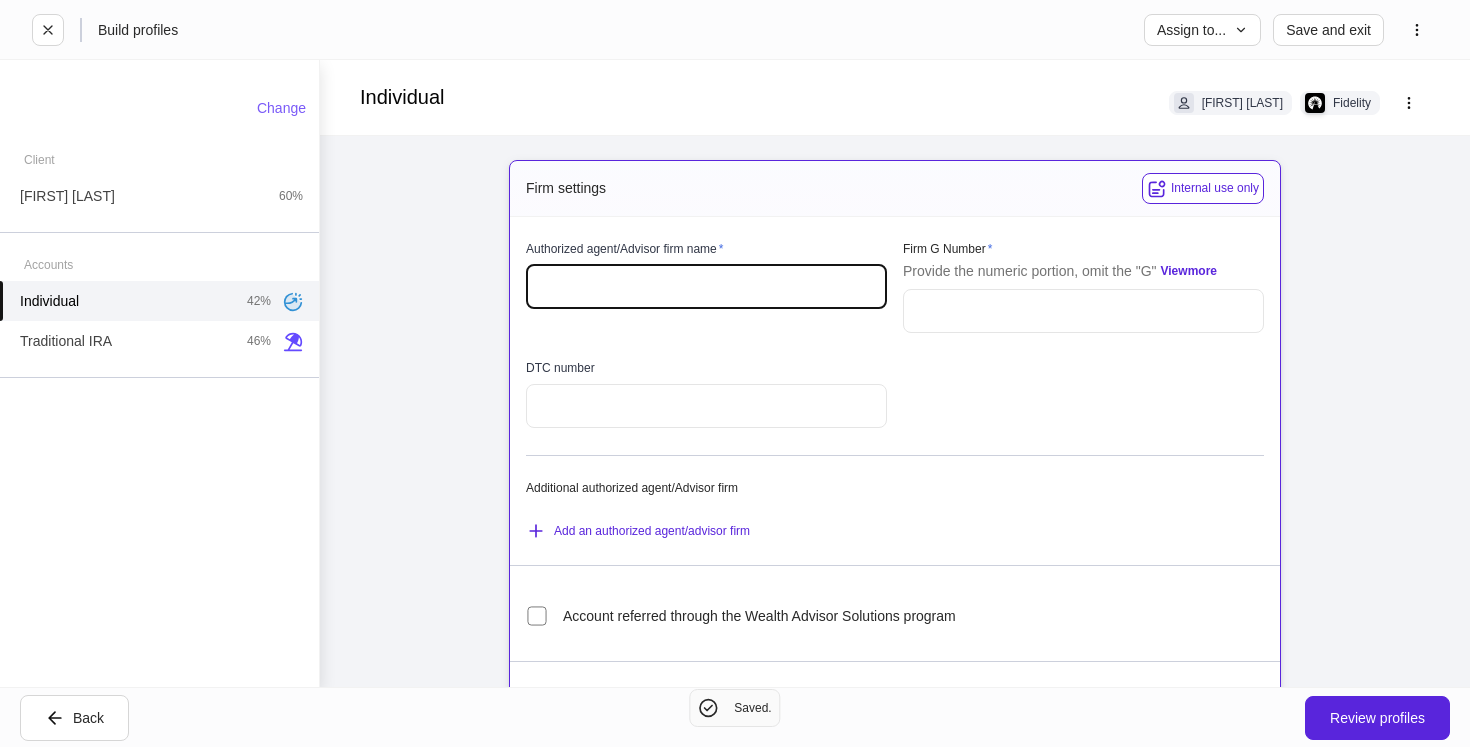 click at bounding box center [706, 287] 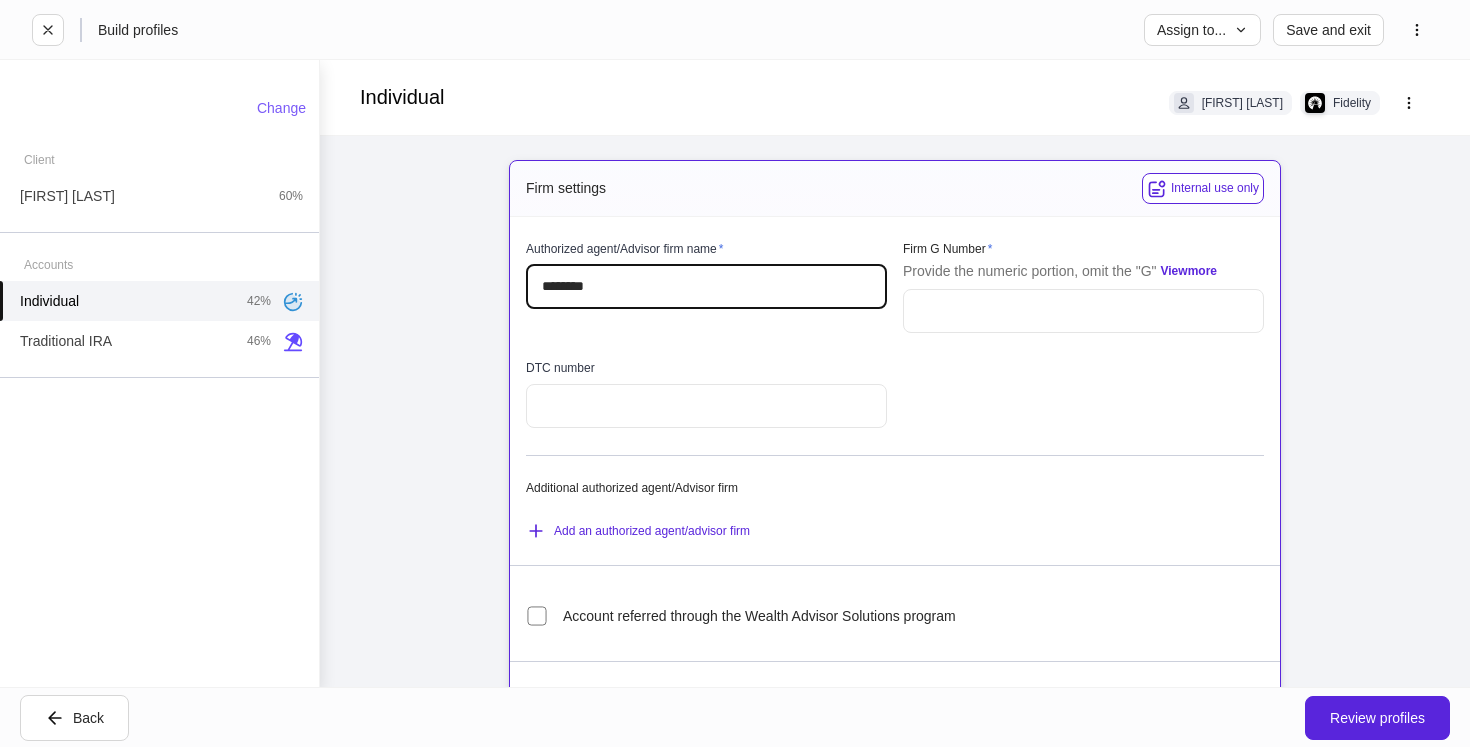 type on "********" 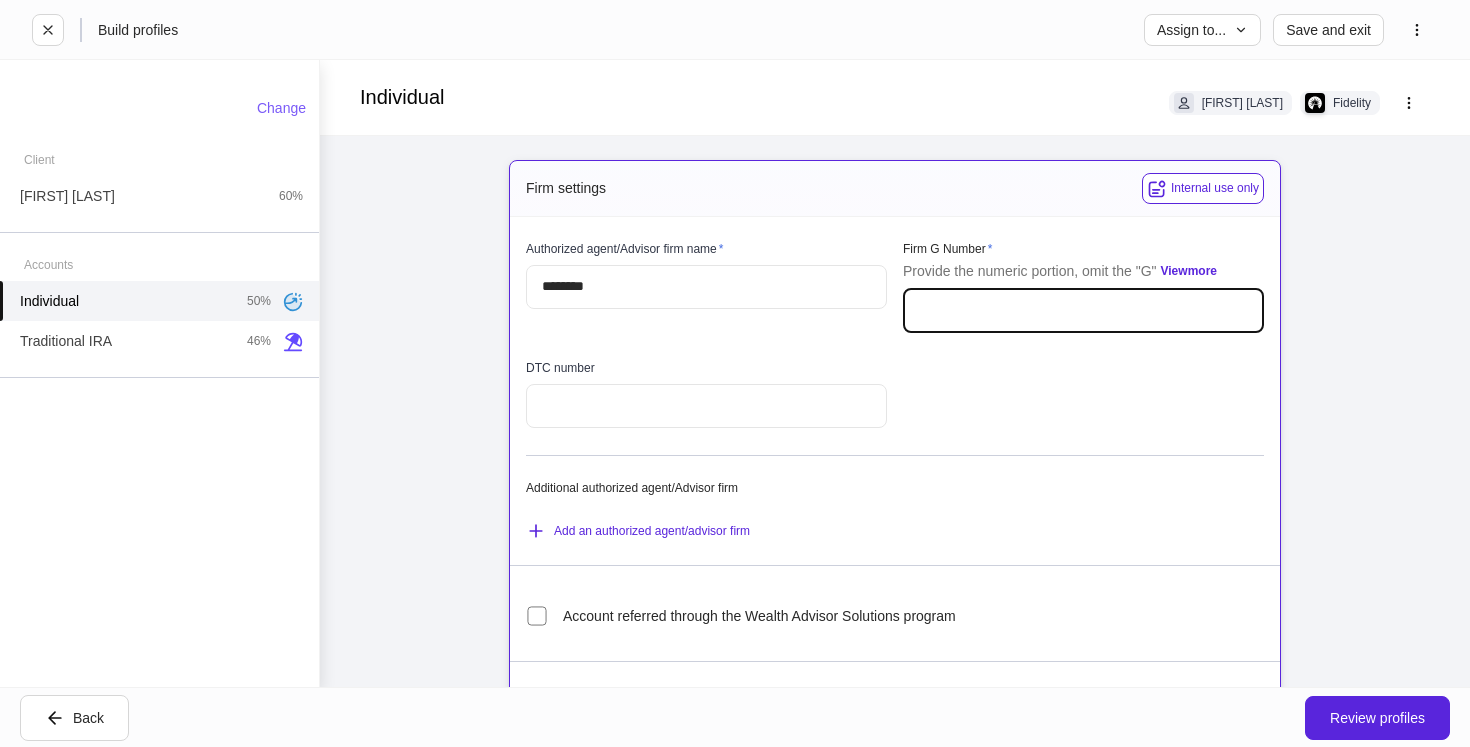 click at bounding box center [1083, 311] 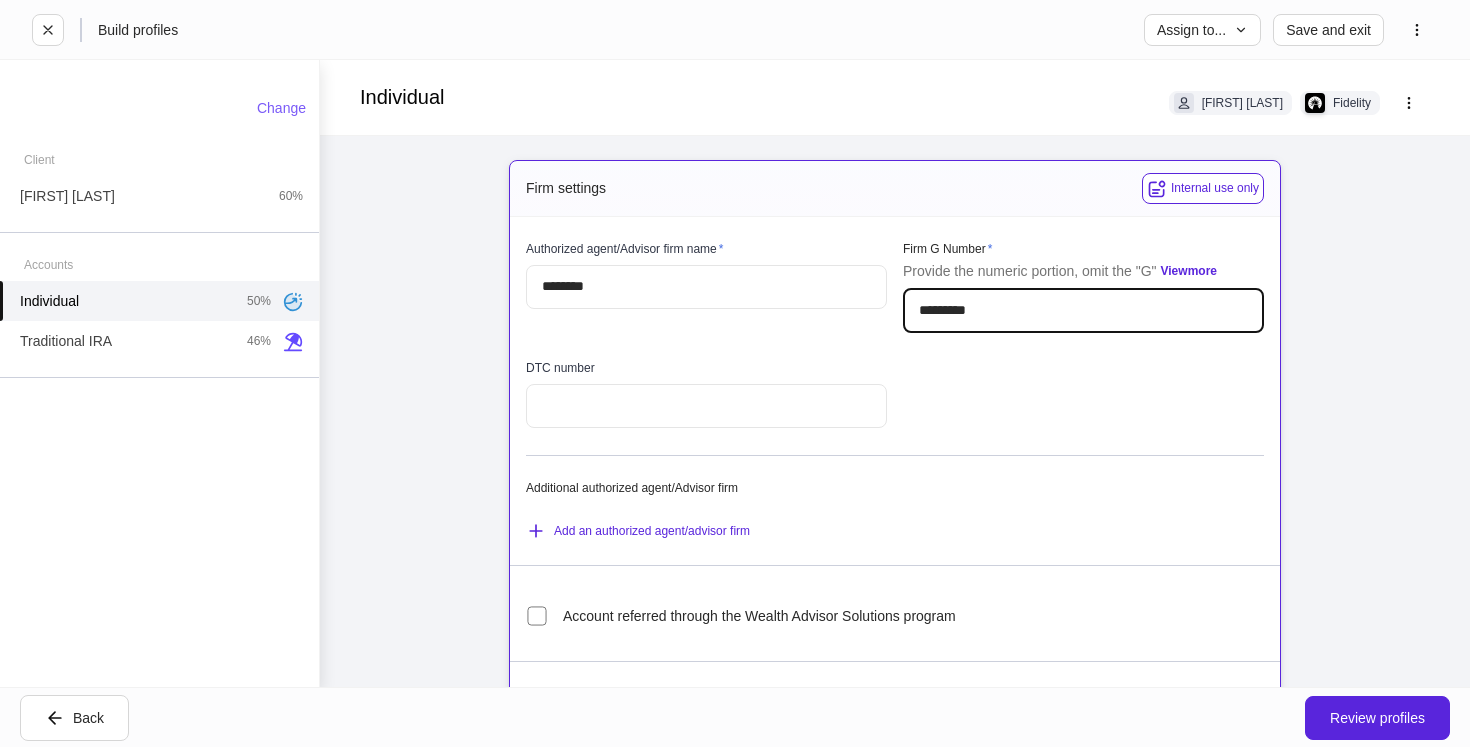 click on "Authorized agent/Advisor firm name * ******** ​ Firm G Number * Provide the numeric portion, omit the "G" View  more ********* ​ DTC number ​ Additional authorized agent/Advisor firm Add an authorized agent/advisor firm   Account referred through the Wealth Advisor Solutions program Fidelity account number (not required for new accounts) ​" at bounding box center (887, 487) 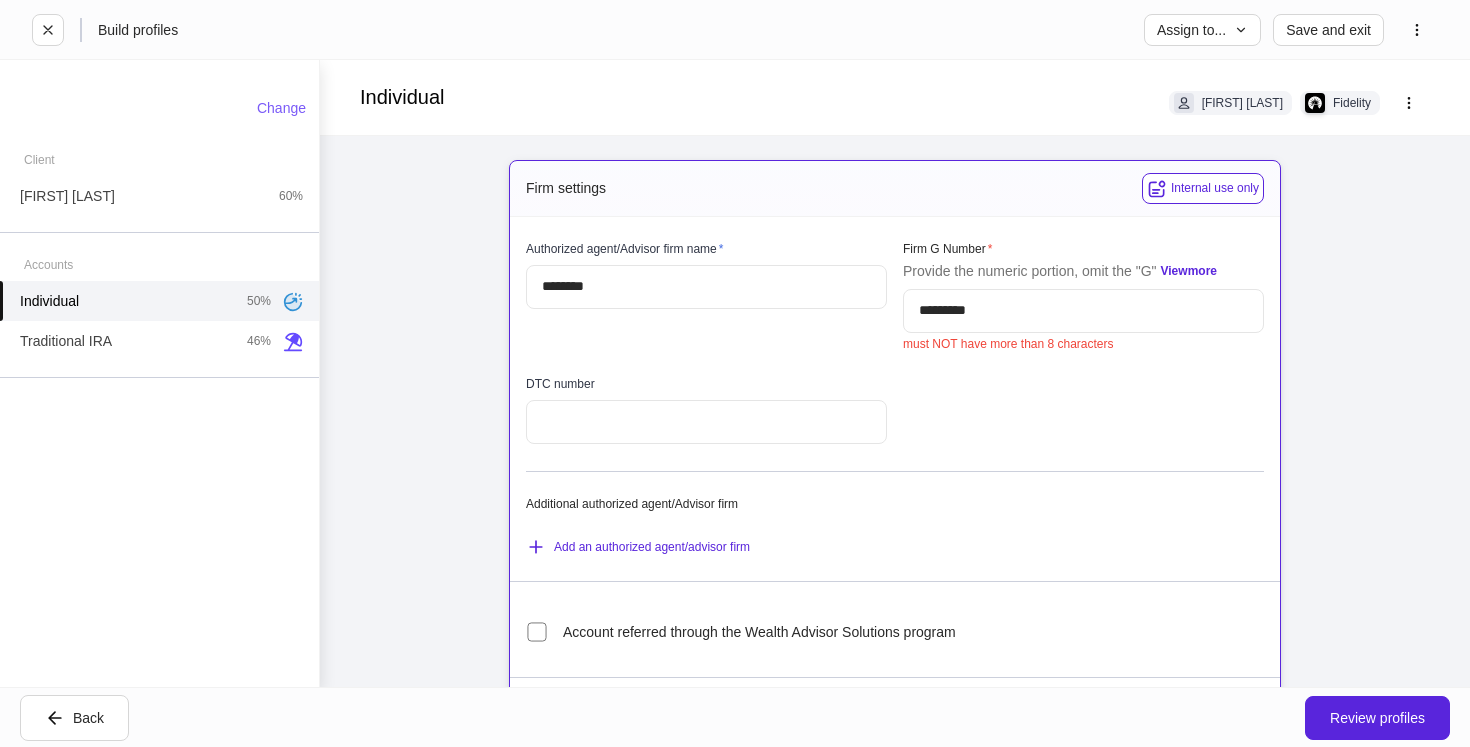 click on "*********" at bounding box center [1083, 311] 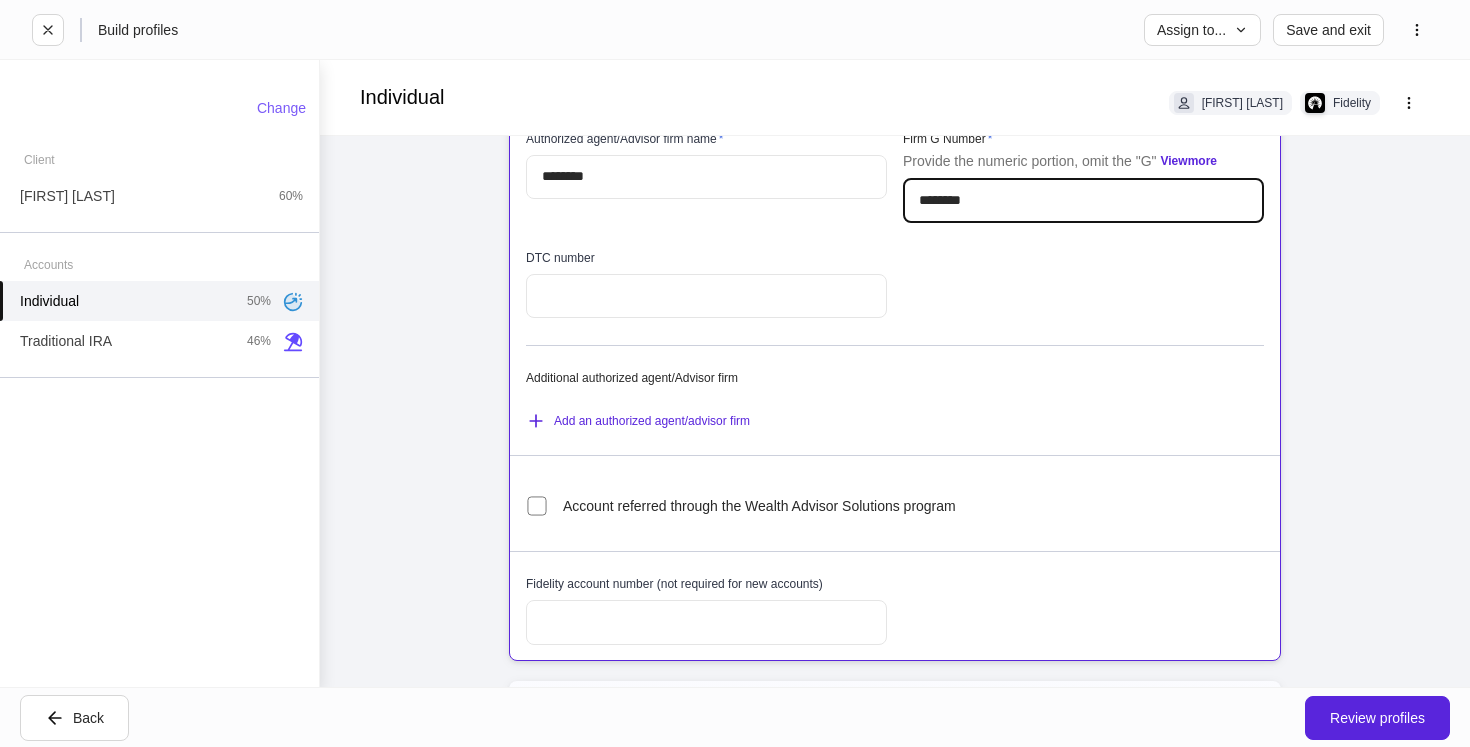 scroll, scrollTop: 103, scrollLeft: 0, axis: vertical 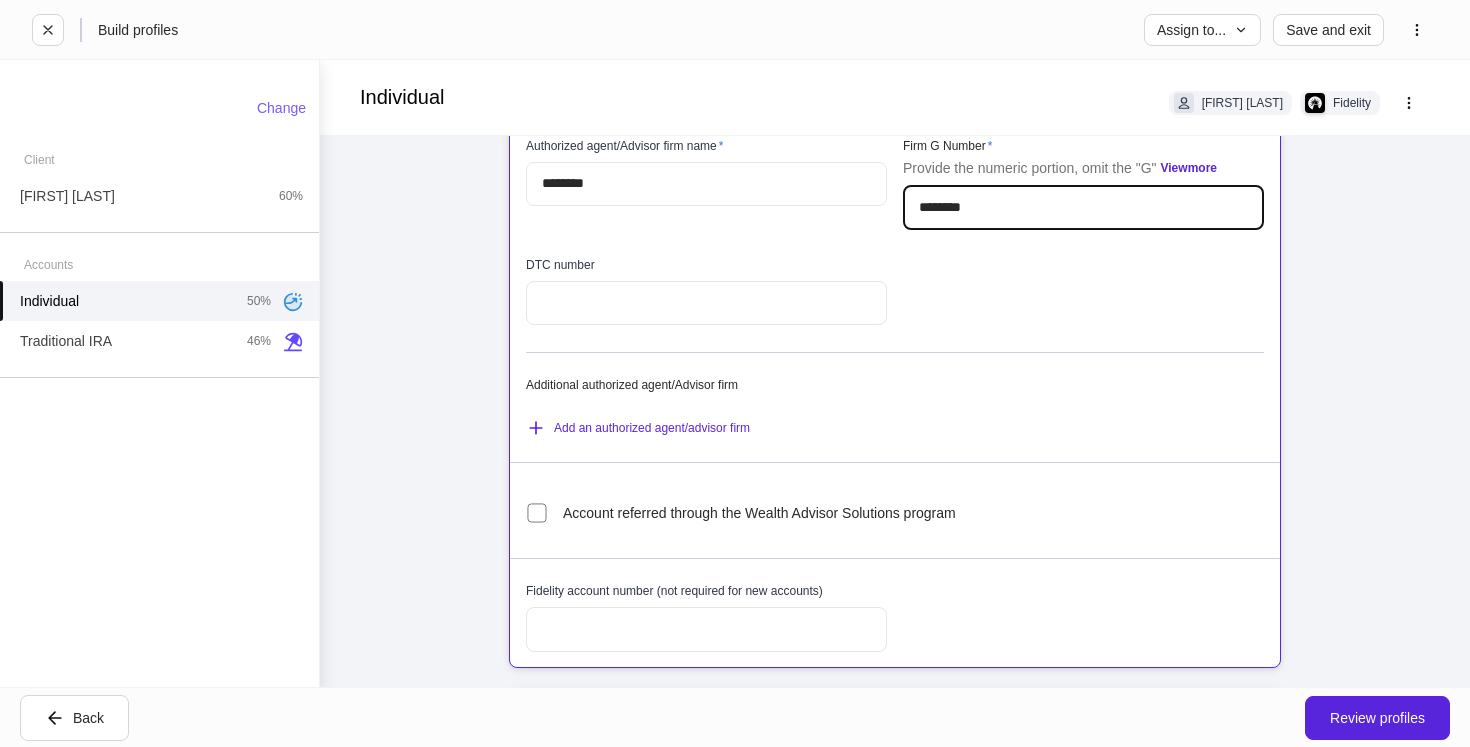type on "********" 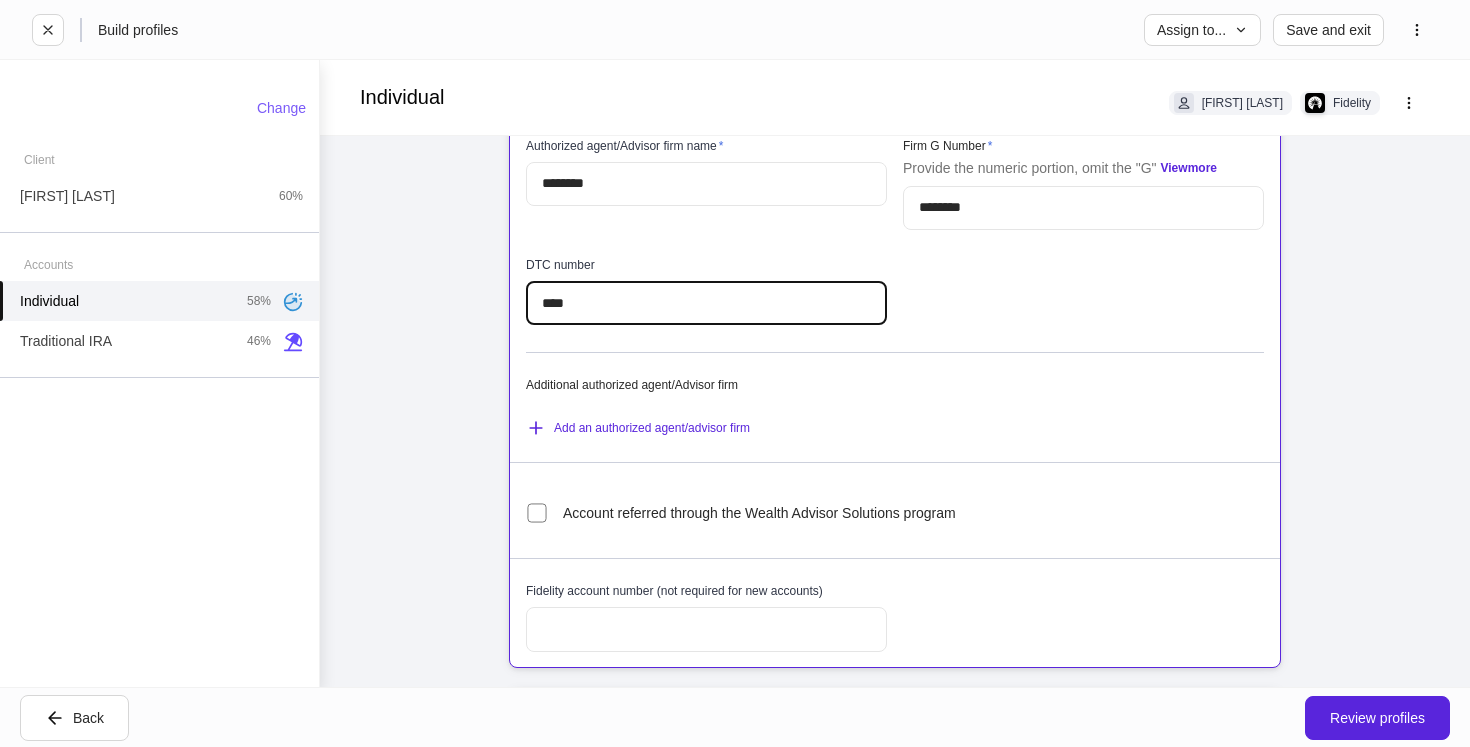 type on "****" 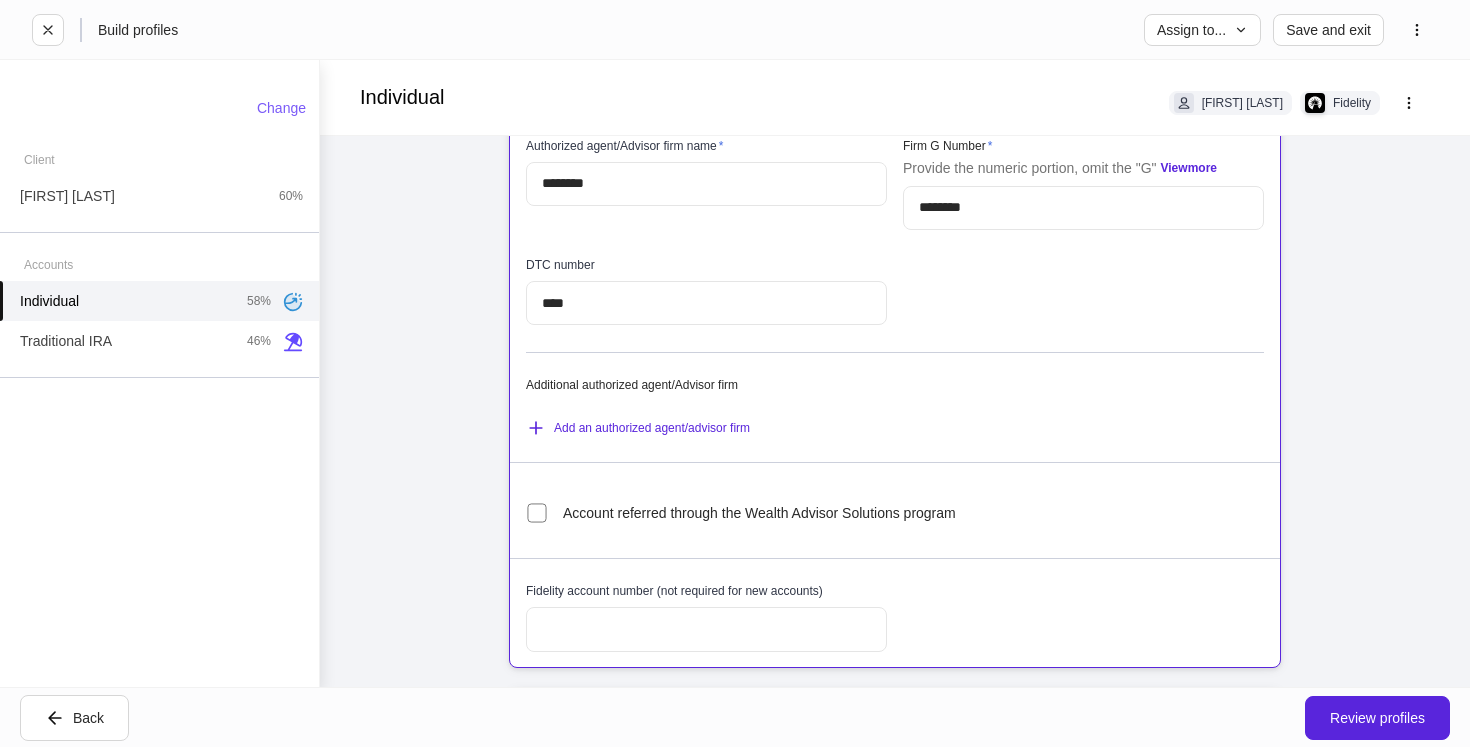 click on "Firm settings Internal use only Authorized agent/Advisor firm name * ******** ​ Firm G Number * Provide the numeric portion, omit the "G" View  more ******** ​ DTC number **** ​ Additional authorized agent/Advisor firm Add an authorized agent/advisor firm   Account referred through the Wealth Advisor Solutions program Fidelity account number (not required for new accounts) ​ Account details Would you like to transfer eligible assets from an existing Fidelity account or change registration of an existing fidelity account? * Yes No Account characteristics Advisor trading and asset movement authorizations * Select... ​   I authorize Fidelity to accept instructions from my Primary Authorized agent(s)/Advisor on my account to add or remove other eligible Authorized agents/Advisors without my direct instructions.   Apply for margin privileges (subject to approval by Fidelity) Core transaction account   Use an account other than taxable cash account (available to authorized investors only) * Select... ​" at bounding box center [895, 1187] 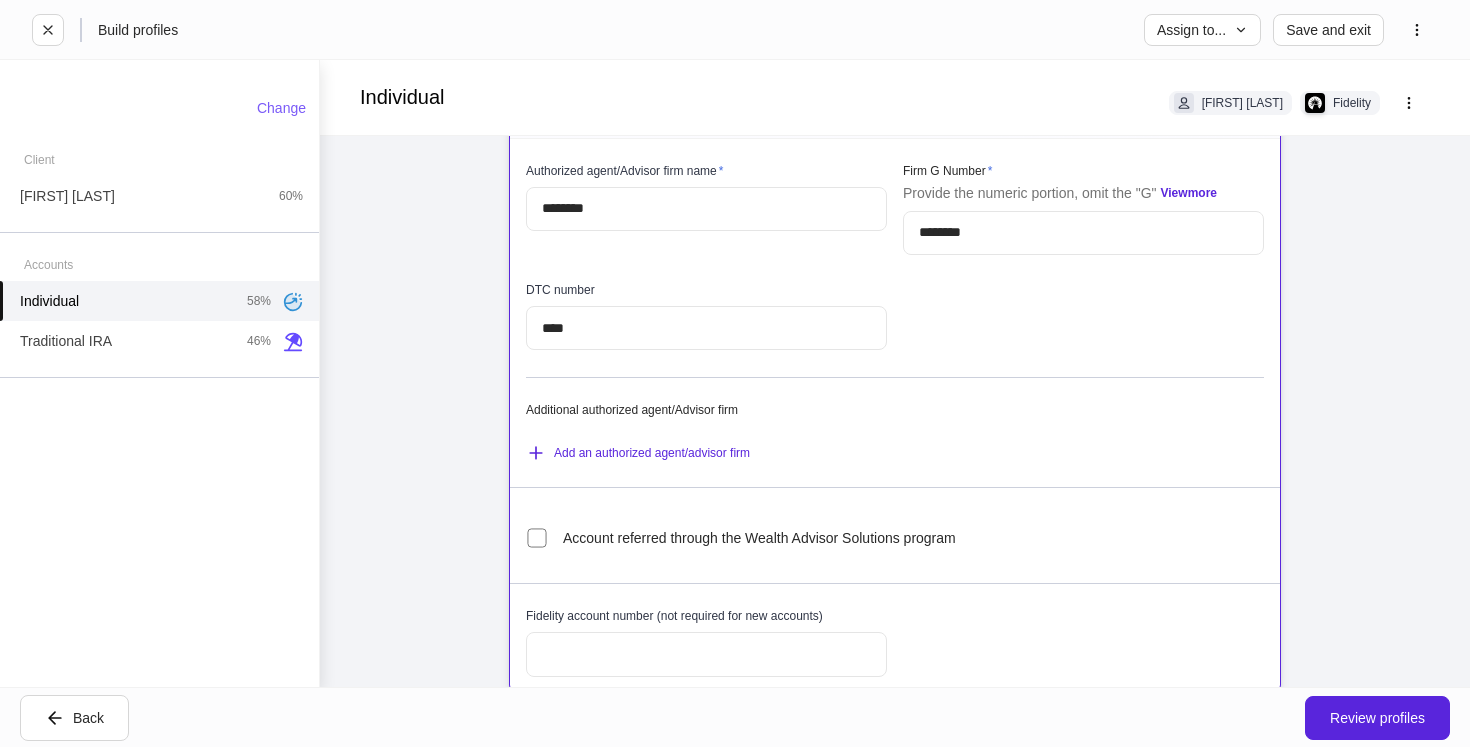 scroll, scrollTop: 70, scrollLeft: 0, axis: vertical 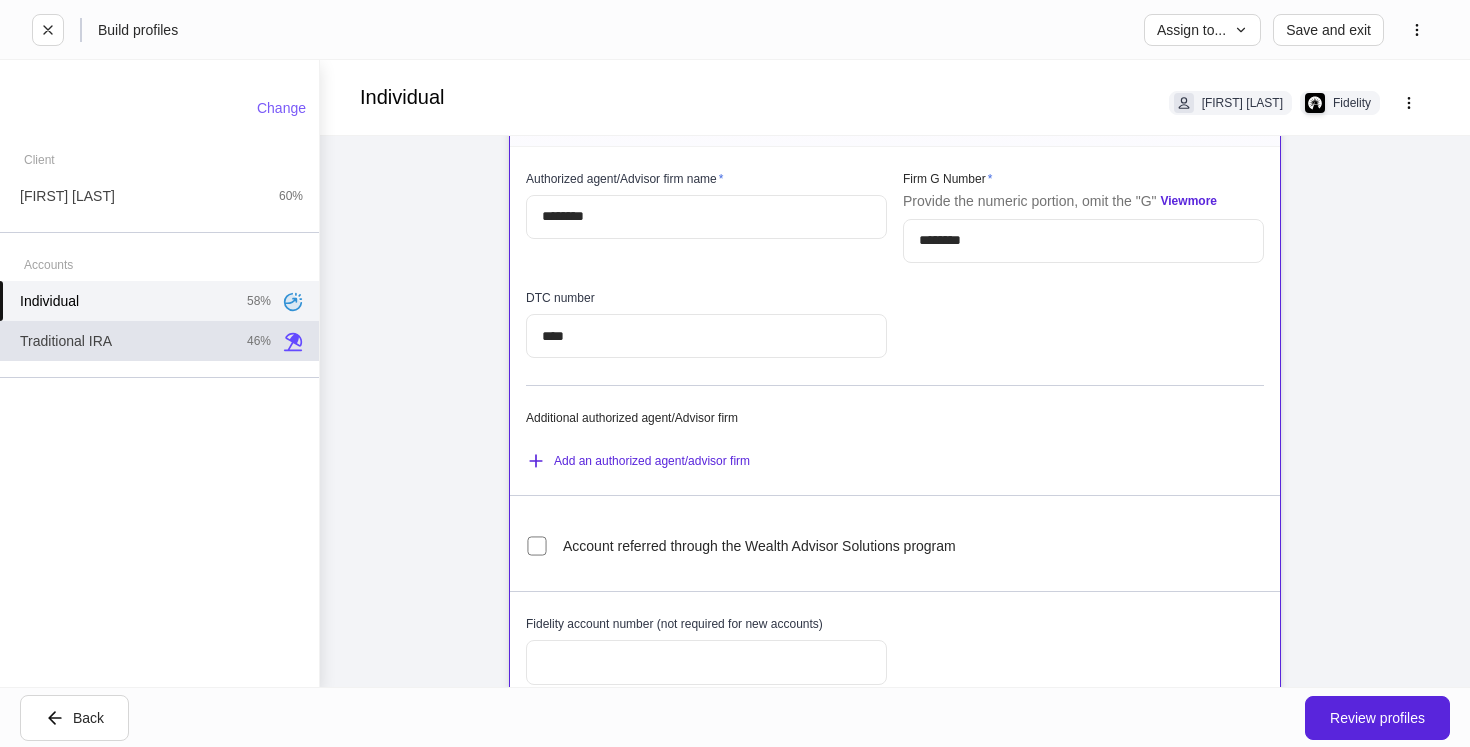 click on "Traditional IRA 46%" at bounding box center [159, 341] 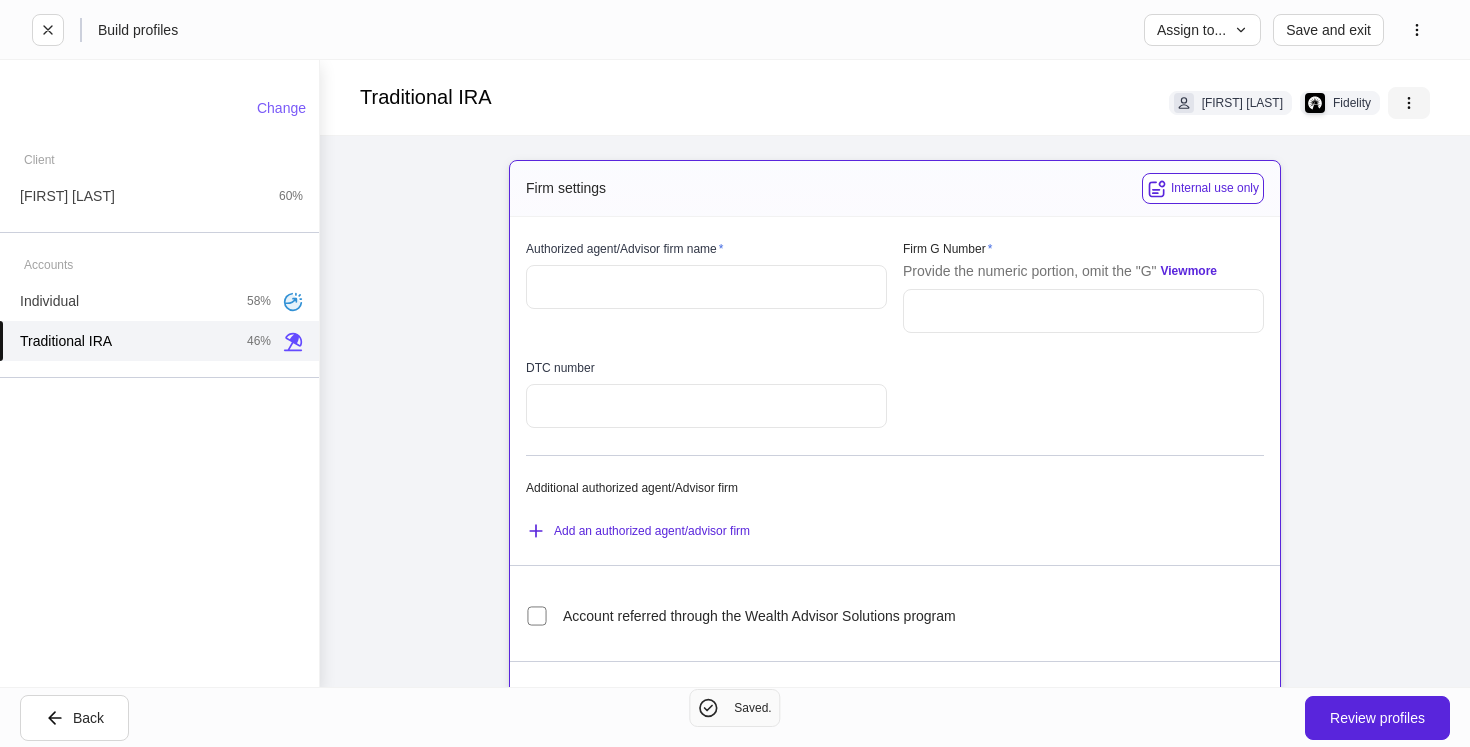 click at bounding box center (1409, 103) 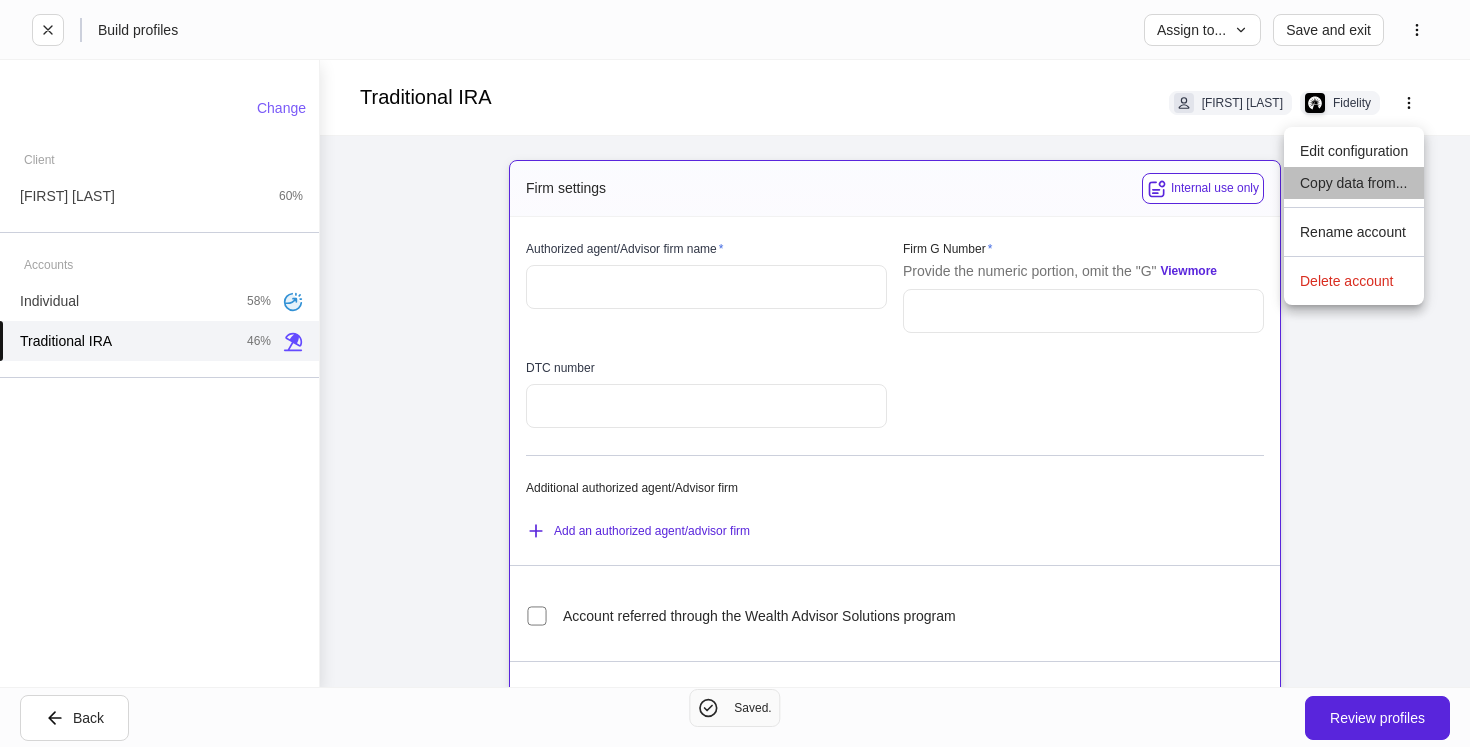 click on "Copy data from..." at bounding box center [1354, 183] 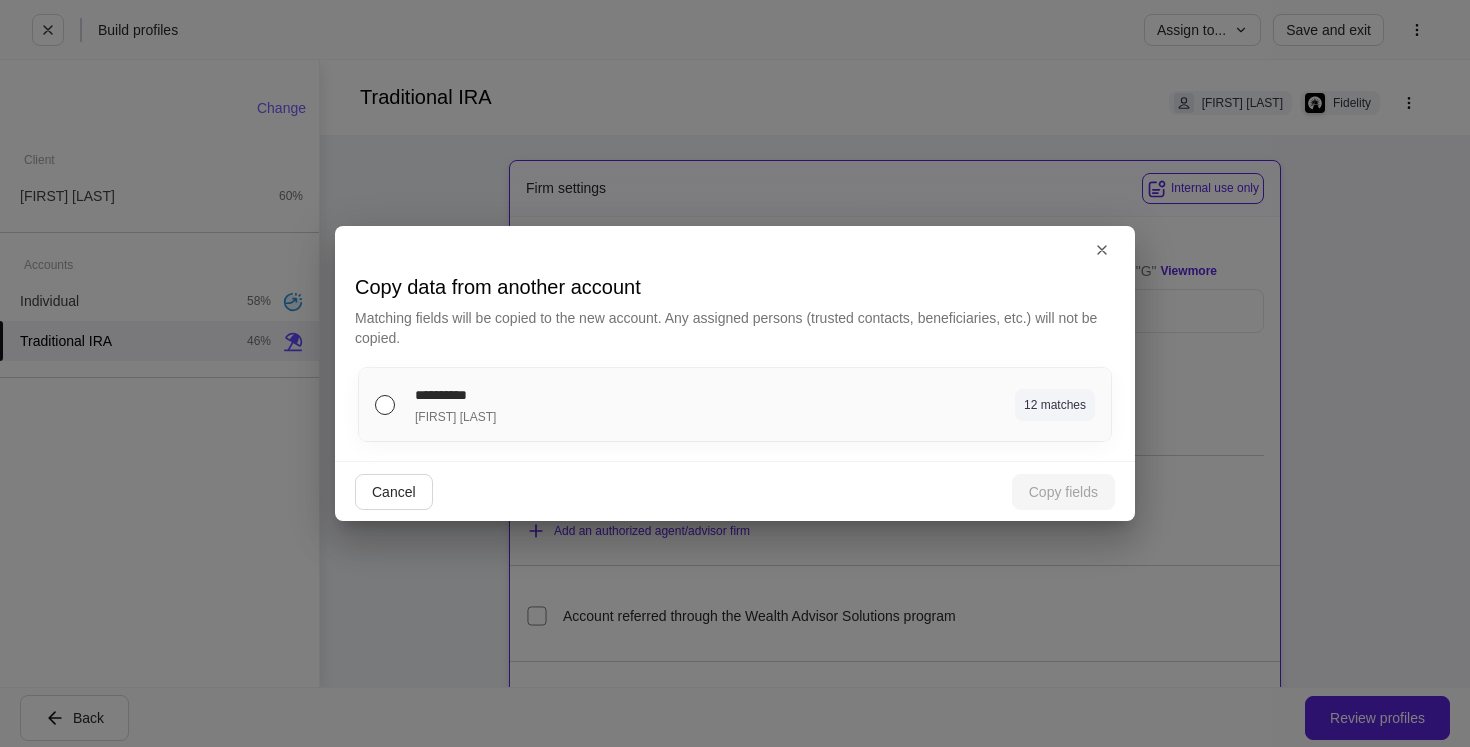click on "**********" at bounding box center [735, 404] 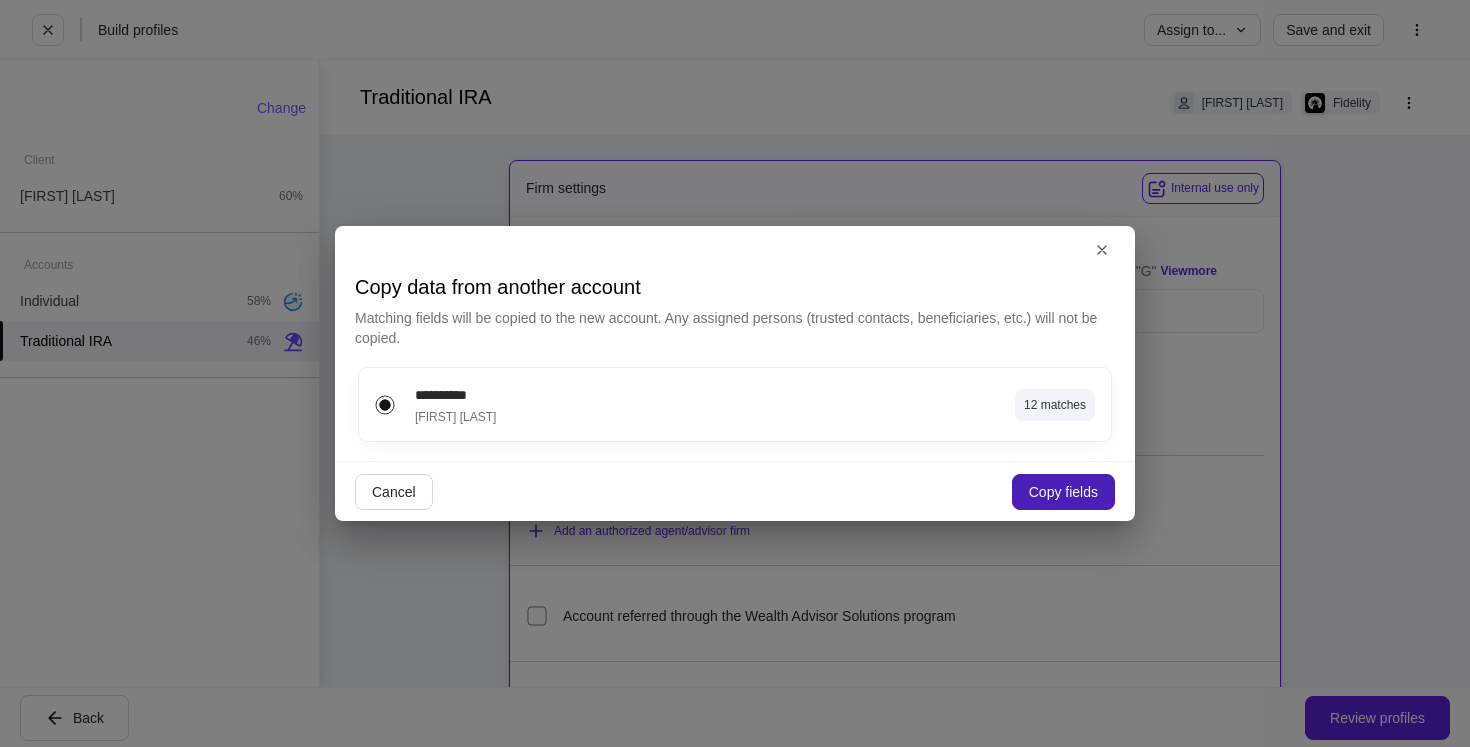 click on "Copy fields" at bounding box center [1063, 492] 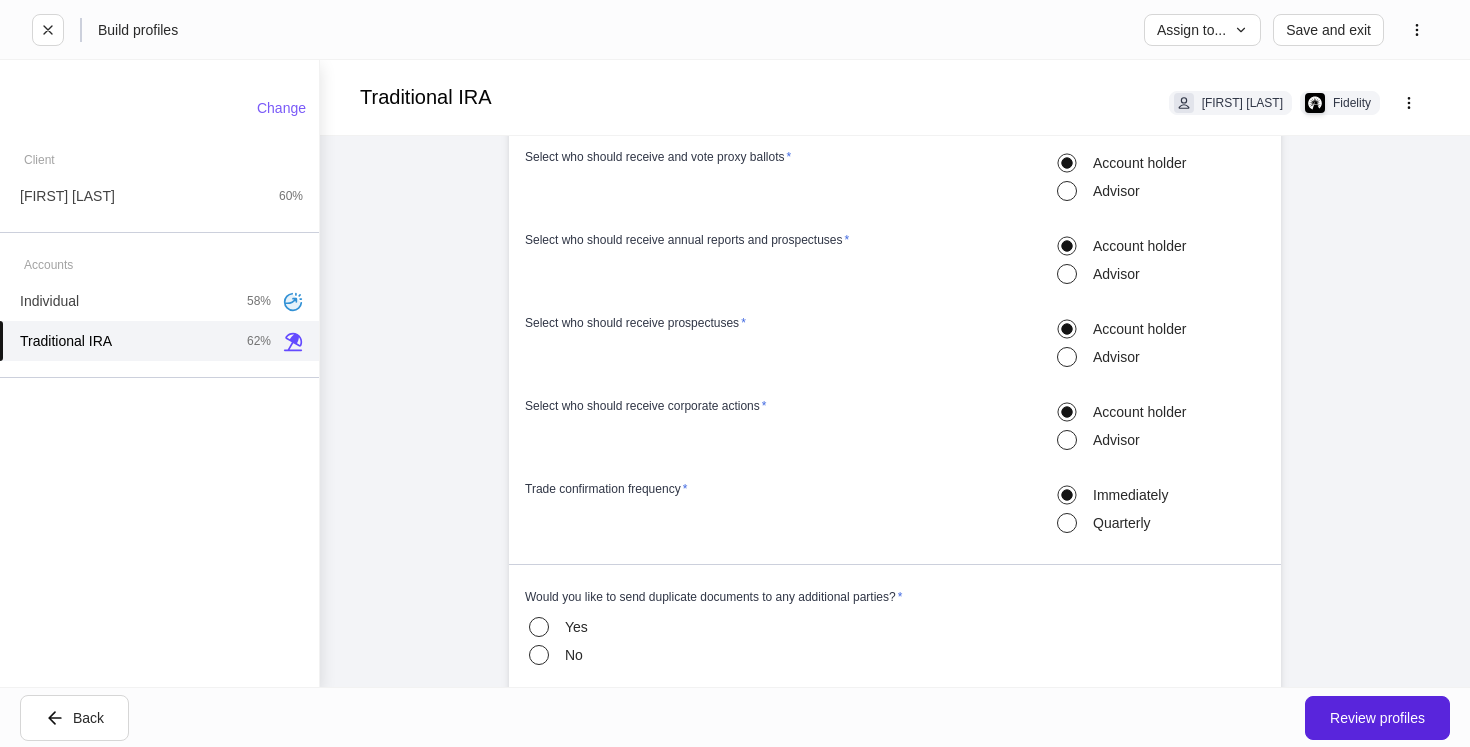 scroll, scrollTop: 1692, scrollLeft: 0, axis: vertical 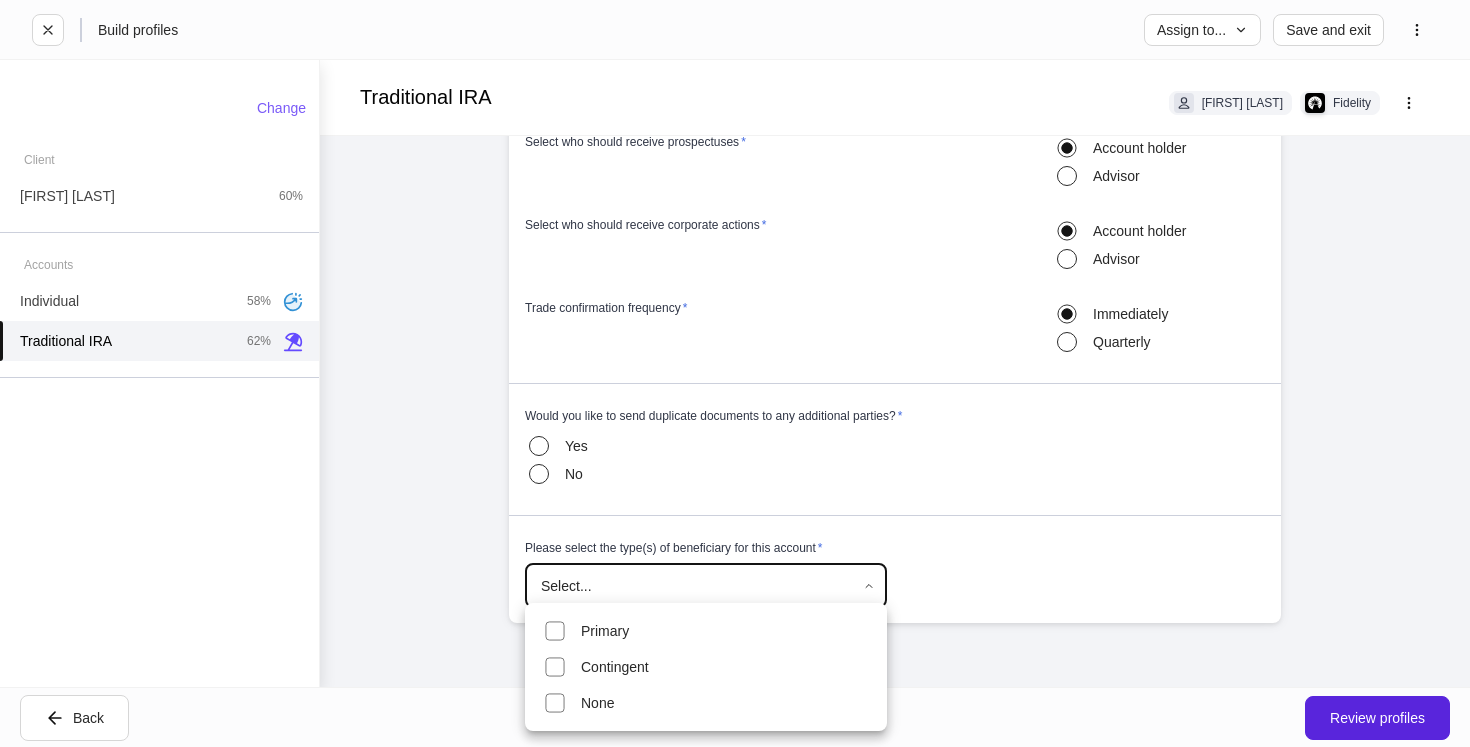 click on "Build profiles Assign to... Save and exit Traditional IRA Jon Crow Fidelity Firm settings Internal use only Authorized agent/Advisor firm name * ******** ​ Firm G Number * Provide the numeric portion, omit the "G" View  more ******** ​ DTC number **** ​ Additional authorized agent/Advisor firm Add an authorized agent/advisor firm   Account referred through the Wealth Advisor Solutions program Fidelity account number (not required for new accounts) ​ Account funding via direct transfer Would you like a direct transfer from an existing Fidelity account? * Both Fidelity accounts must be the same type. View  more Yes No Account characteristics Advisor trading and asset movement authorizations * Select... ​   I authorize Fidelity to accept instructions from my Primary Authorized agent(s)/Advisor on my account to add or remove other eligible Authorized agents/Advisors without my direct instructions. Dividend and capital gain instructions * Select... ​ Electronic delivery * ***** ​ * * * *" at bounding box center [735, 373] 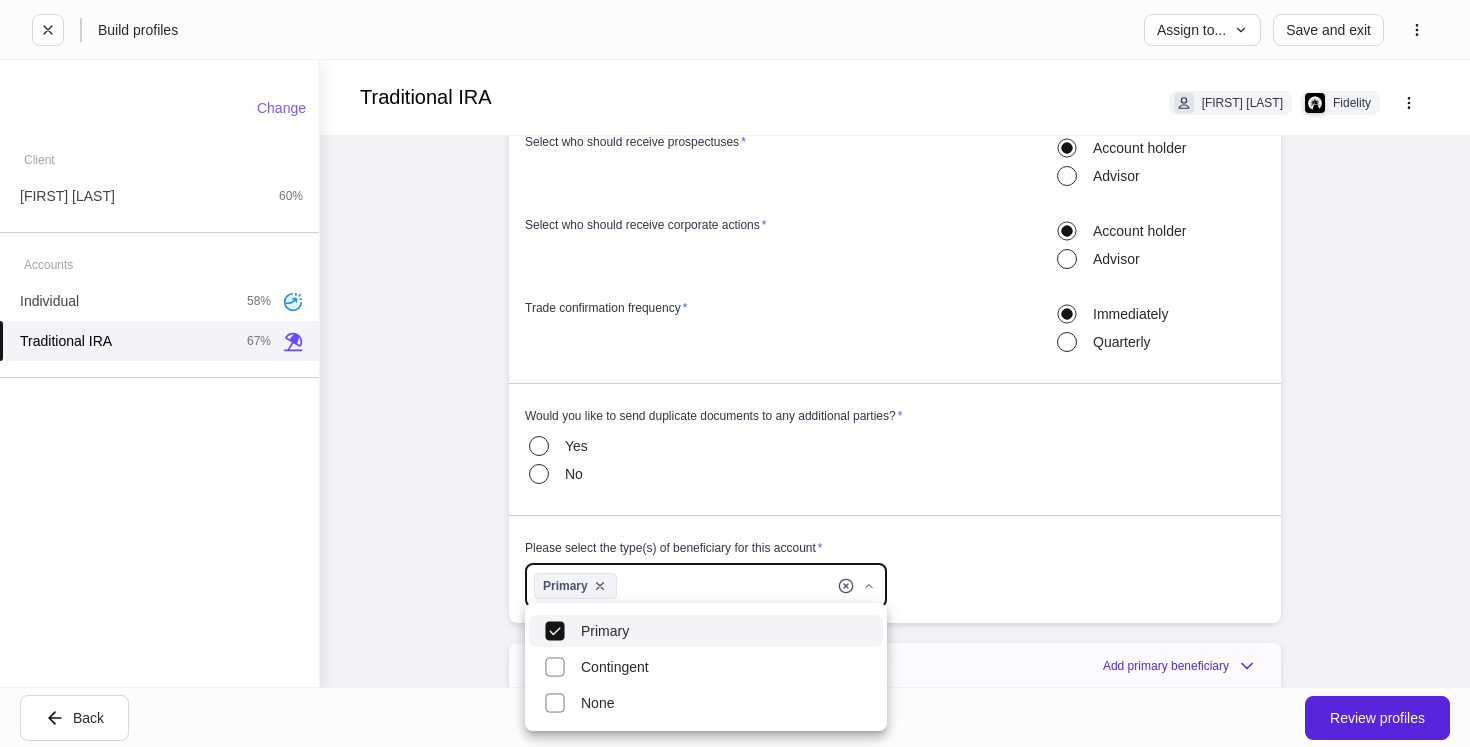 click at bounding box center (735, 373) 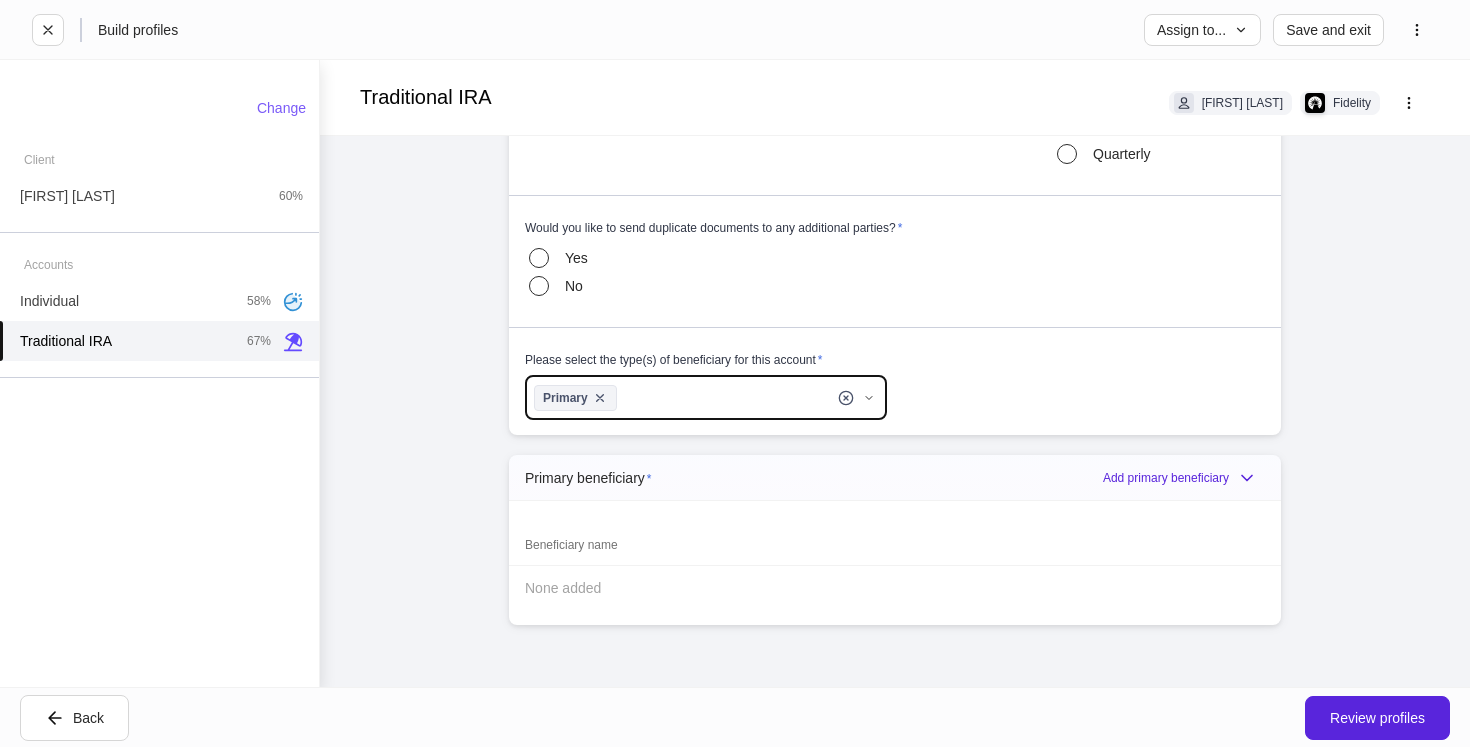 scroll, scrollTop: 1882, scrollLeft: 0, axis: vertical 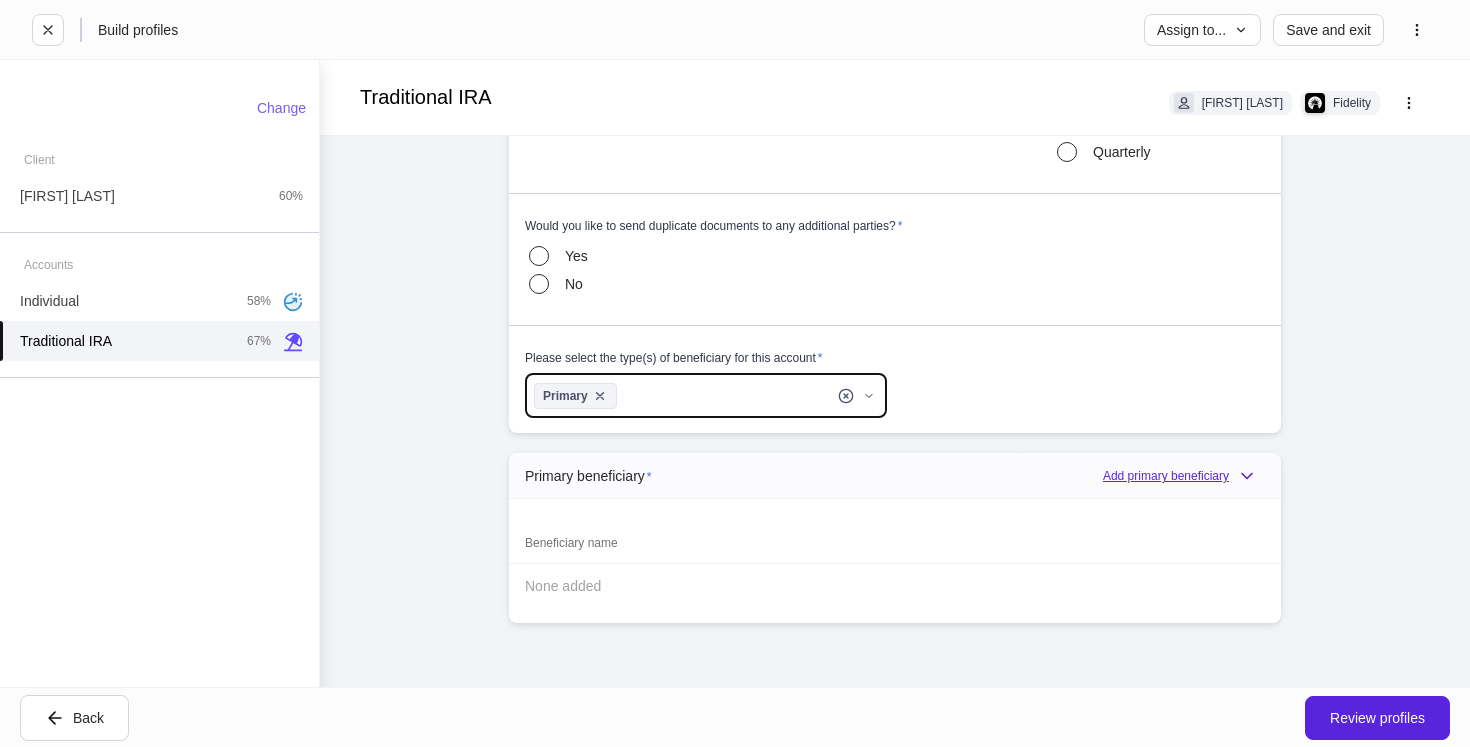 click on "Add primary beneficiary" at bounding box center [1184, 476] 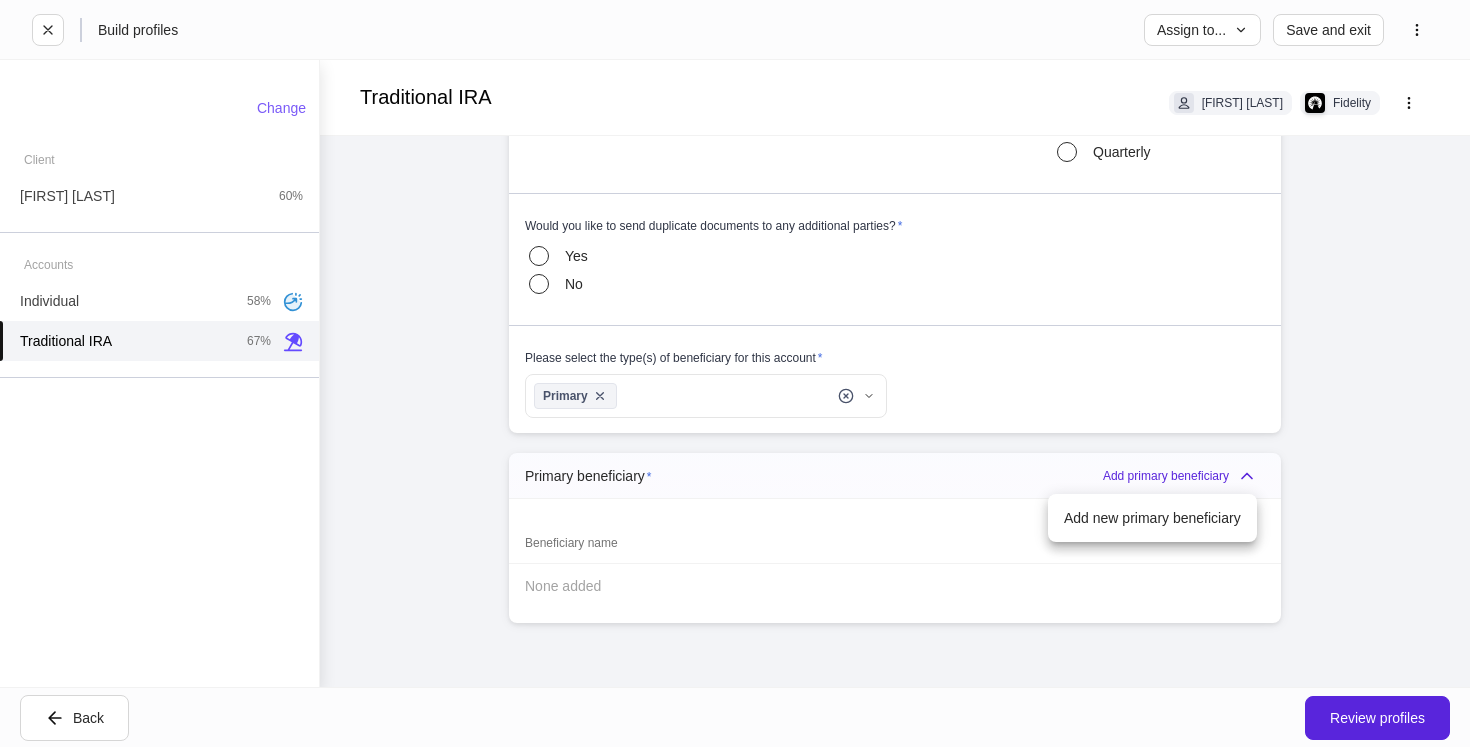 click at bounding box center [735, 373] 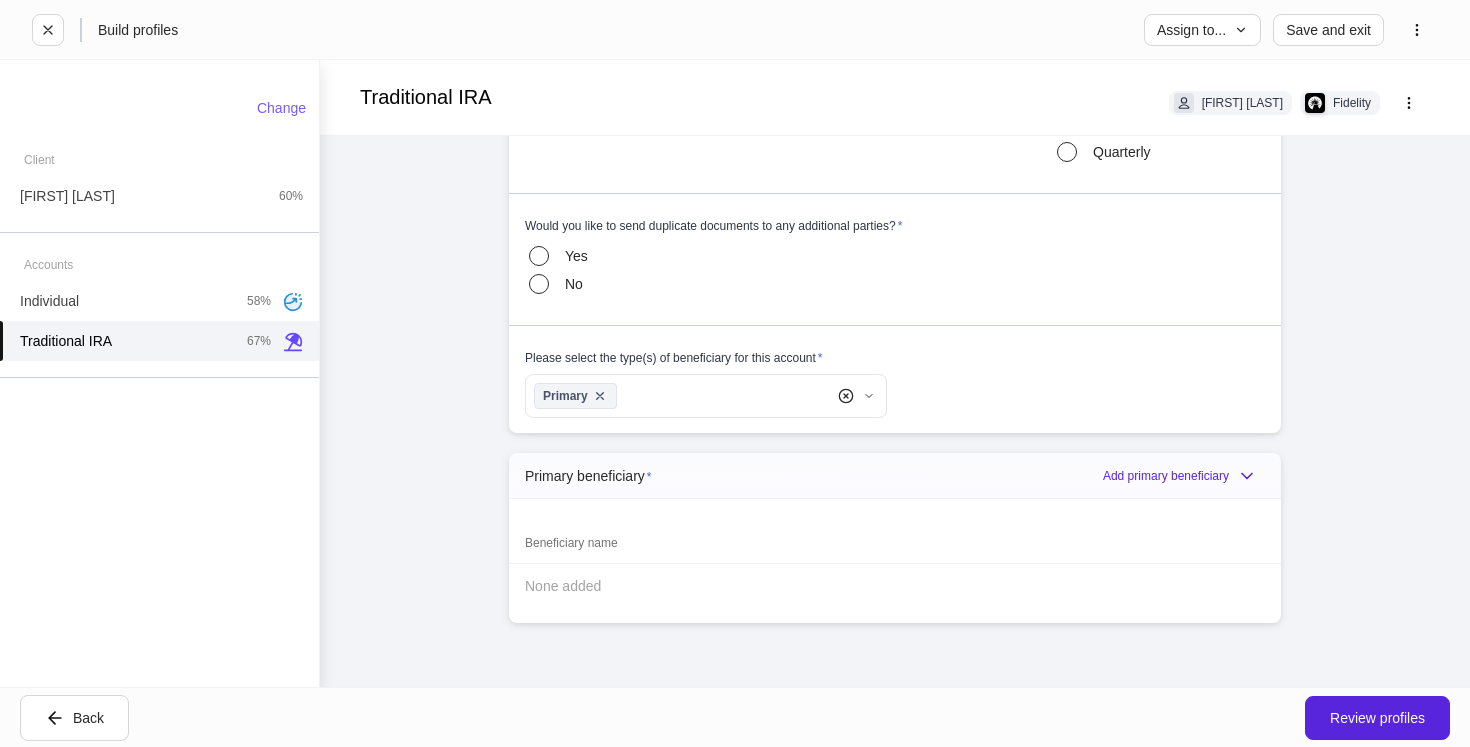type 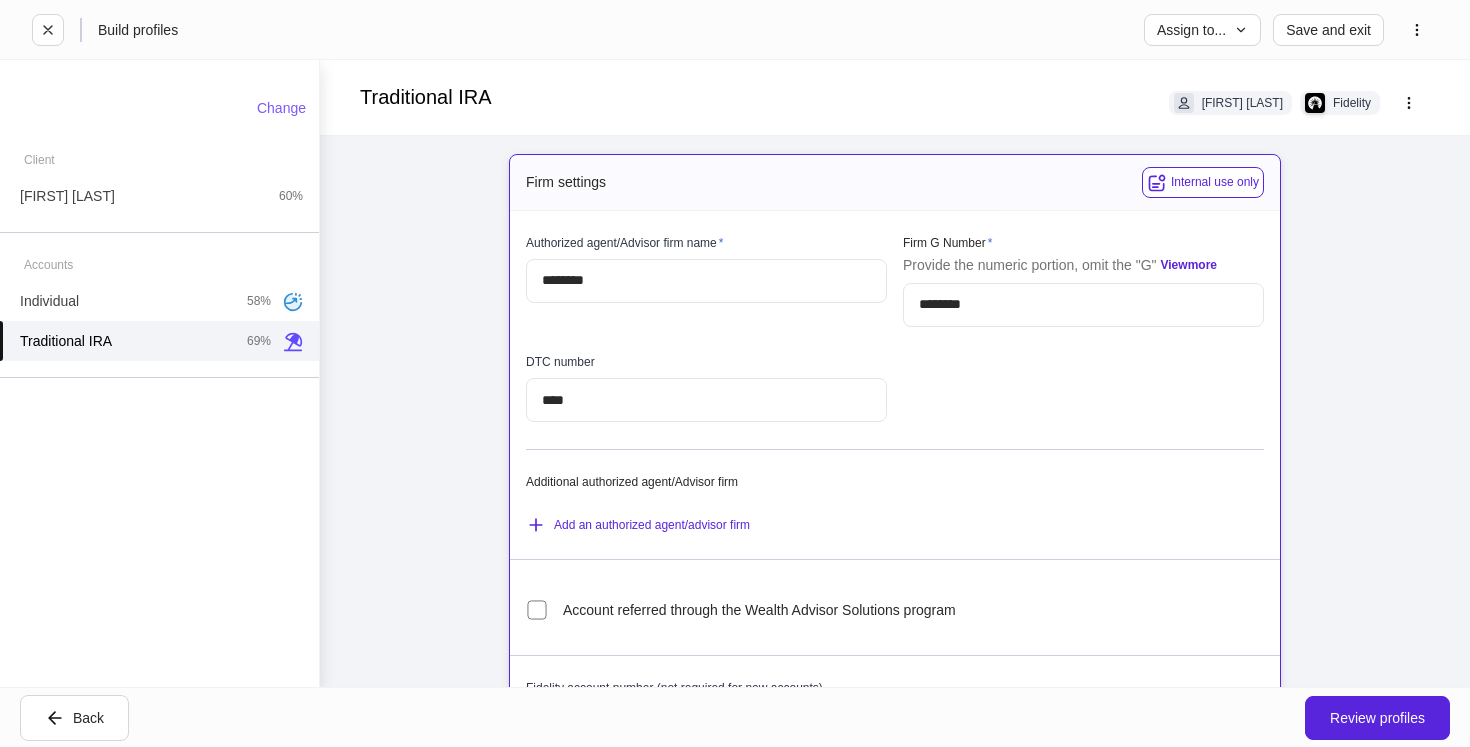 scroll, scrollTop: 0, scrollLeft: 0, axis: both 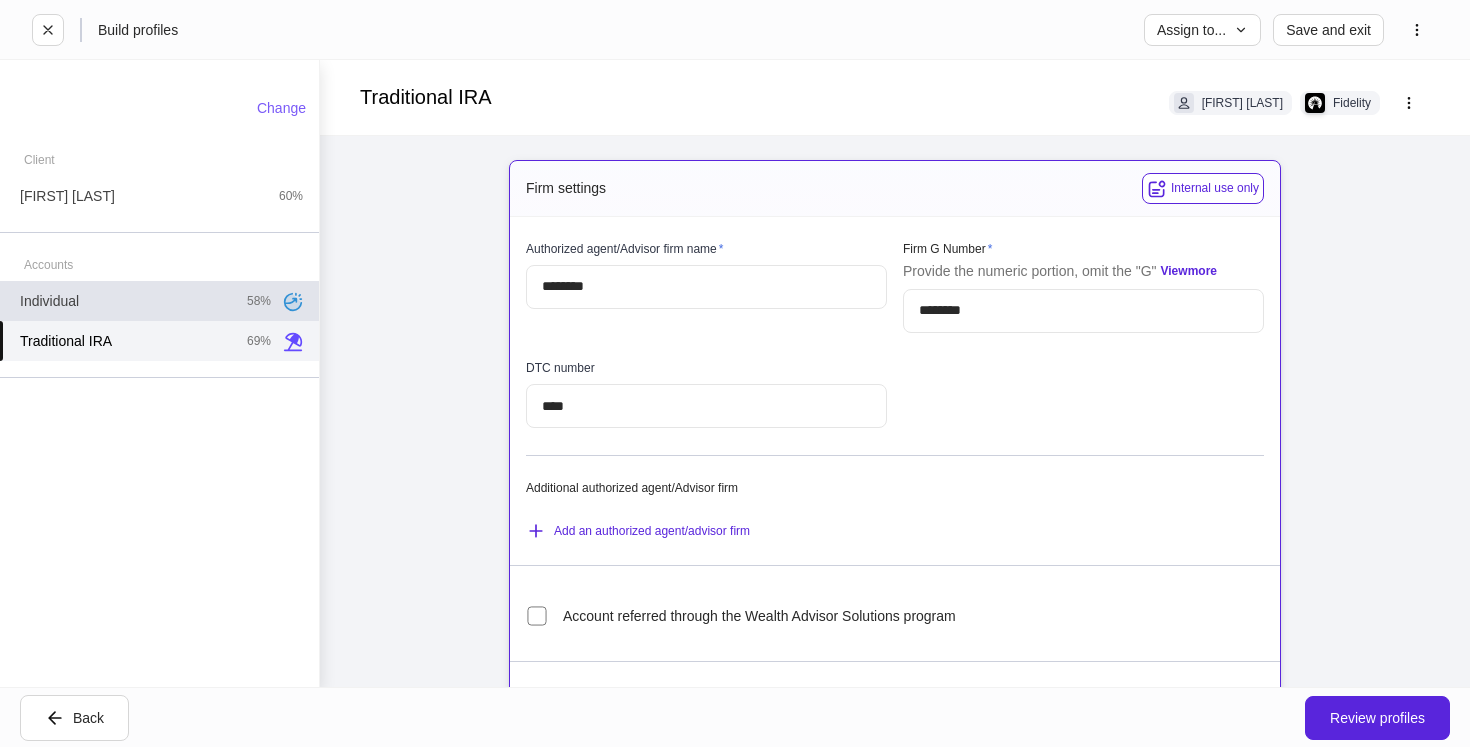 click on "Individual 58%" at bounding box center (159, 301) 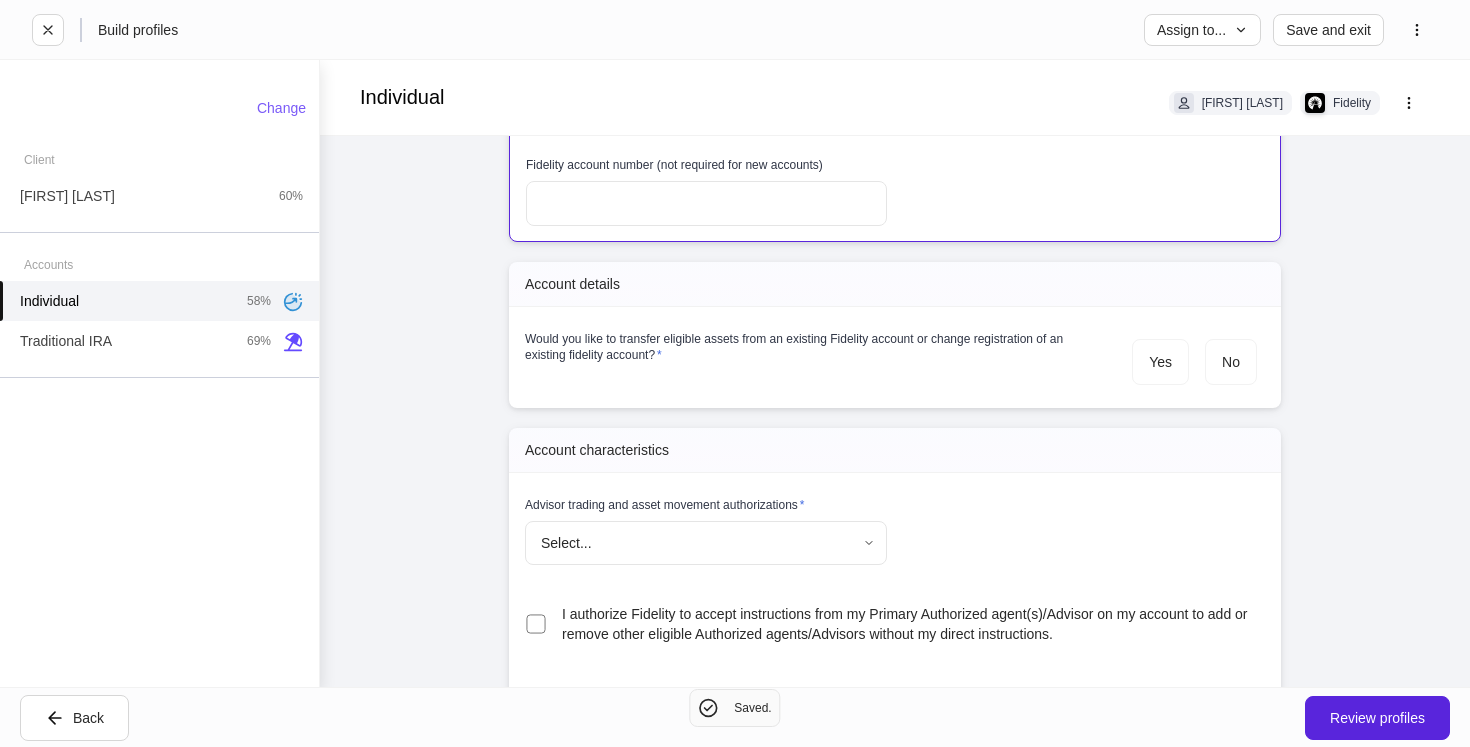 scroll, scrollTop: 534, scrollLeft: 0, axis: vertical 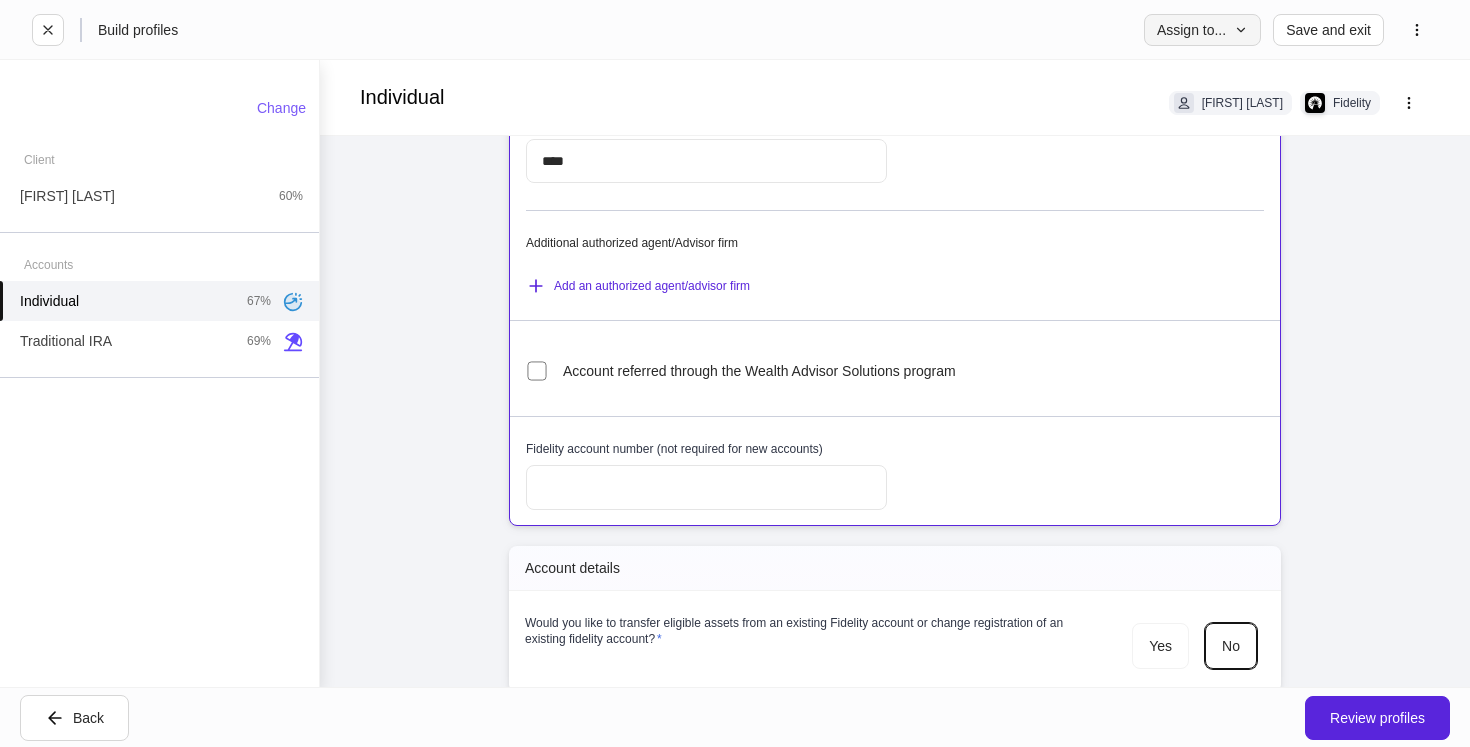 click on "Assign to..." at bounding box center (1202, 30) 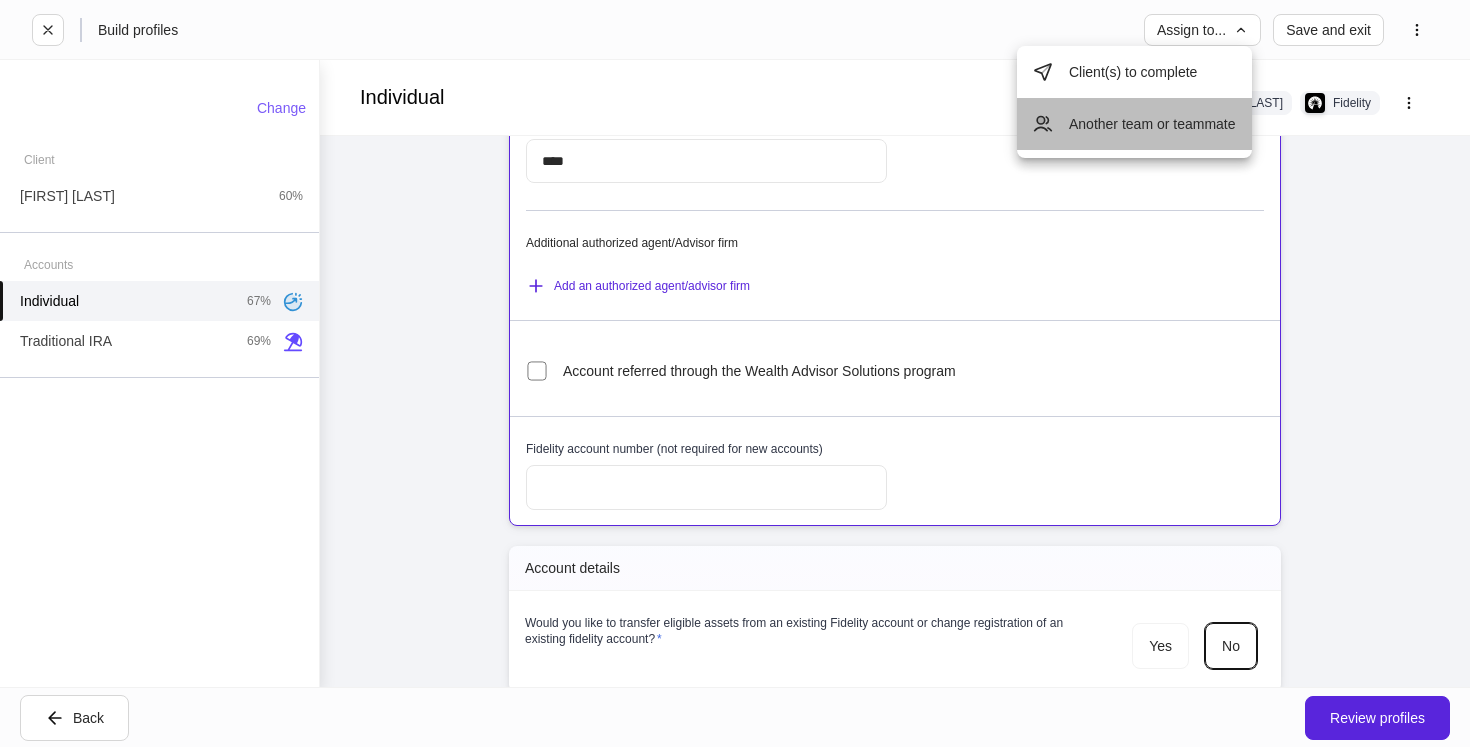 click on "Another team or teammate" at bounding box center [1134, 124] 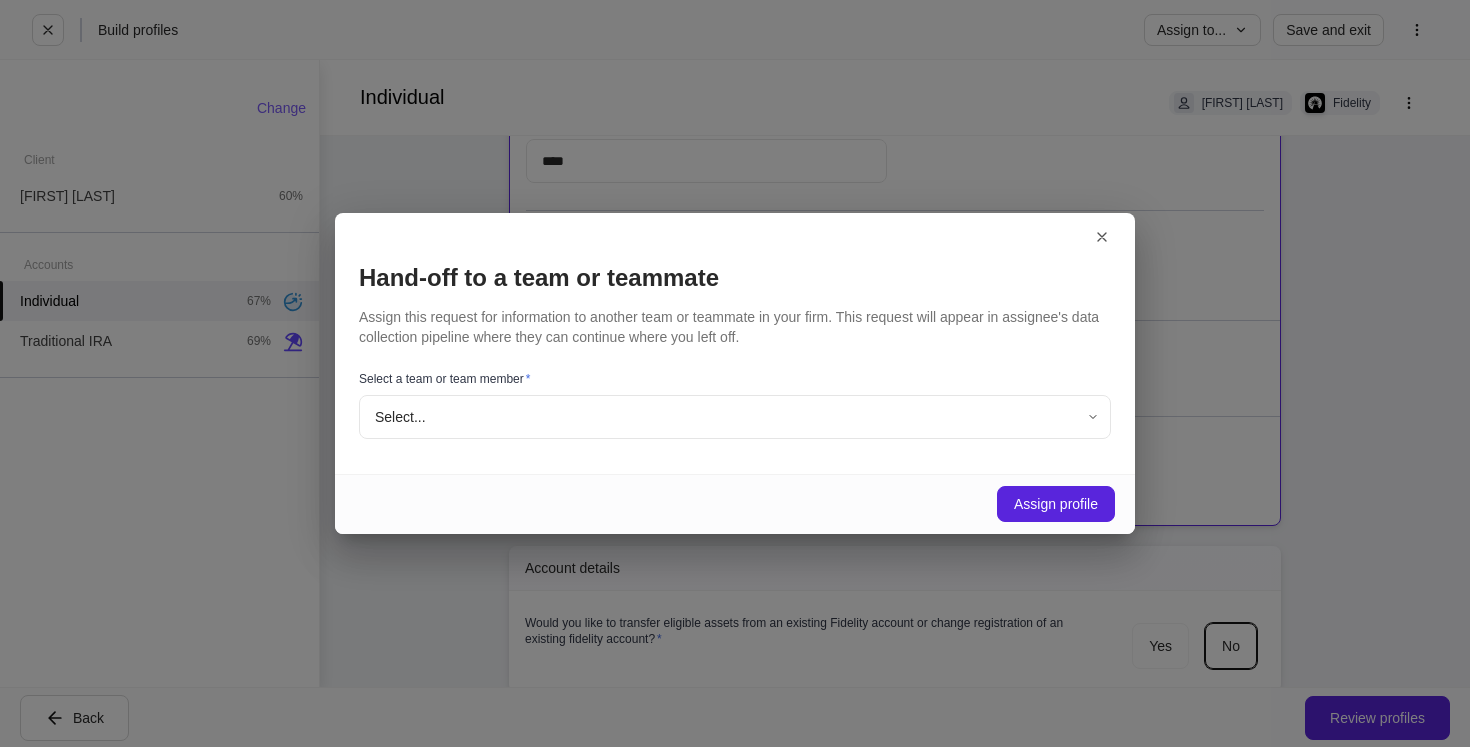 click on "Build profiles Assign to... Save and exit Individual [FIRST] [LAST] Fidelity Firm settings Internal use only Authorized agent/Advisor firm name * ******** ​ Firm G Number * Provide the numeric portion, omit the "G" View  more ******** ​ DTC number **** ​ Additional authorized agent/Advisor firm Add an authorized agent/advisor firm   Account referred through the Wealth Advisor Solutions program Fidelity account number (not required for new accounts) ​ Account details Would you like to transfer eligible assets from an existing Fidelity account or change registration of an existing fidelity account? * Yes No Account characteristics Advisor trading and asset movement authorizations * Select... ​   I authorize Fidelity to accept instructions from my Primary Authorized agent(s)/Advisor on my account to add or remove other eligible Authorized agents/Advisors without my direct instructions.   Apply for margin privileges (subject to approval by Fidelity) Core transaction account   * Select... ​ * * *" at bounding box center (735, 373) 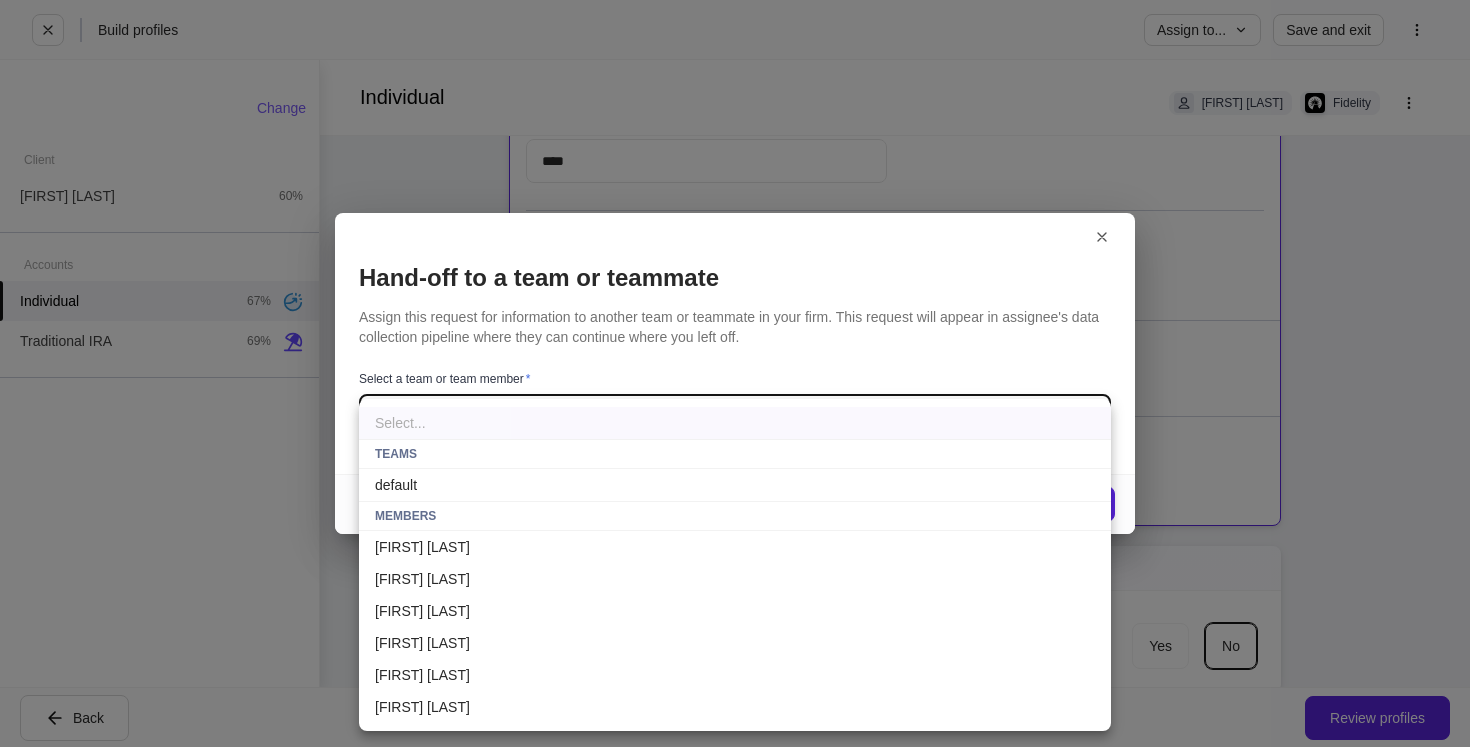 click at bounding box center (735, 373) 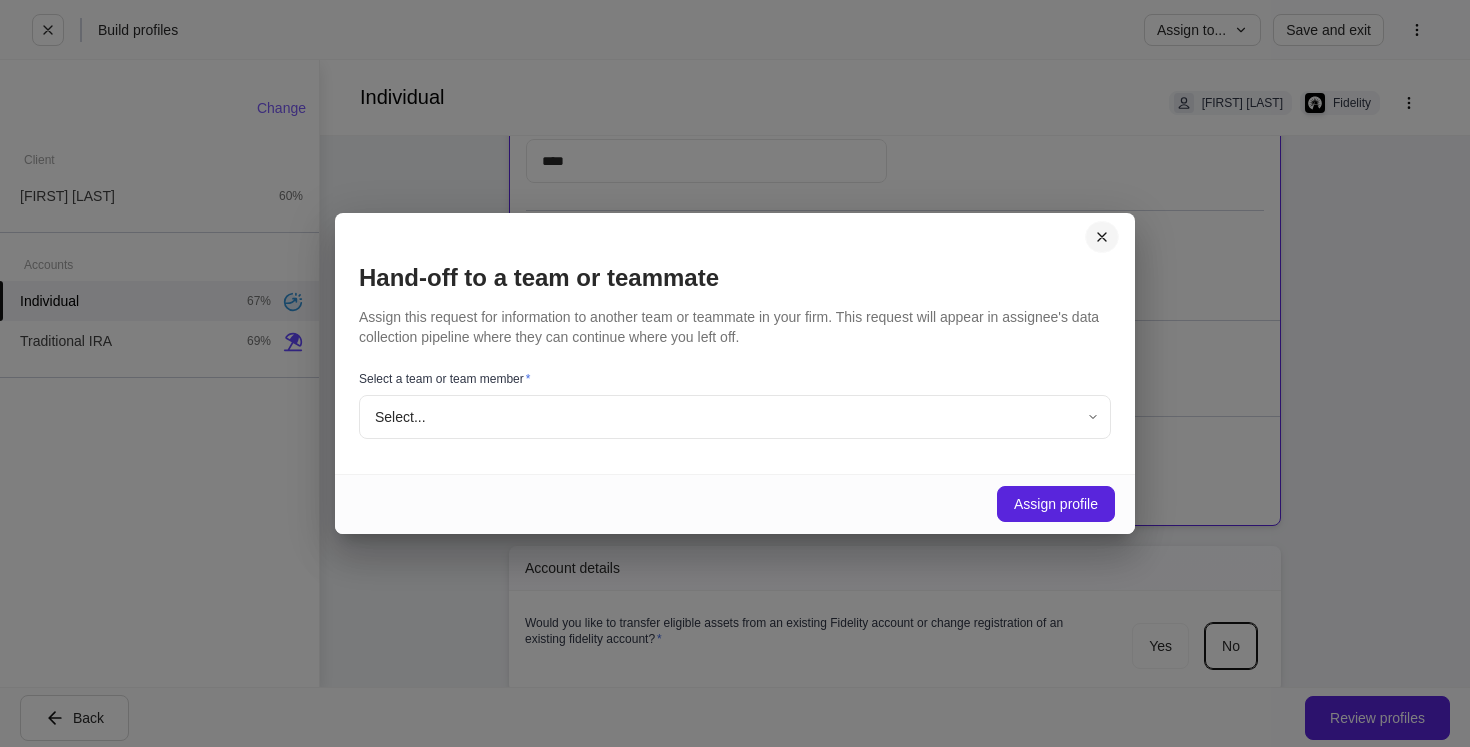 click 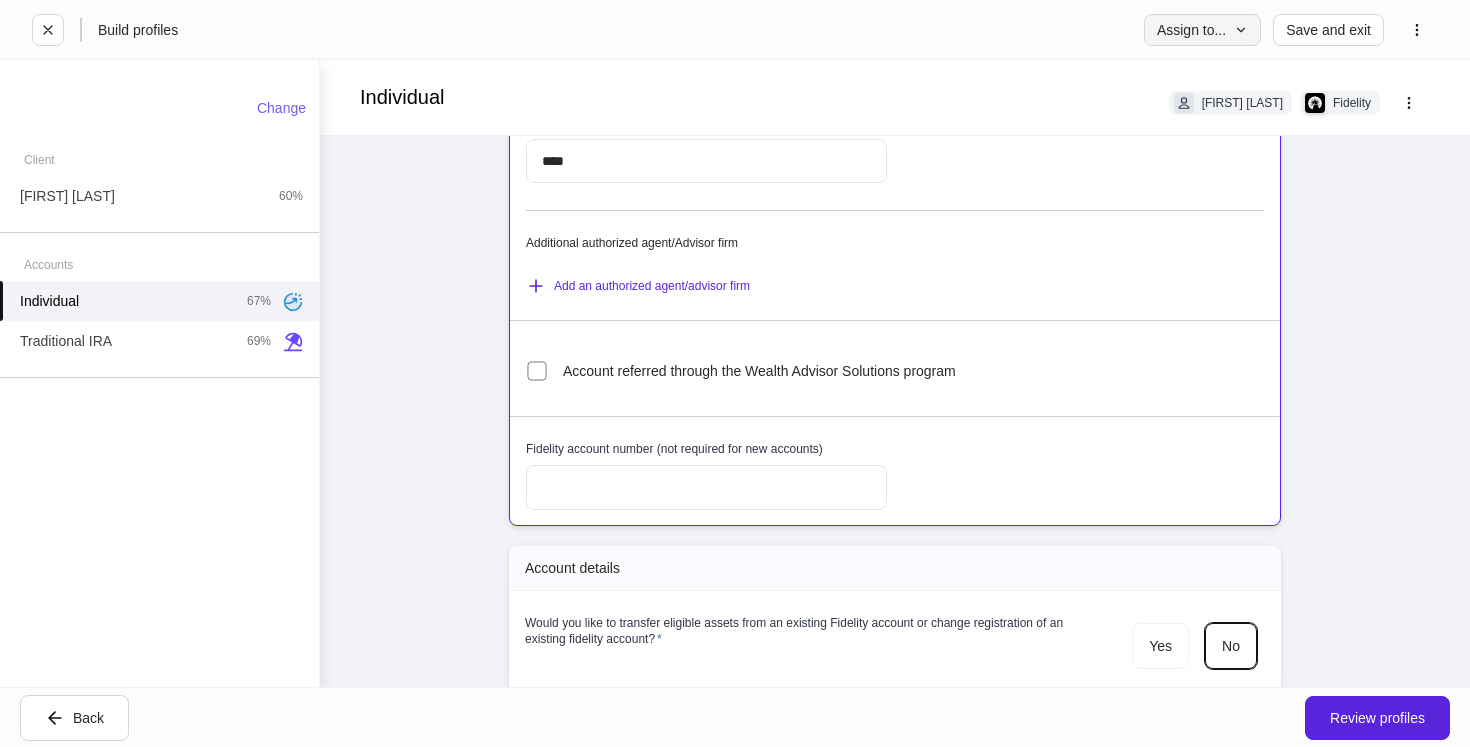 click 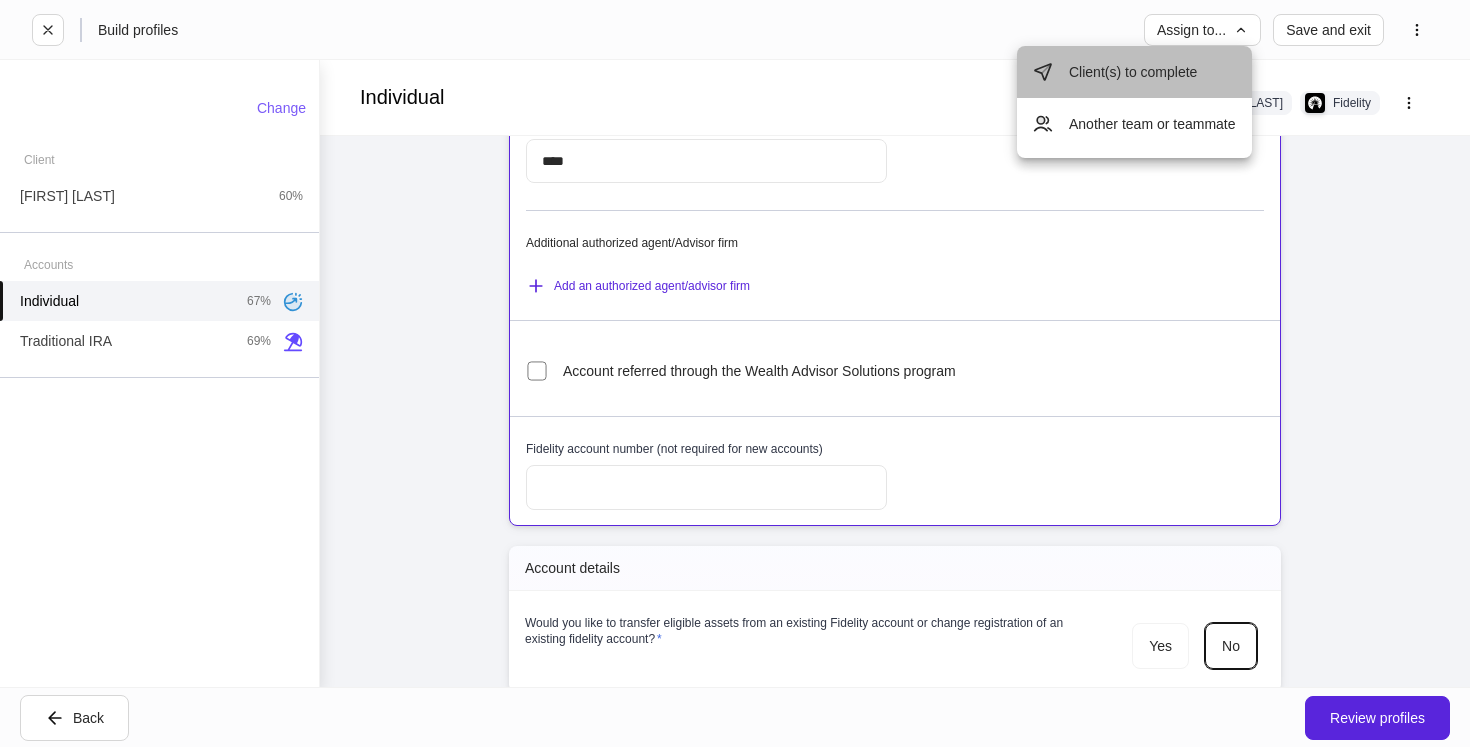 click on "Client(s) to complete" at bounding box center [1134, 72] 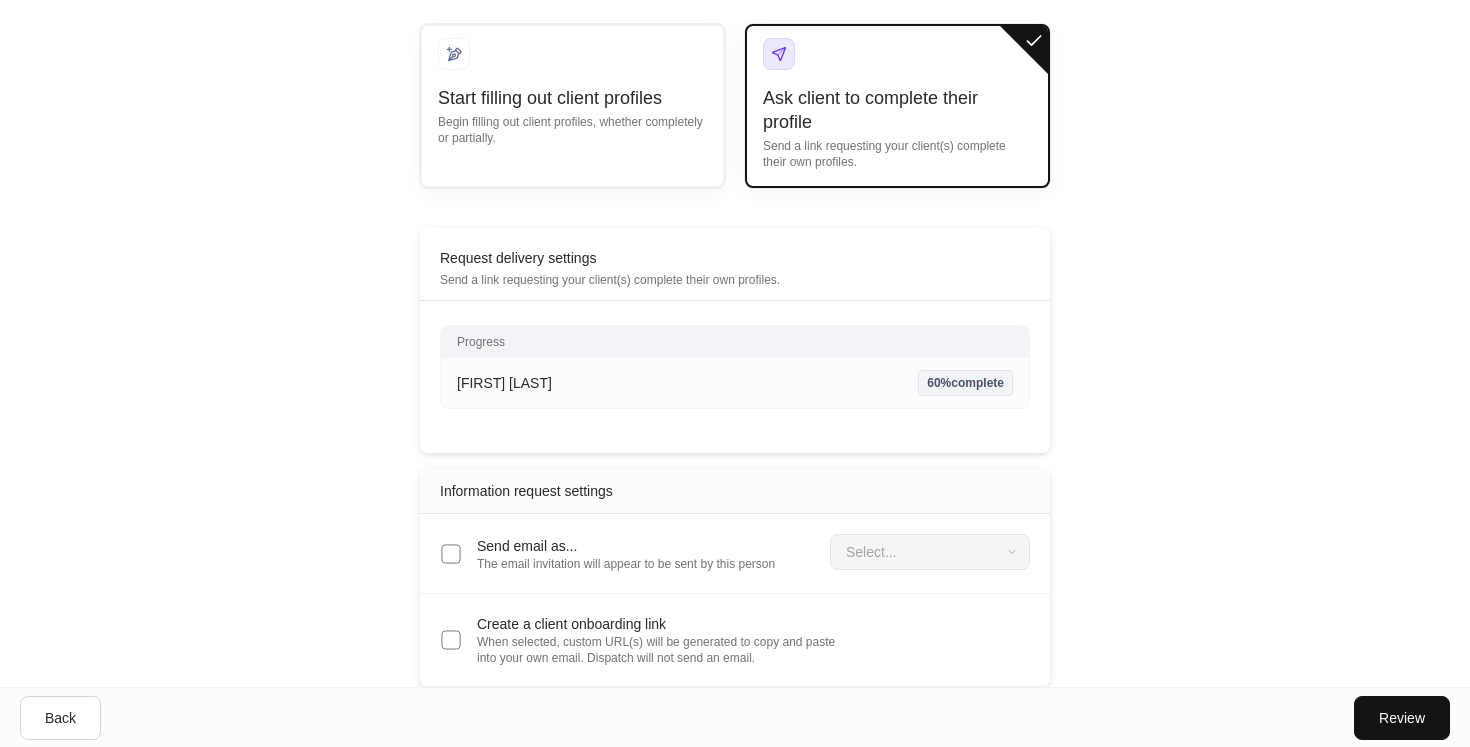 scroll, scrollTop: 117, scrollLeft: 0, axis: vertical 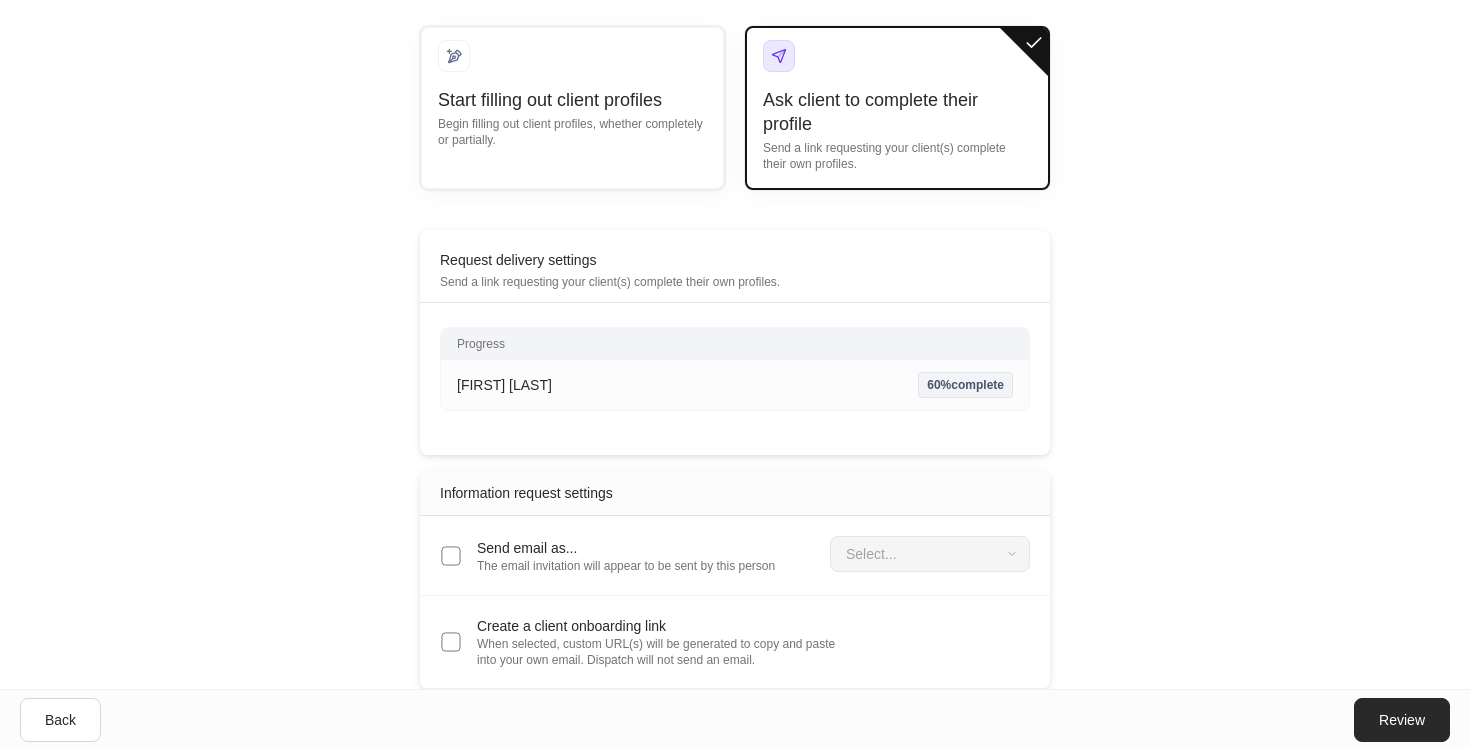 click on "Review" at bounding box center [1402, 720] 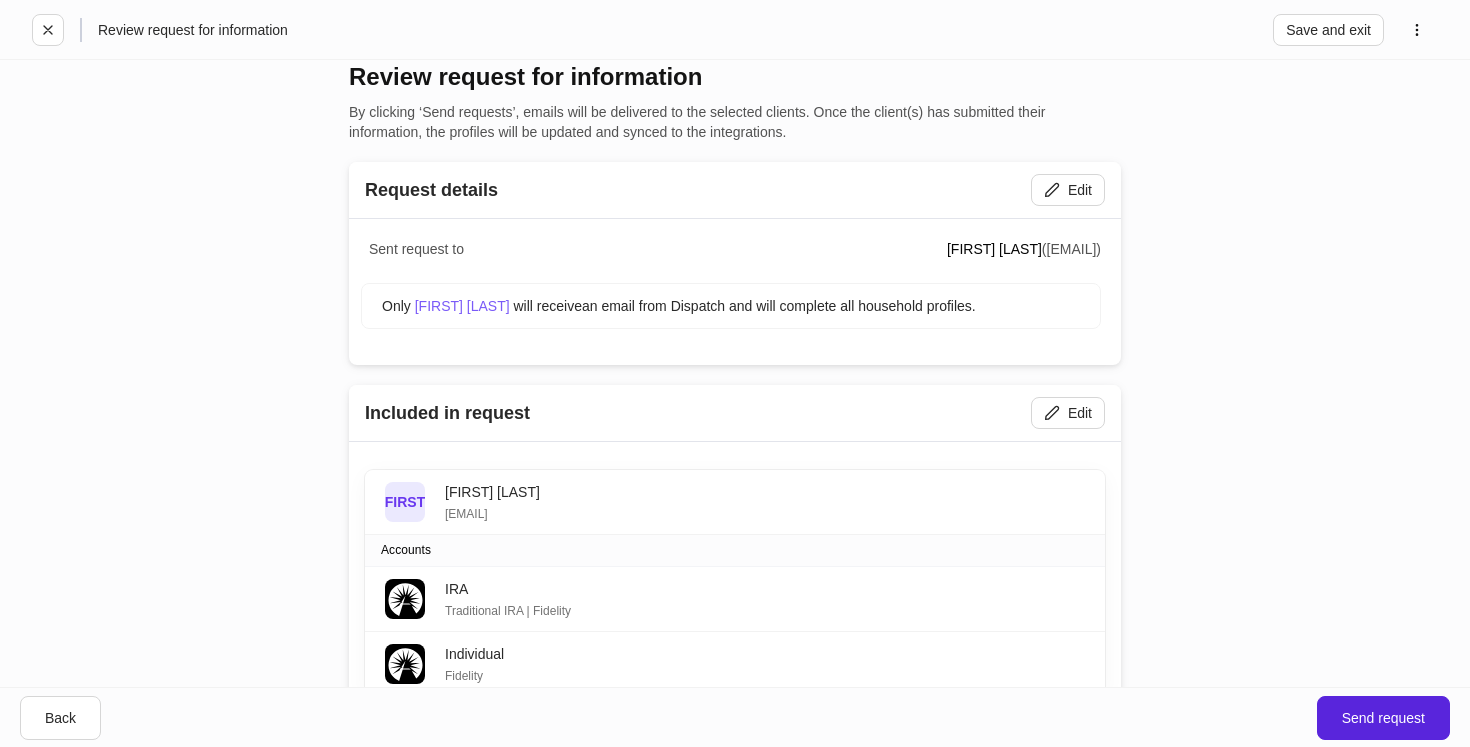 scroll, scrollTop: 0, scrollLeft: 0, axis: both 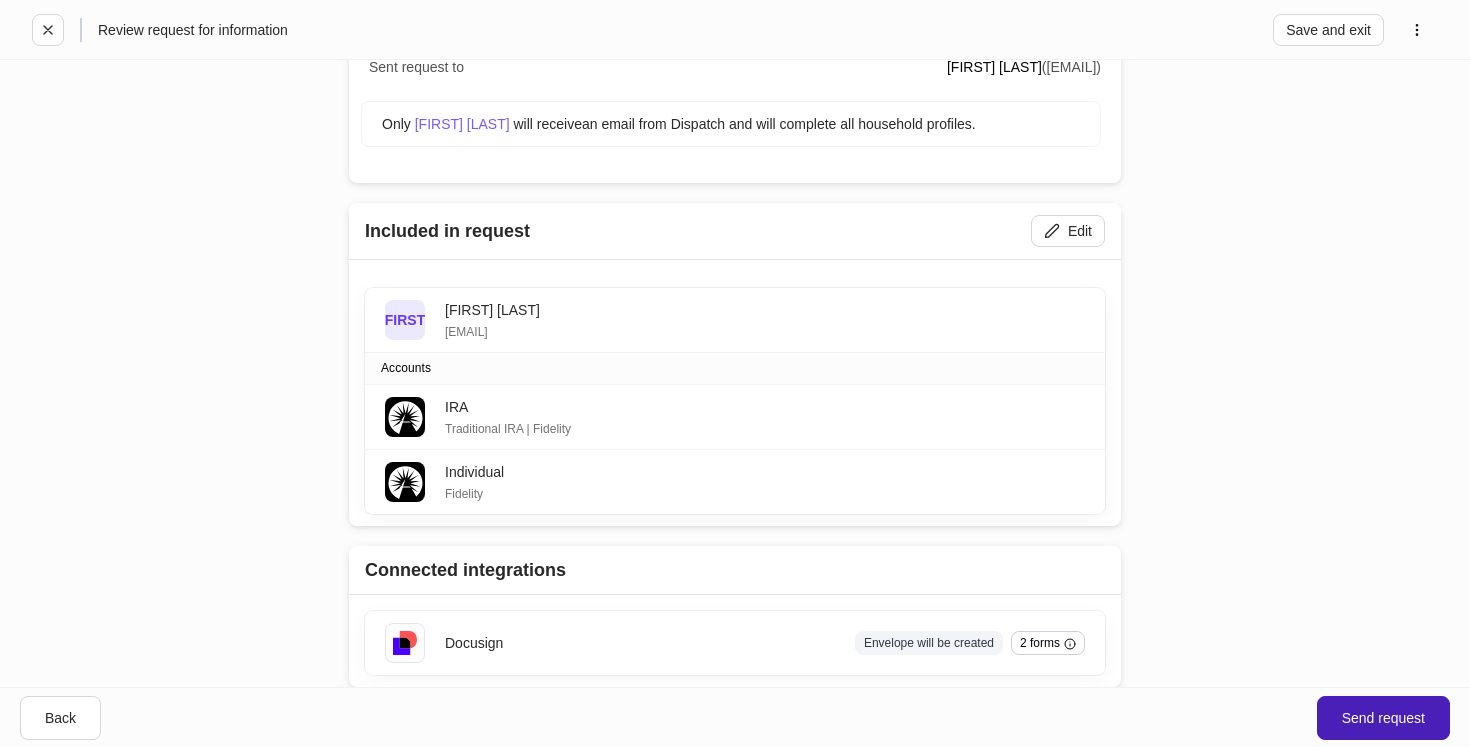 click on "Send request" at bounding box center (1383, 718) 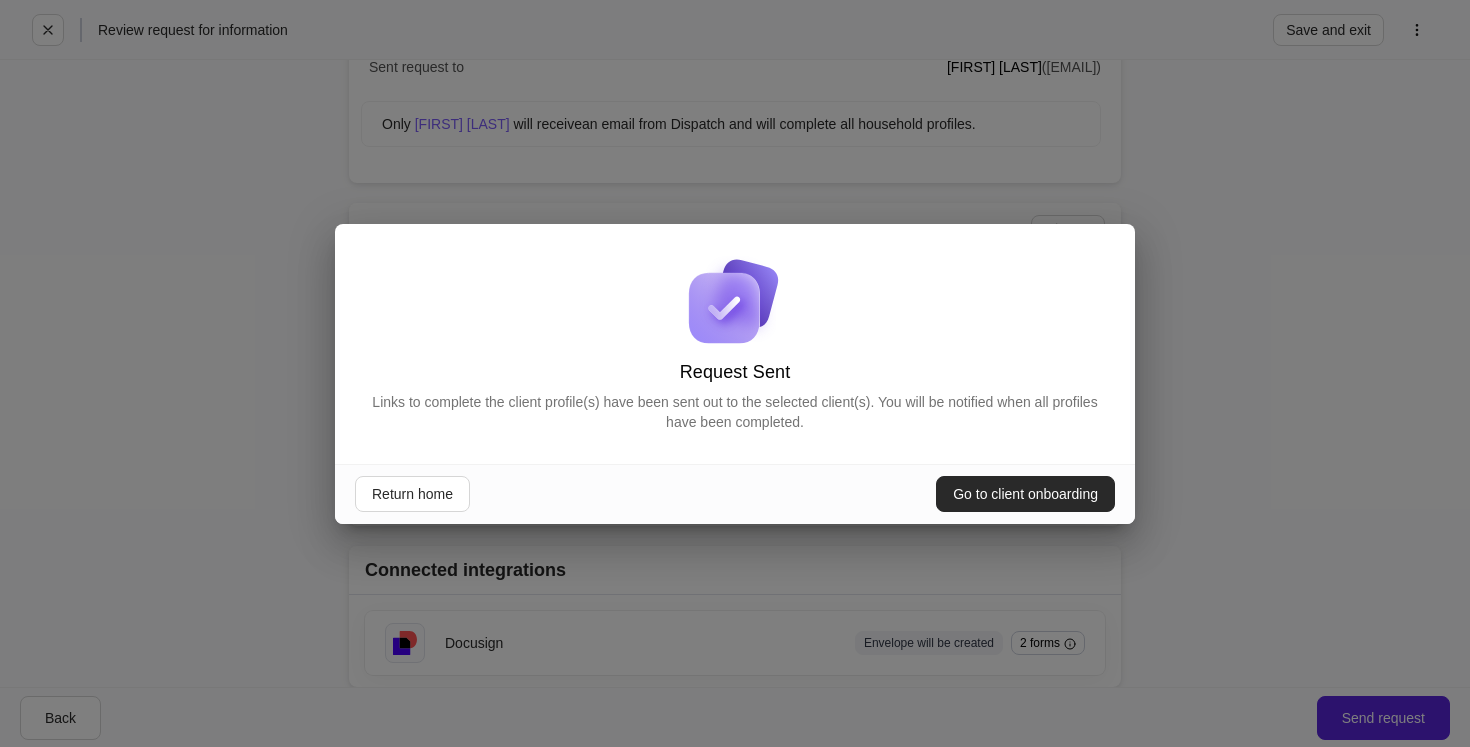 click on "Go to client onboarding" at bounding box center [1025, 494] 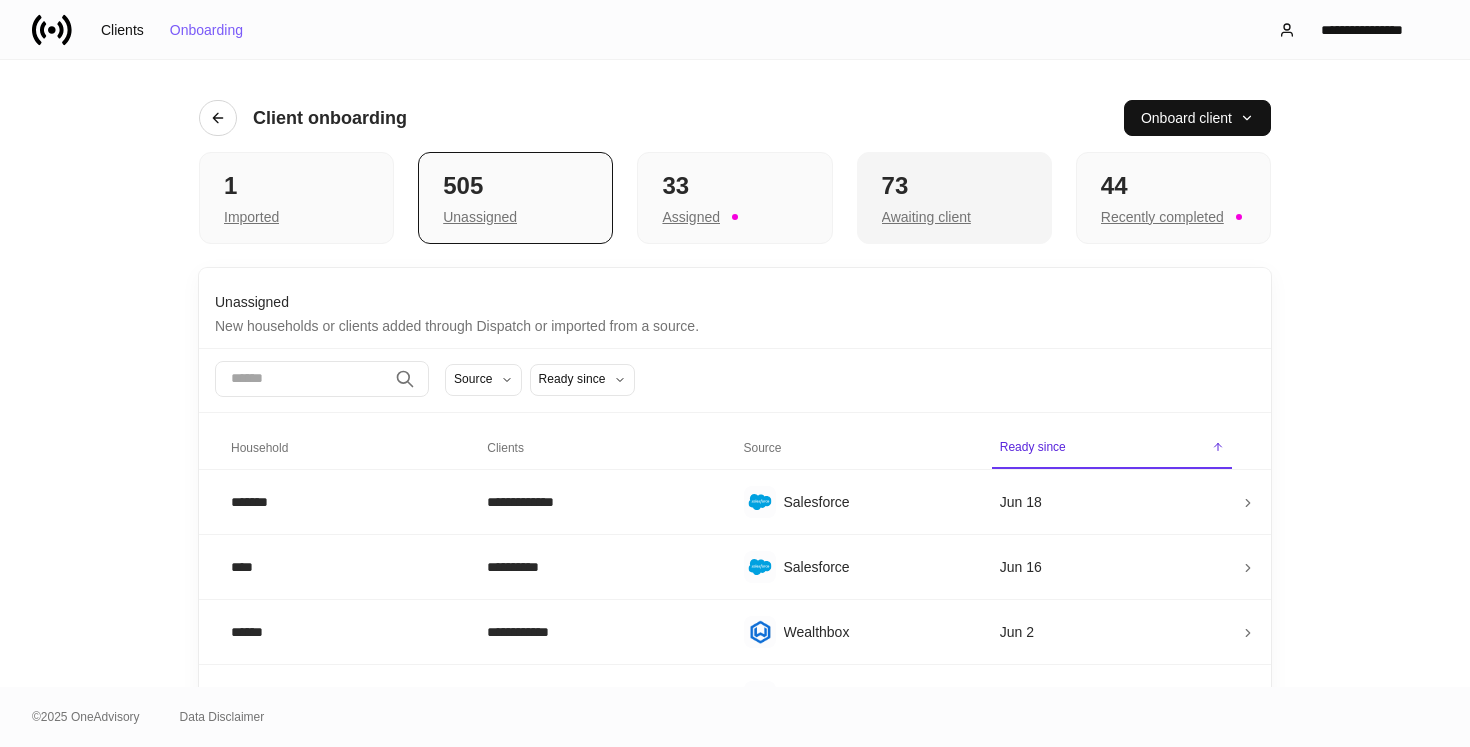 click on "Awaiting client" at bounding box center (954, 215) 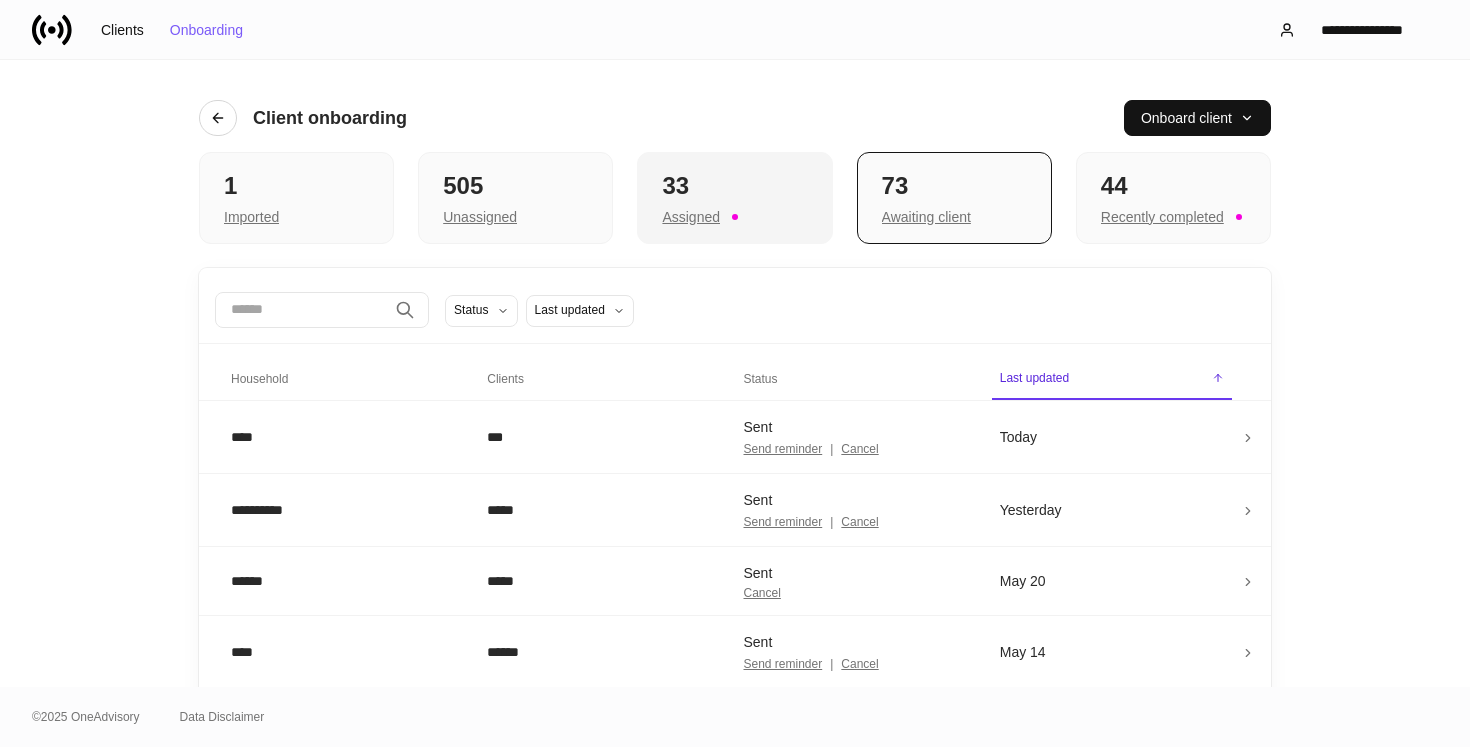 click on "Assigned" at bounding box center (734, 215) 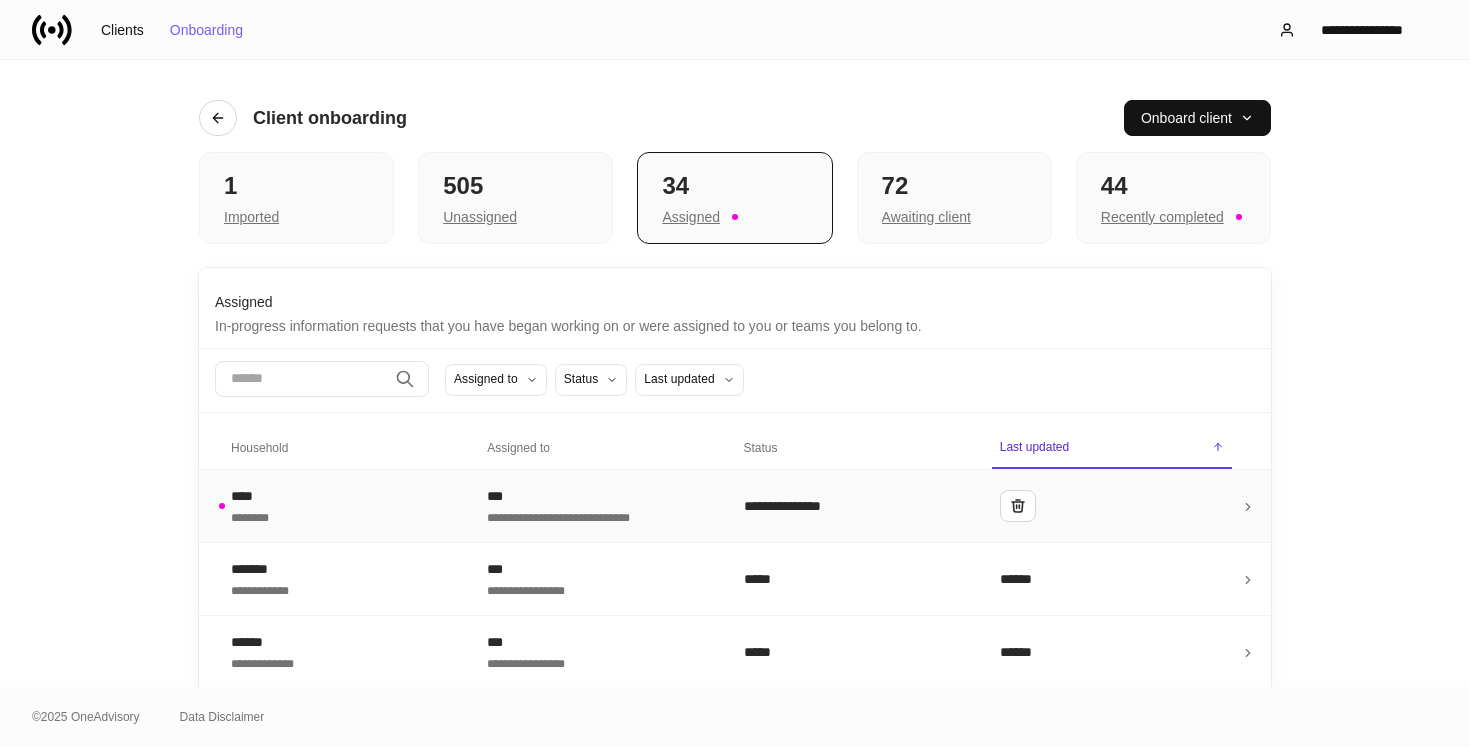 click on "***" at bounding box center [599, 496] 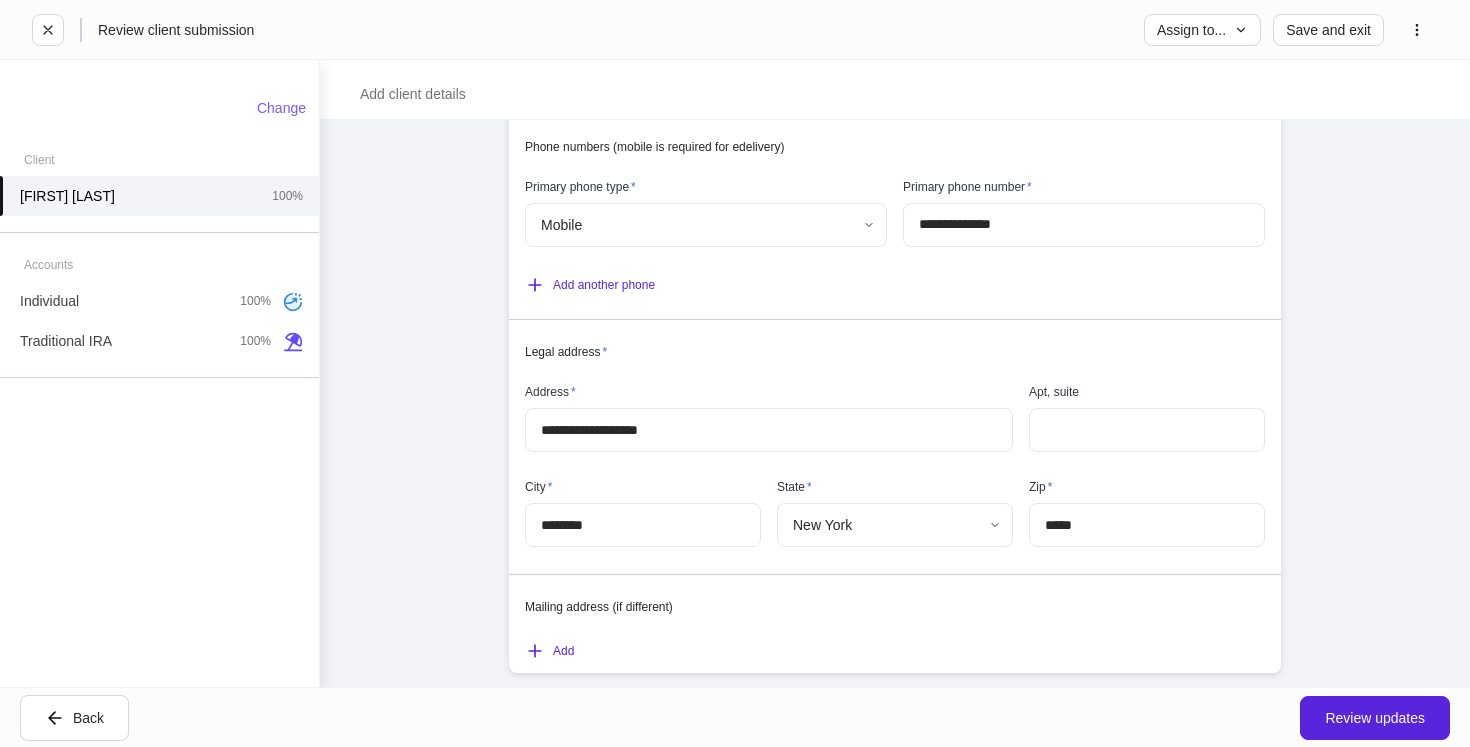 scroll, scrollTop: 898, scrollLeft: 0, axis: vertical 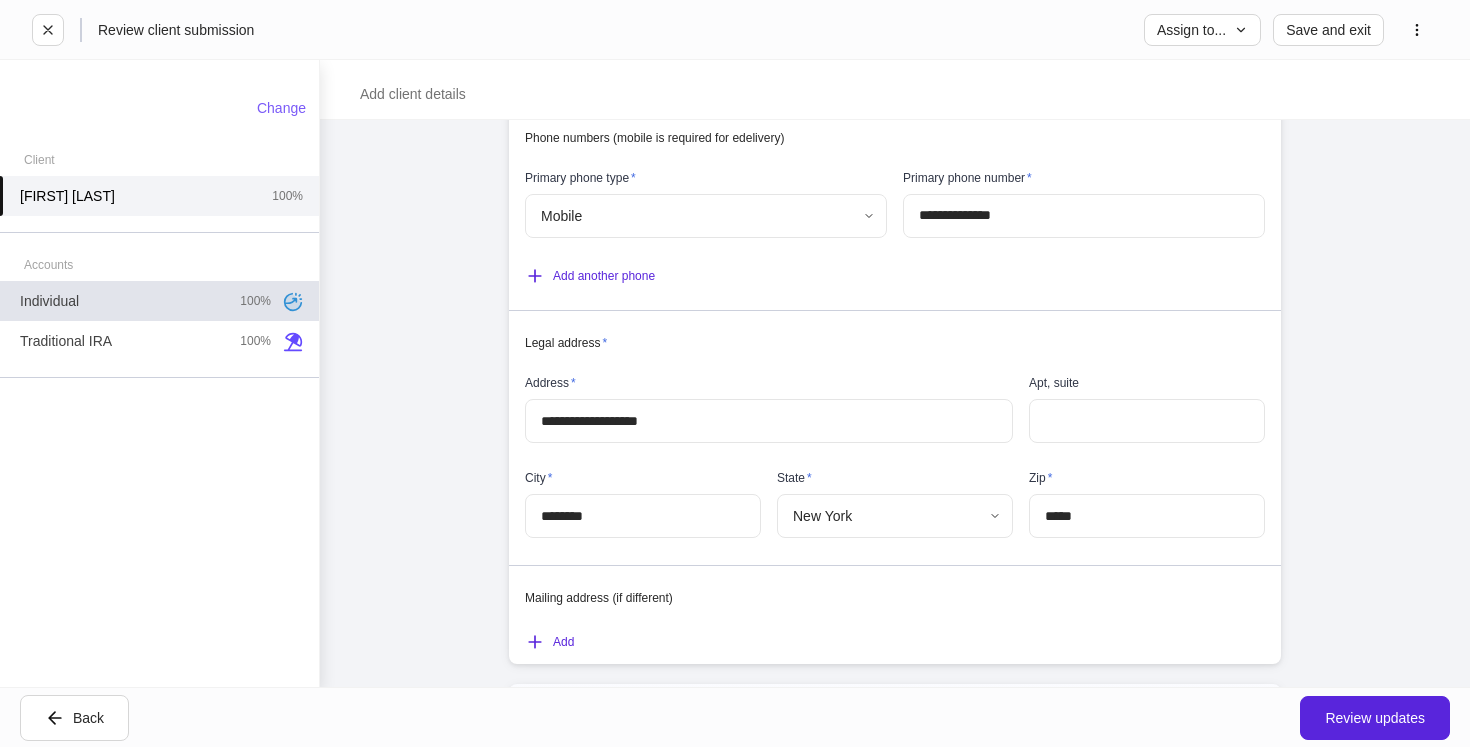 click on "Individual 100%" at bounding box center (159, 301) 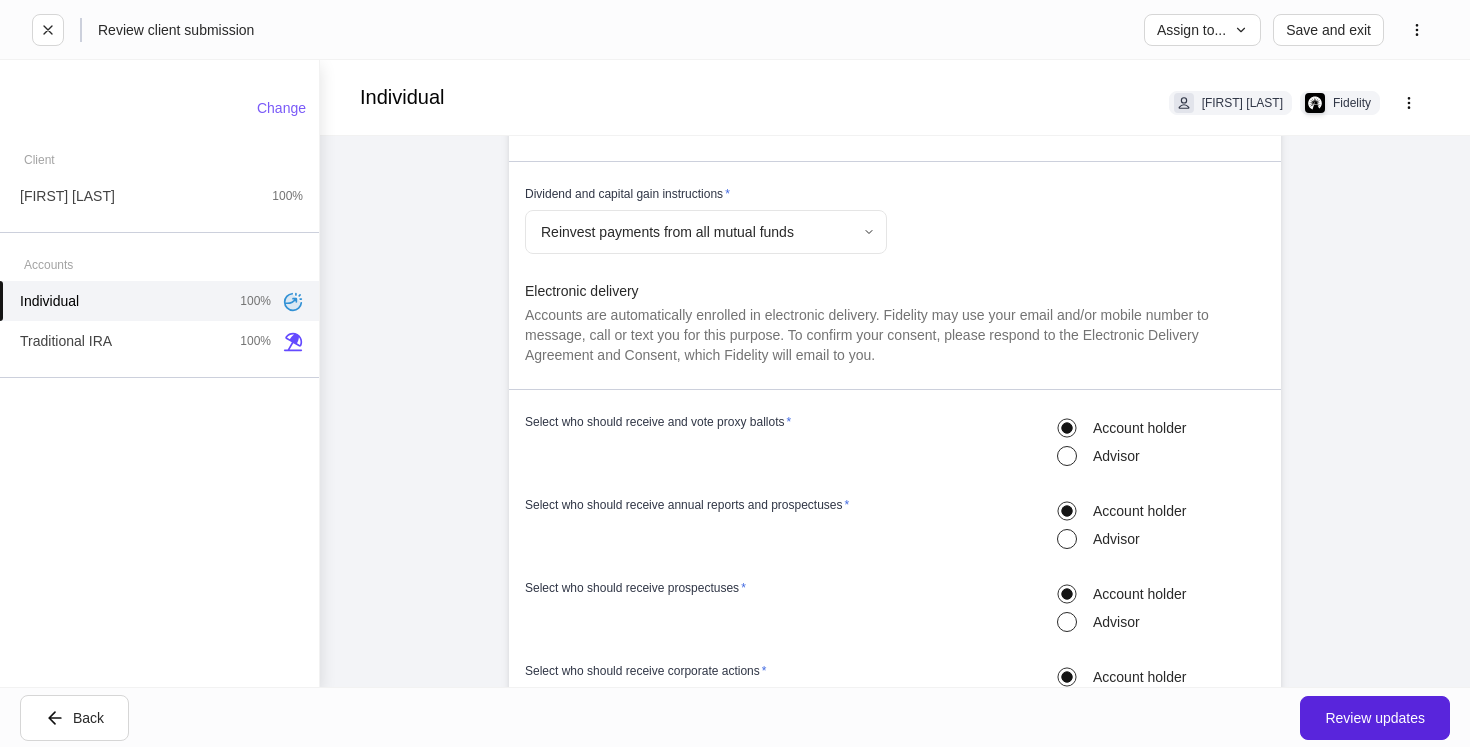 scroll, scrollTop: 1560, scrollLeft: 0, axis: vertical 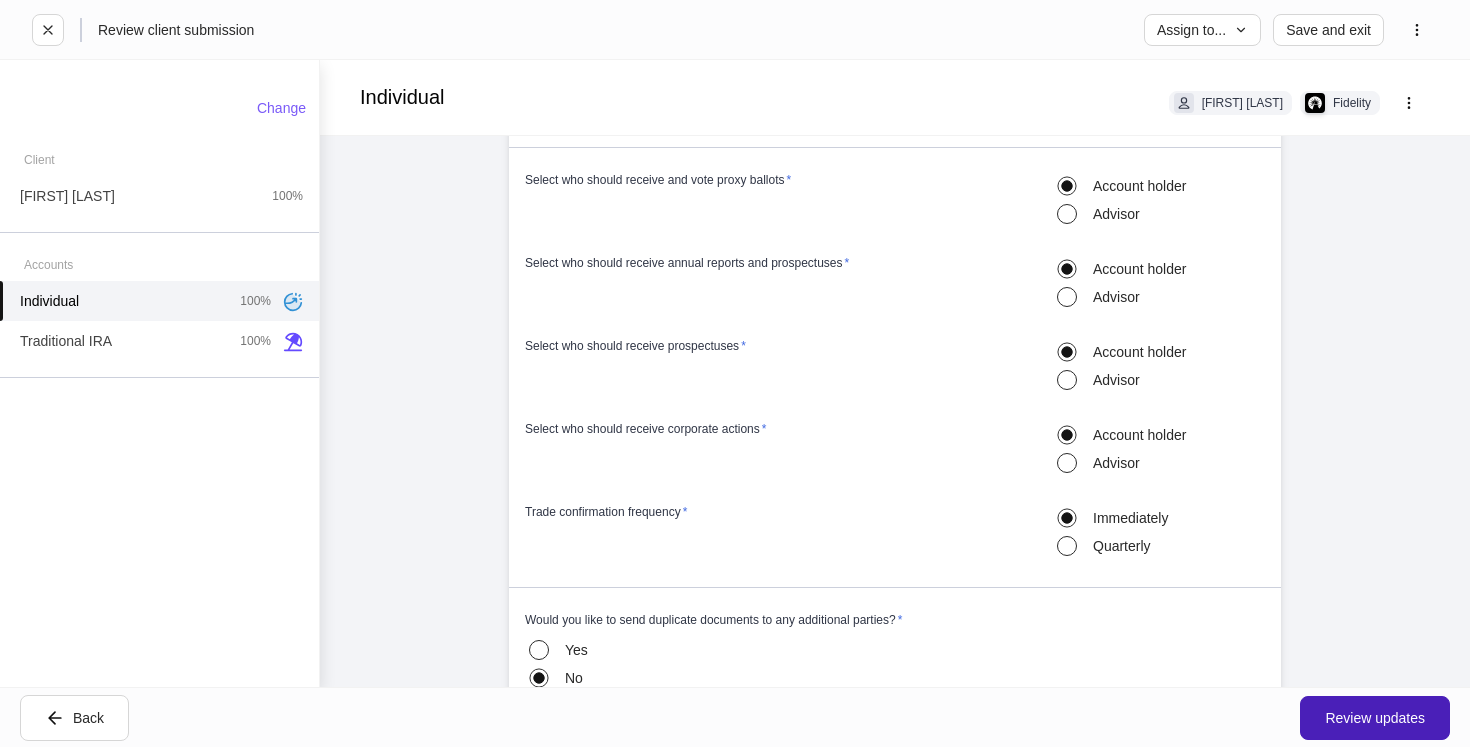 click on "Review updates" at bounding box center [1375, 718] 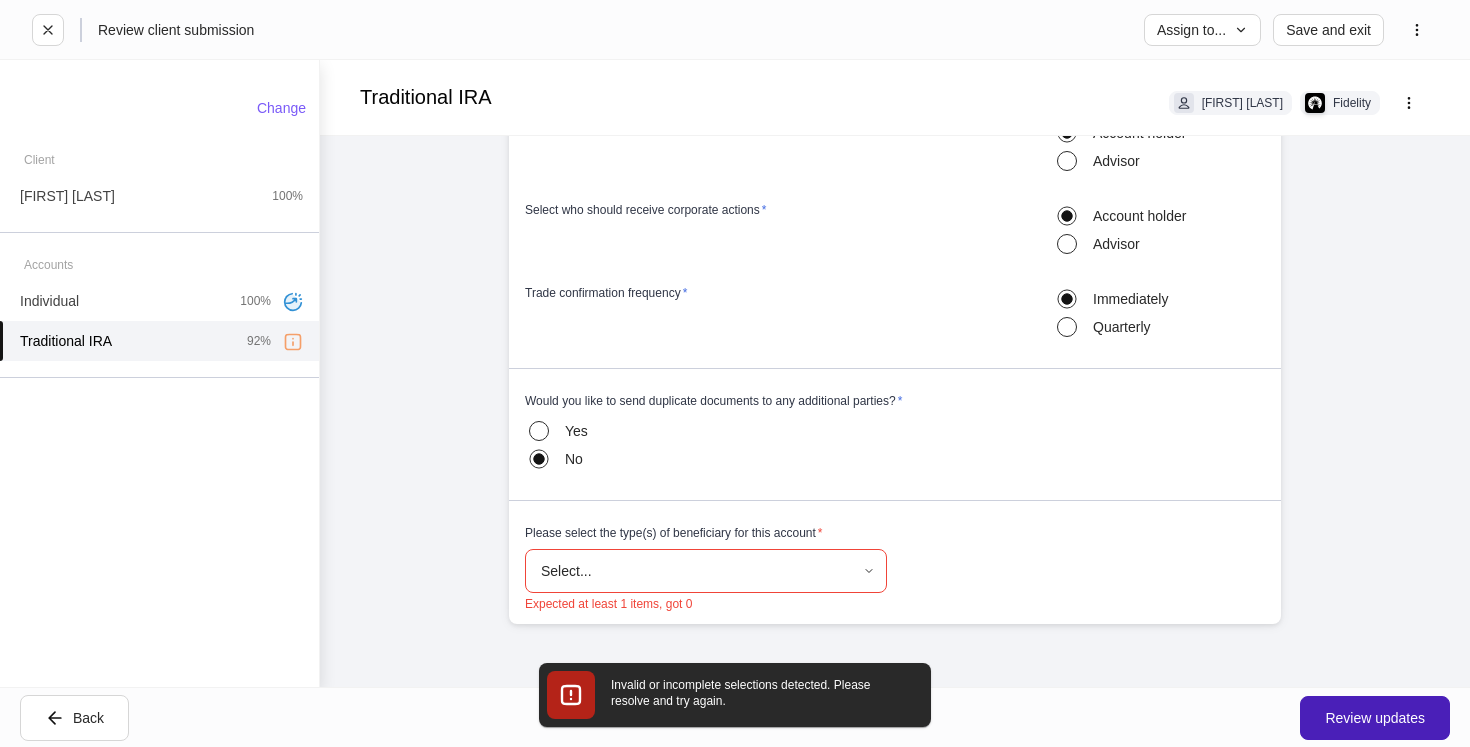 scroll, scrollTop: 1708, scrollLeft: 0, axis: vertical 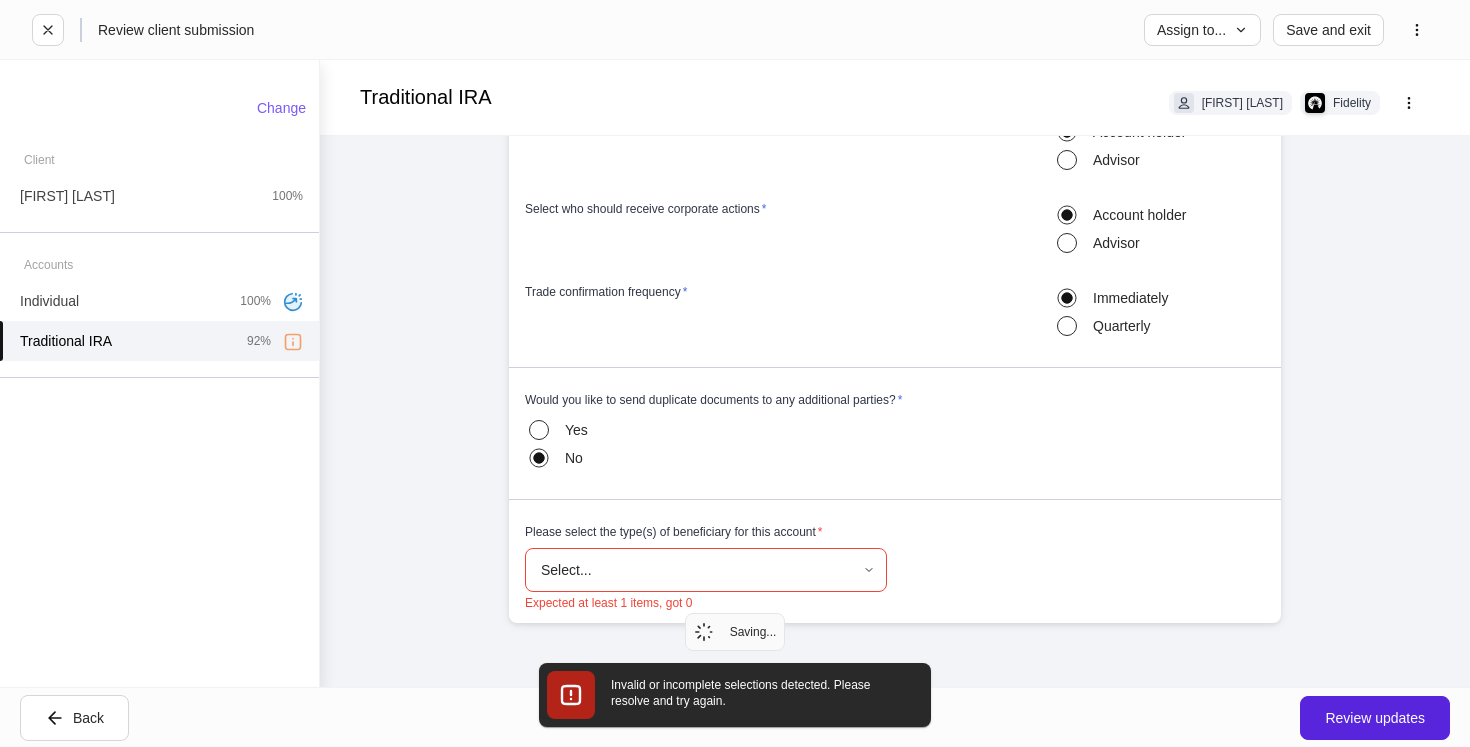 click on "**********" at bounding box center [735, 373] 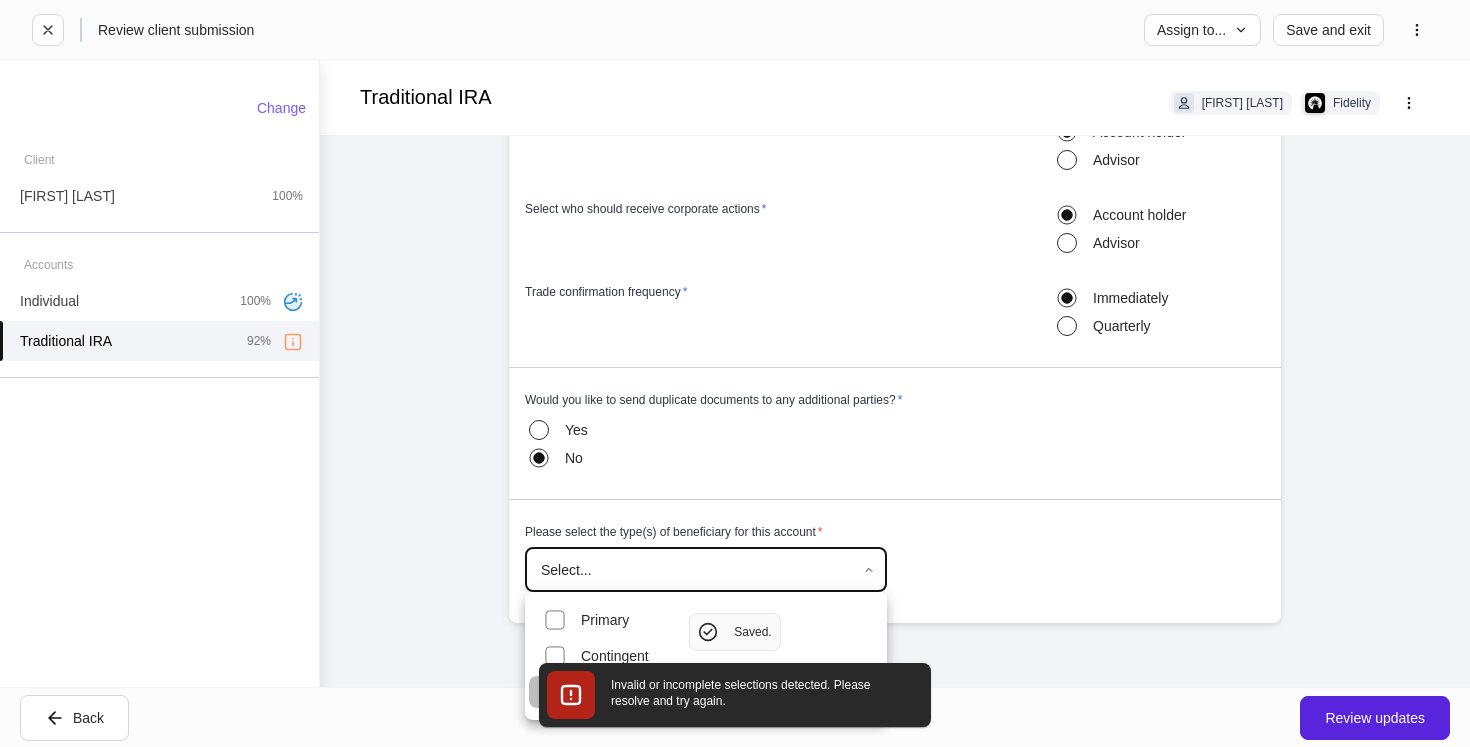 click on "None" at bounding box center [706, 692] 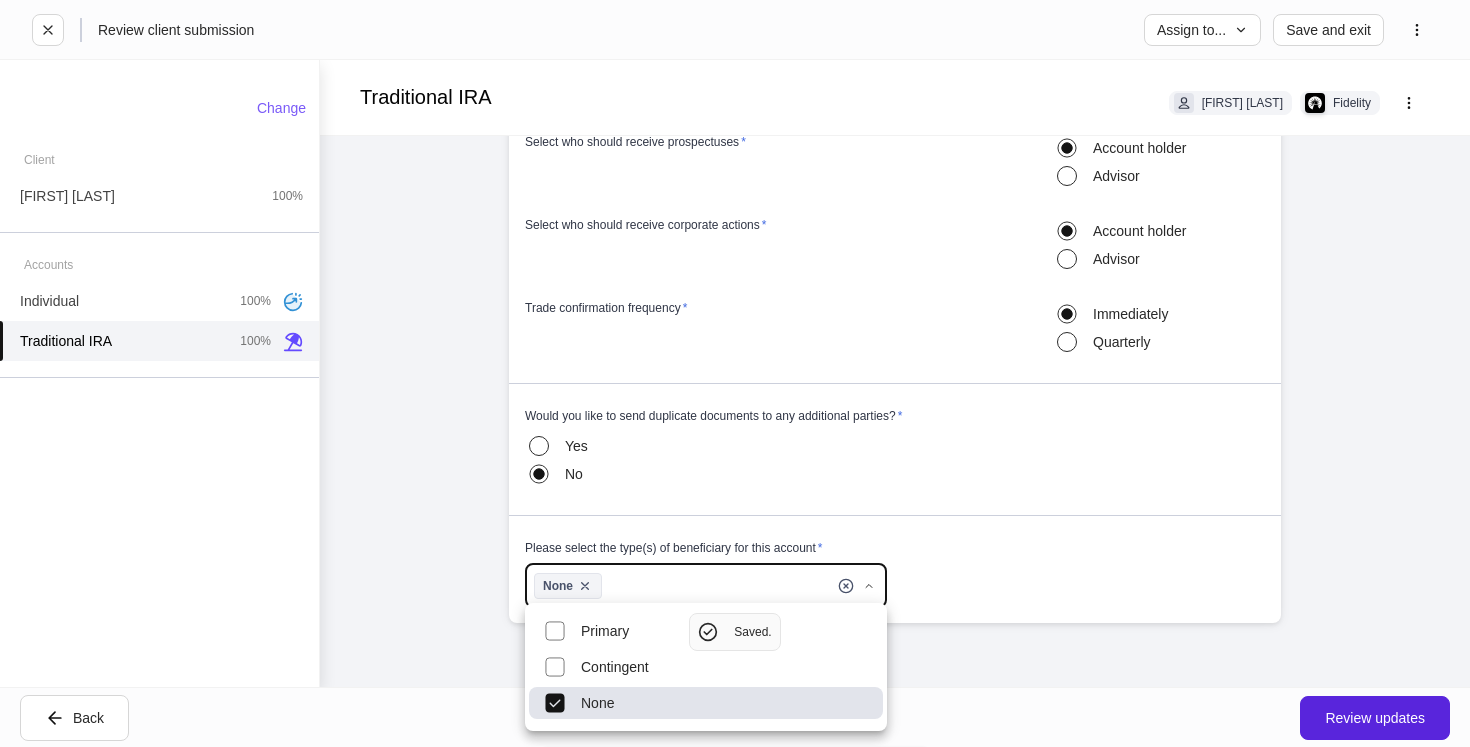 scroll, scrollTop: 1692, scrollLeft: 0, axis: vertical 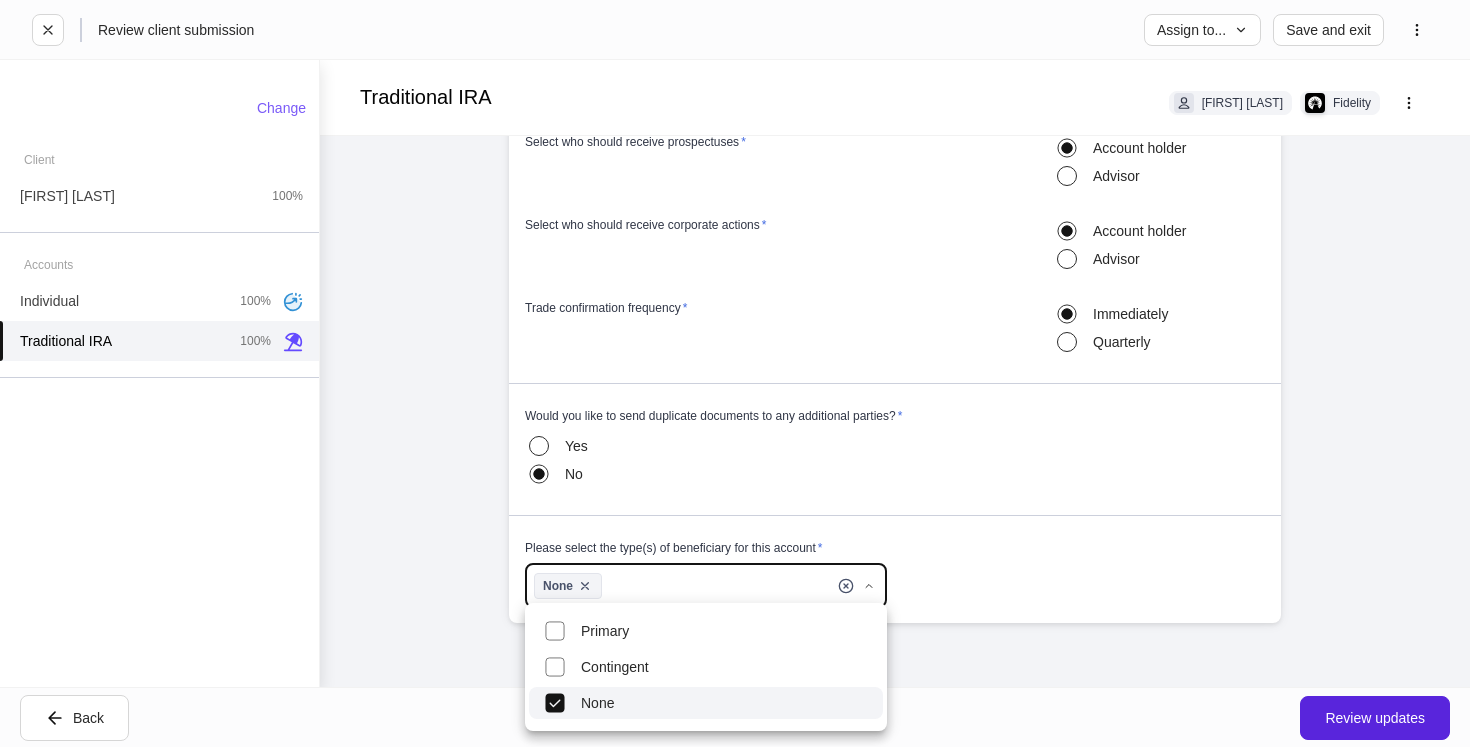 click at bounding box center (735, 373) 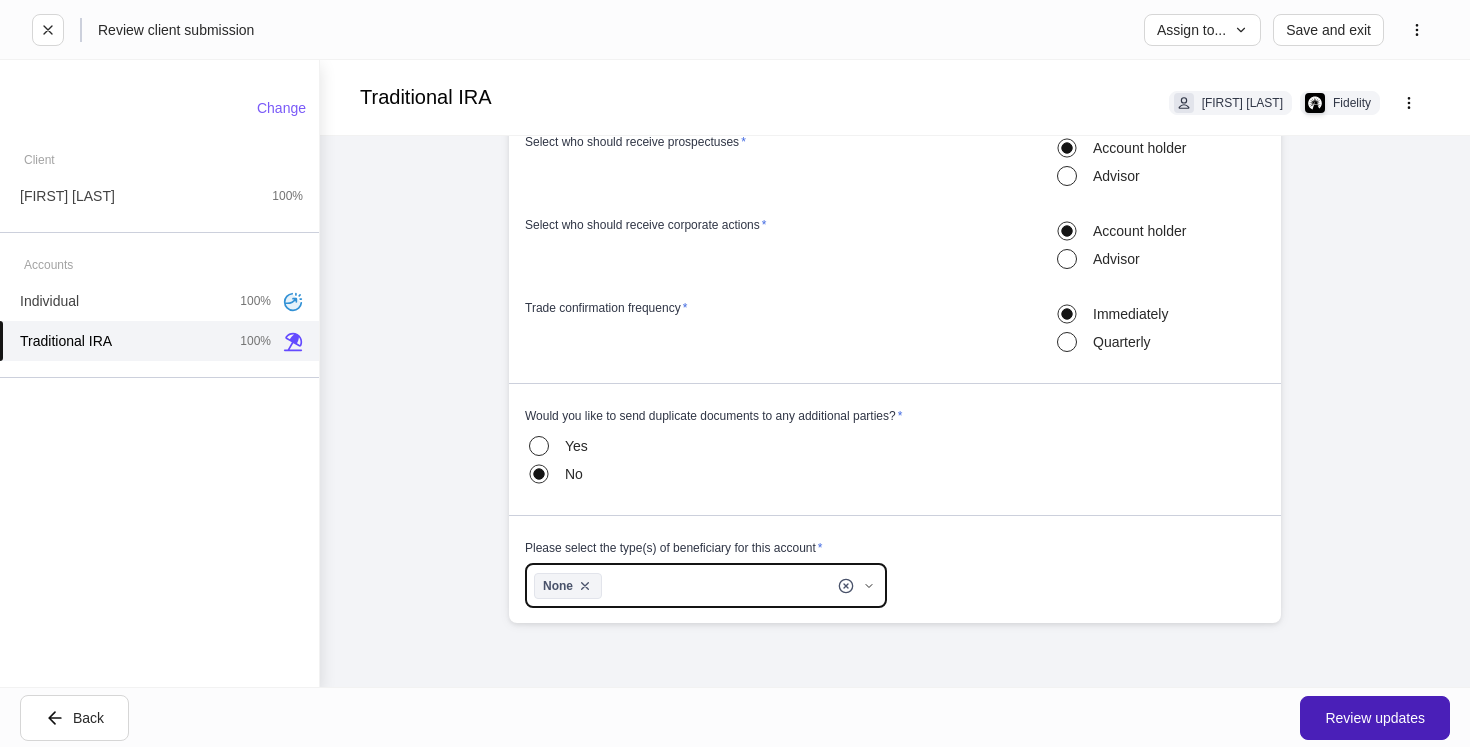 click on "Review updates" at bounding box center [1375, 718] 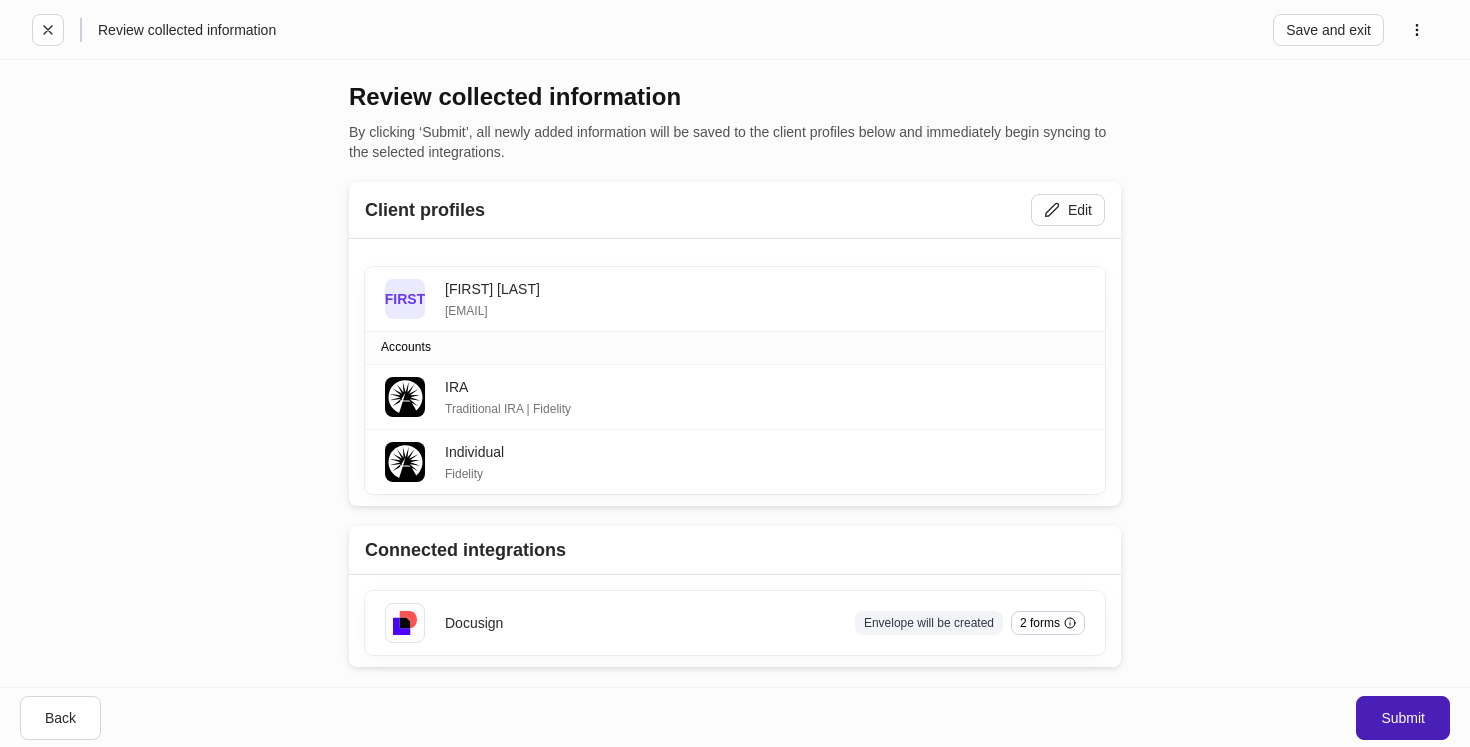 click on "Submit" at bounding box center (1403, 718) 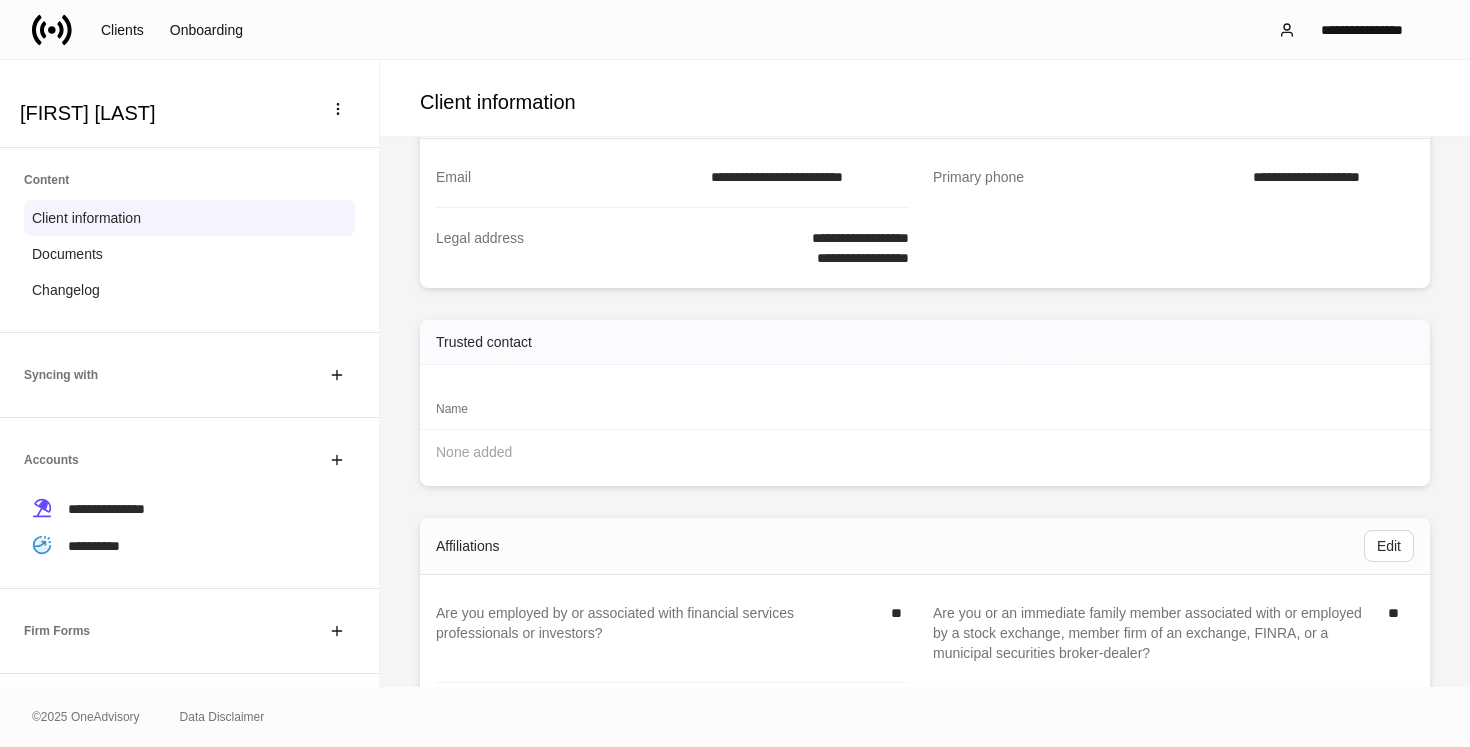 scroll, scrollTop: 418, scrollLeft: 0, axis: vertical 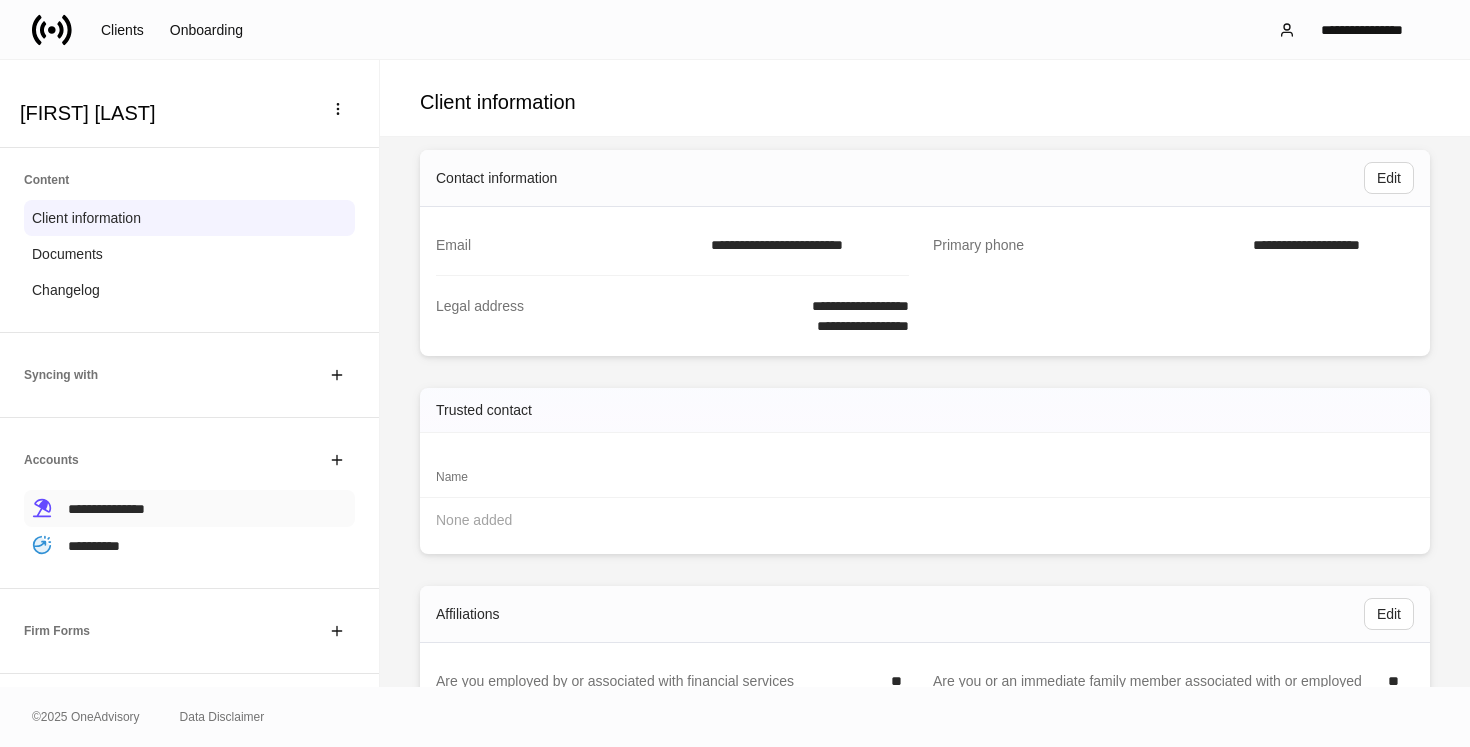 click on "**********" at bounding box center [189, 508] 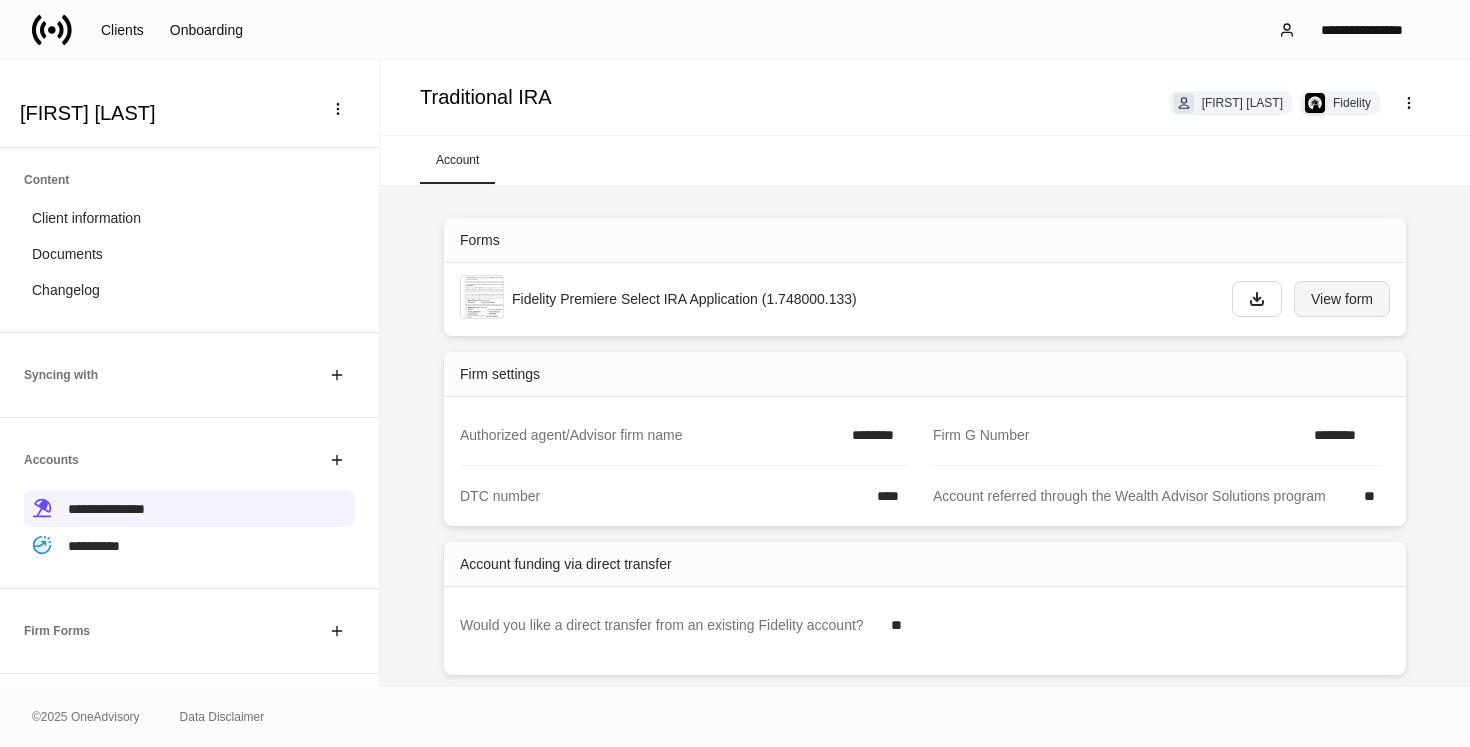 click on "View form" at bounding box center (1342, 299) 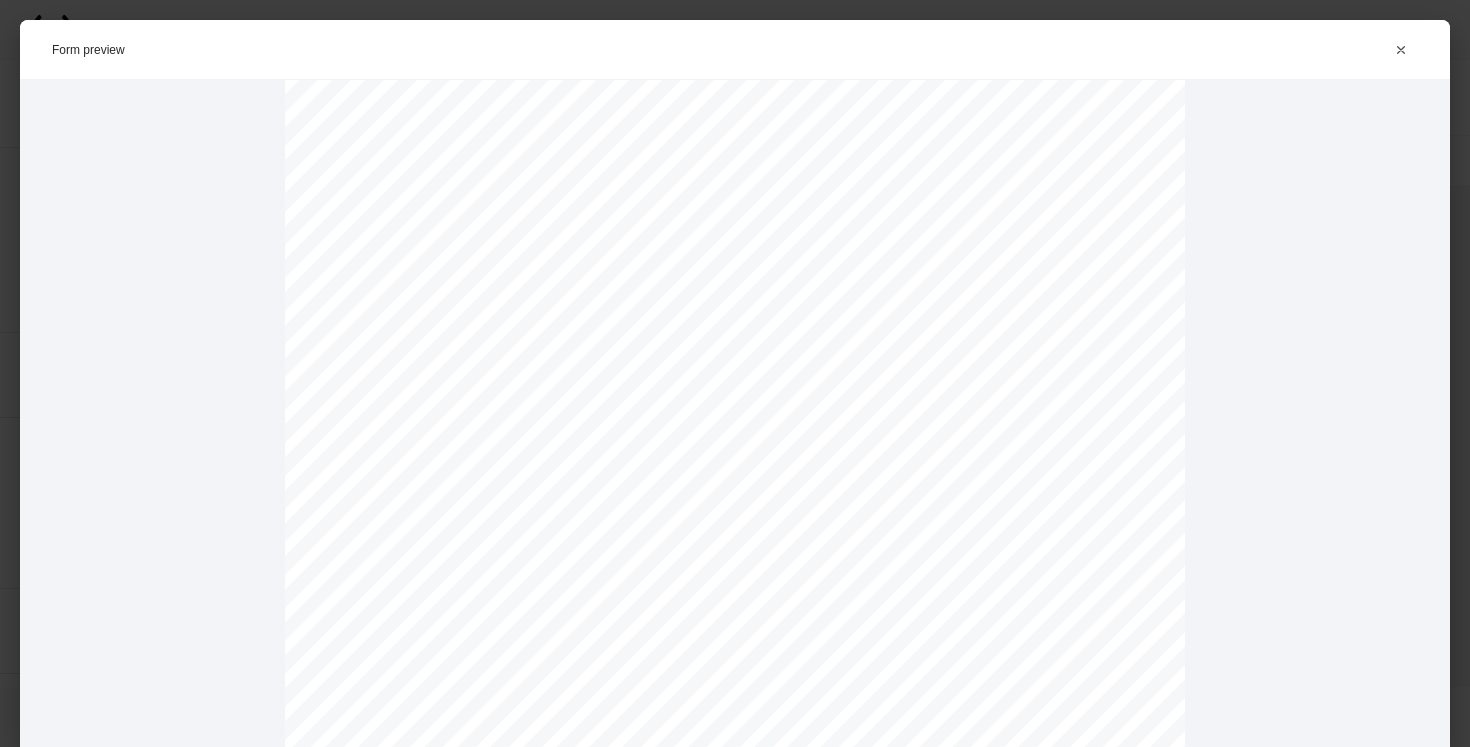 scroll, scrollTop: 287, scrollLeft: 0, axis: vertical 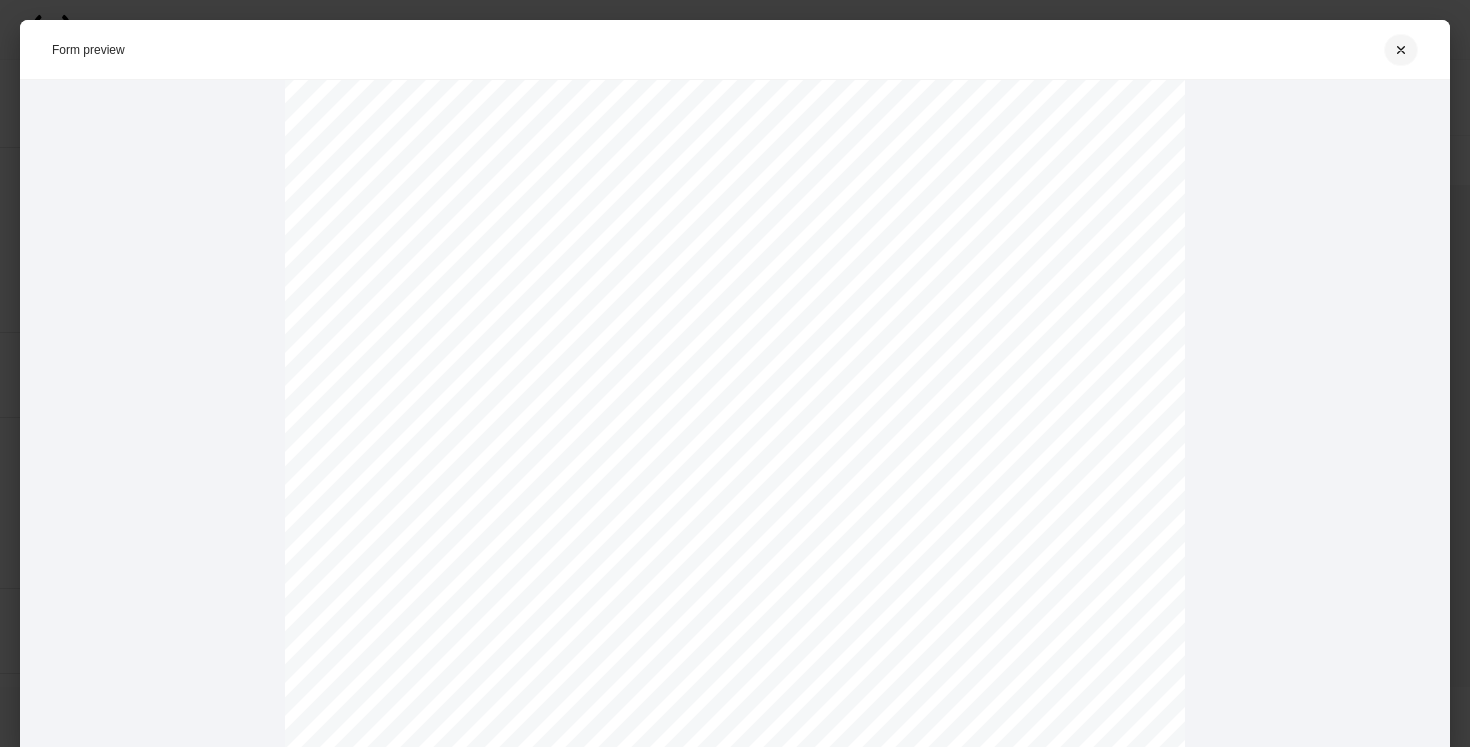 click 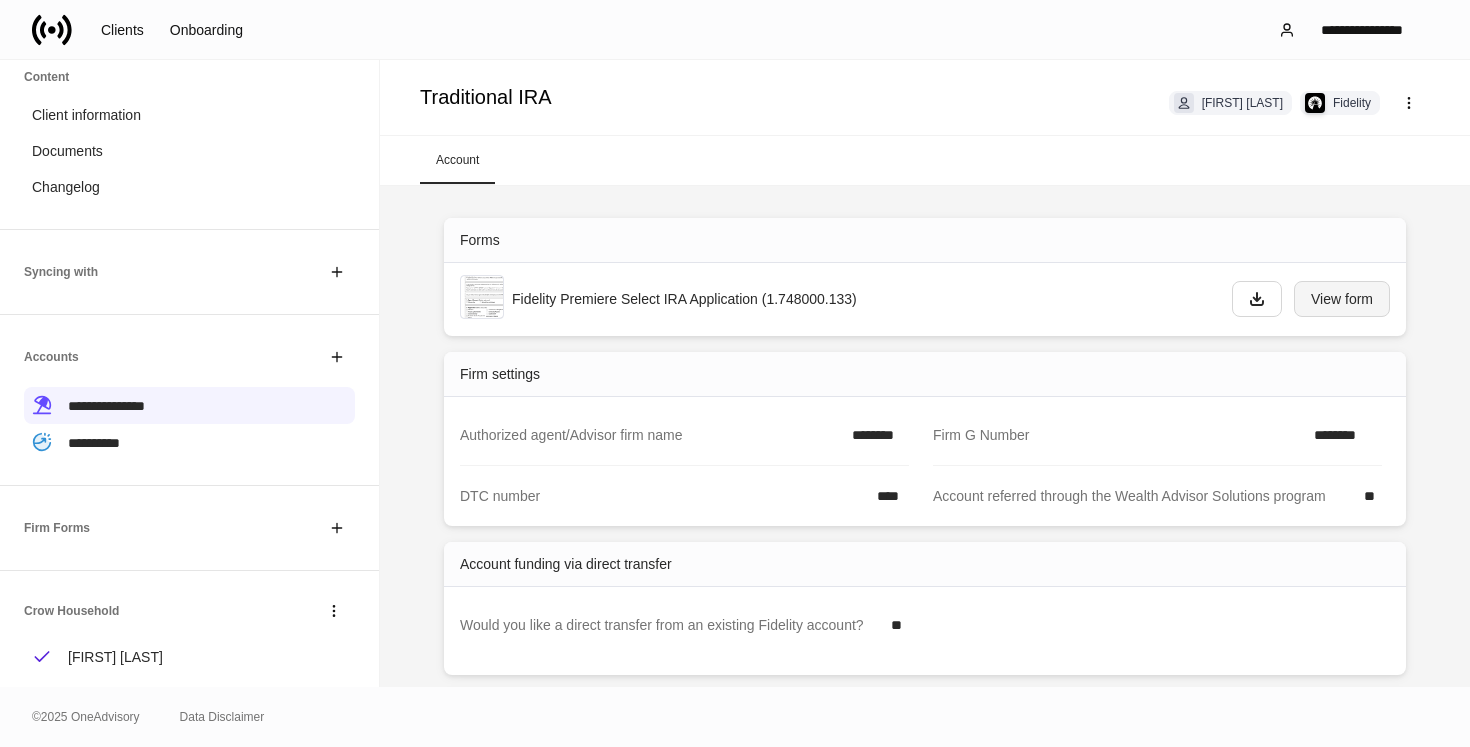 scroll, scrollTop: 107, scrollLeft: 0, axis: vertical 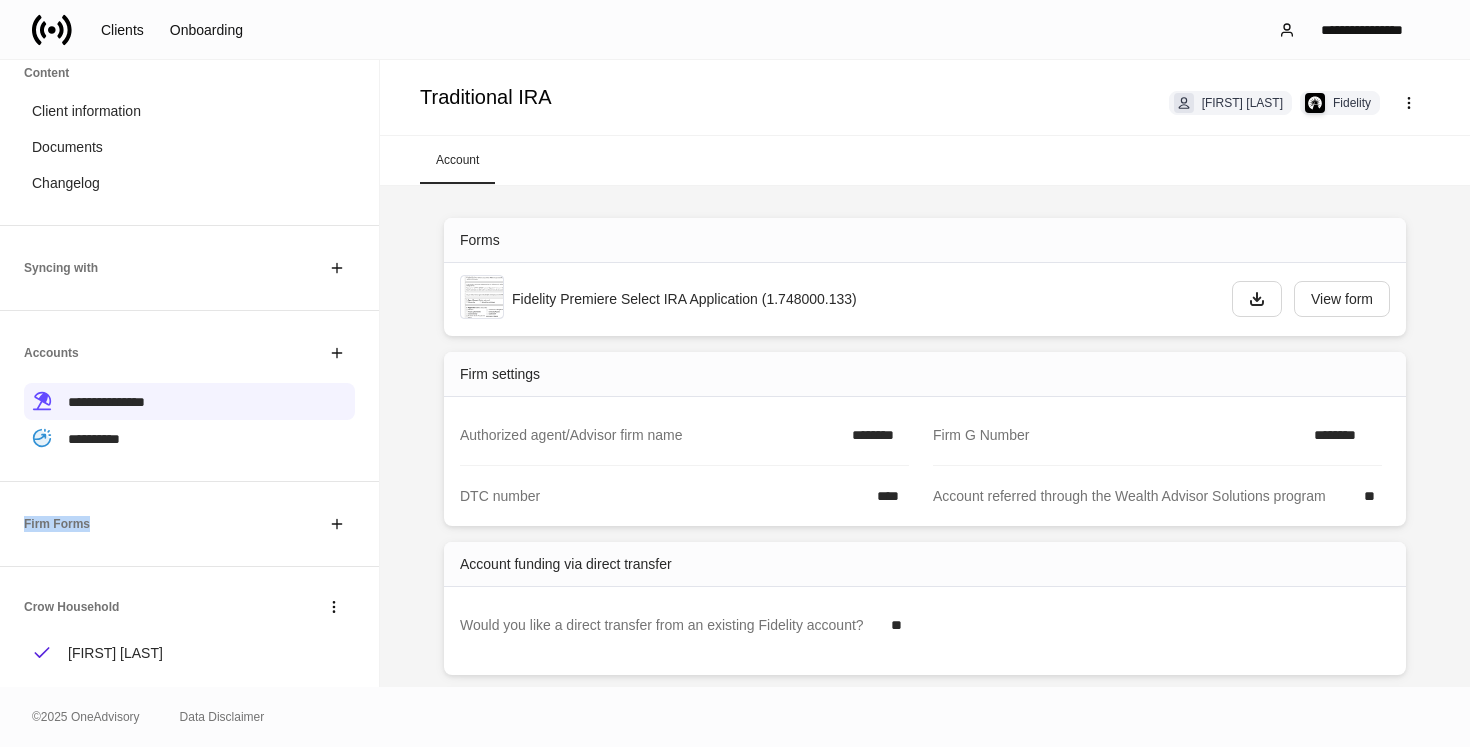 drag, startPoint x: 23, startPoint y: 516, endPoint x: 101, endPoint y: 524, distance: 78.40918 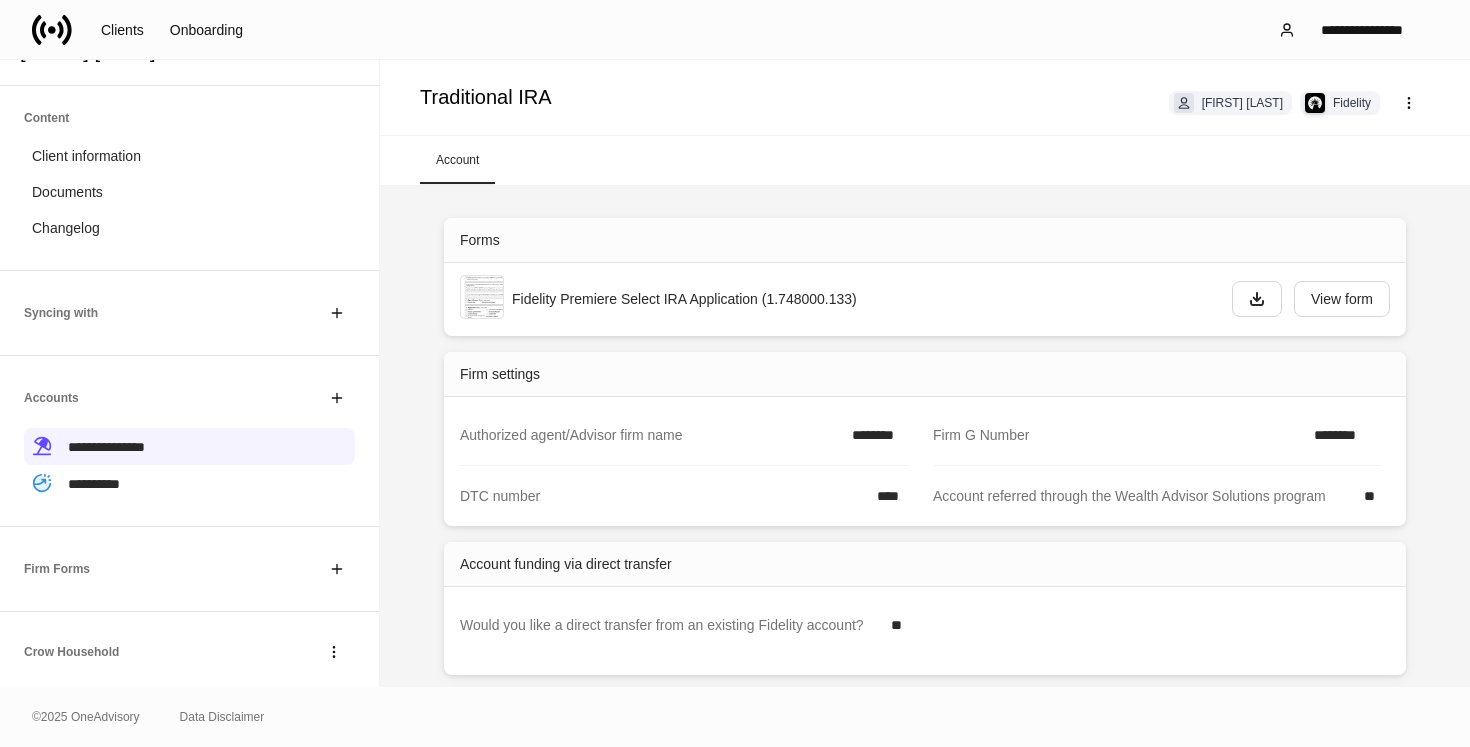 scroll, scrollTop: 36, scrollLeft: 0, axis: vertical 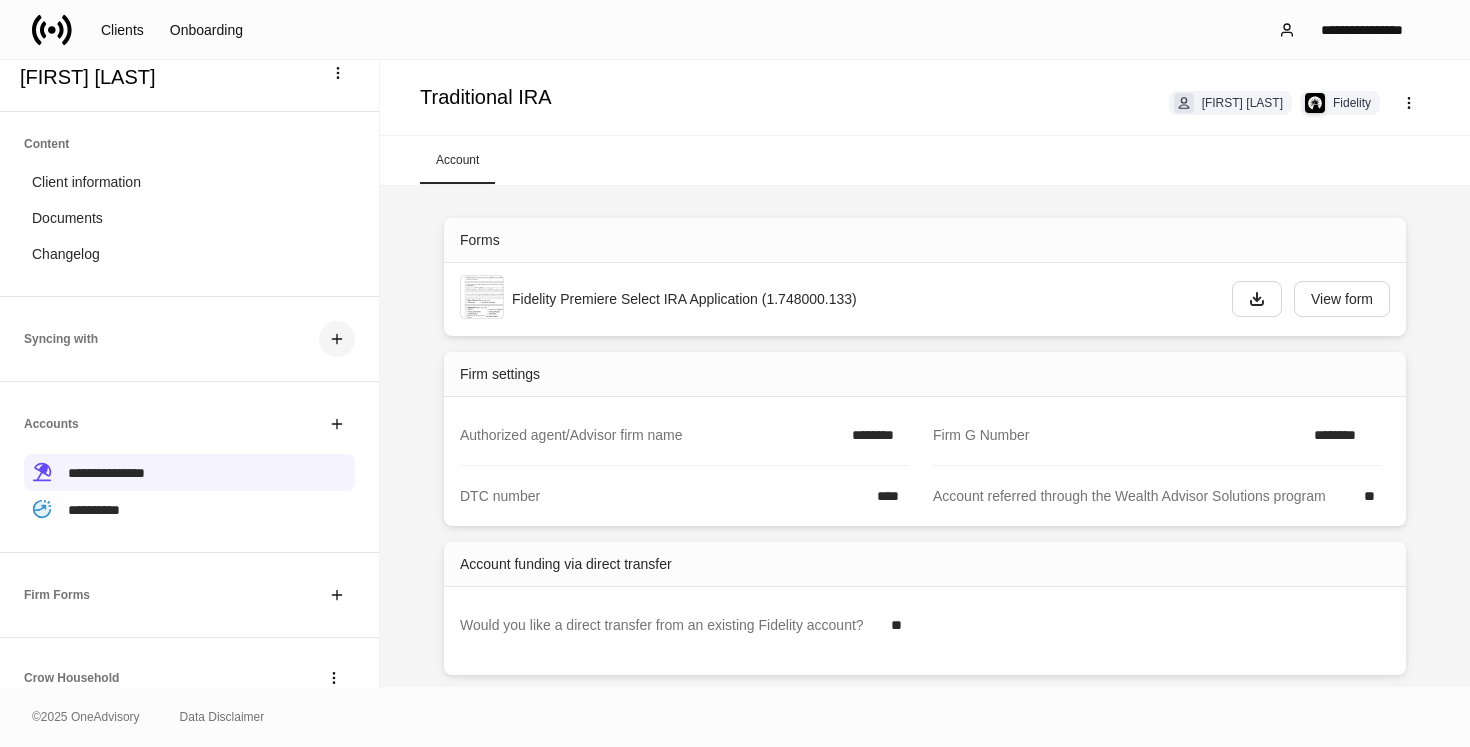 click 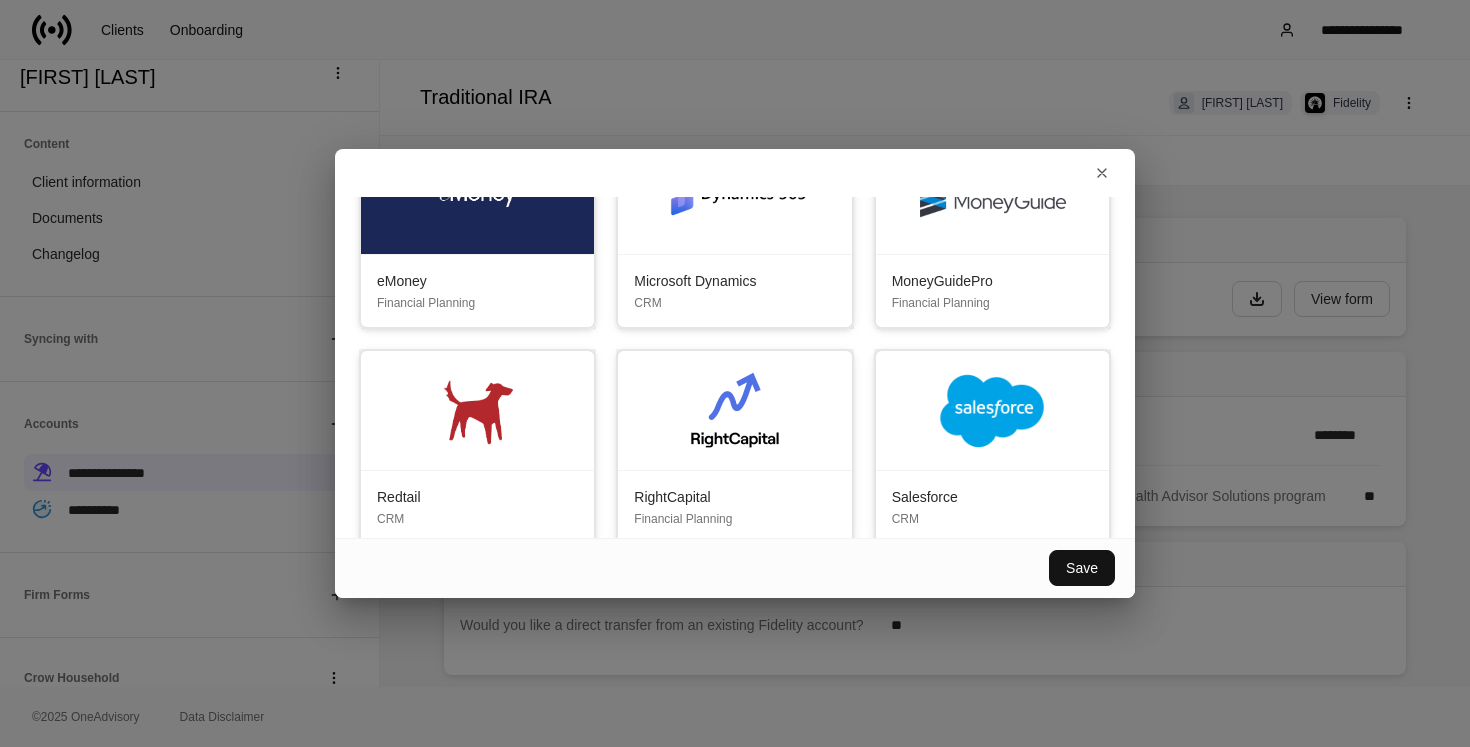scroll, scrollTop: 127, scrollLeft: 0, axis: vertical 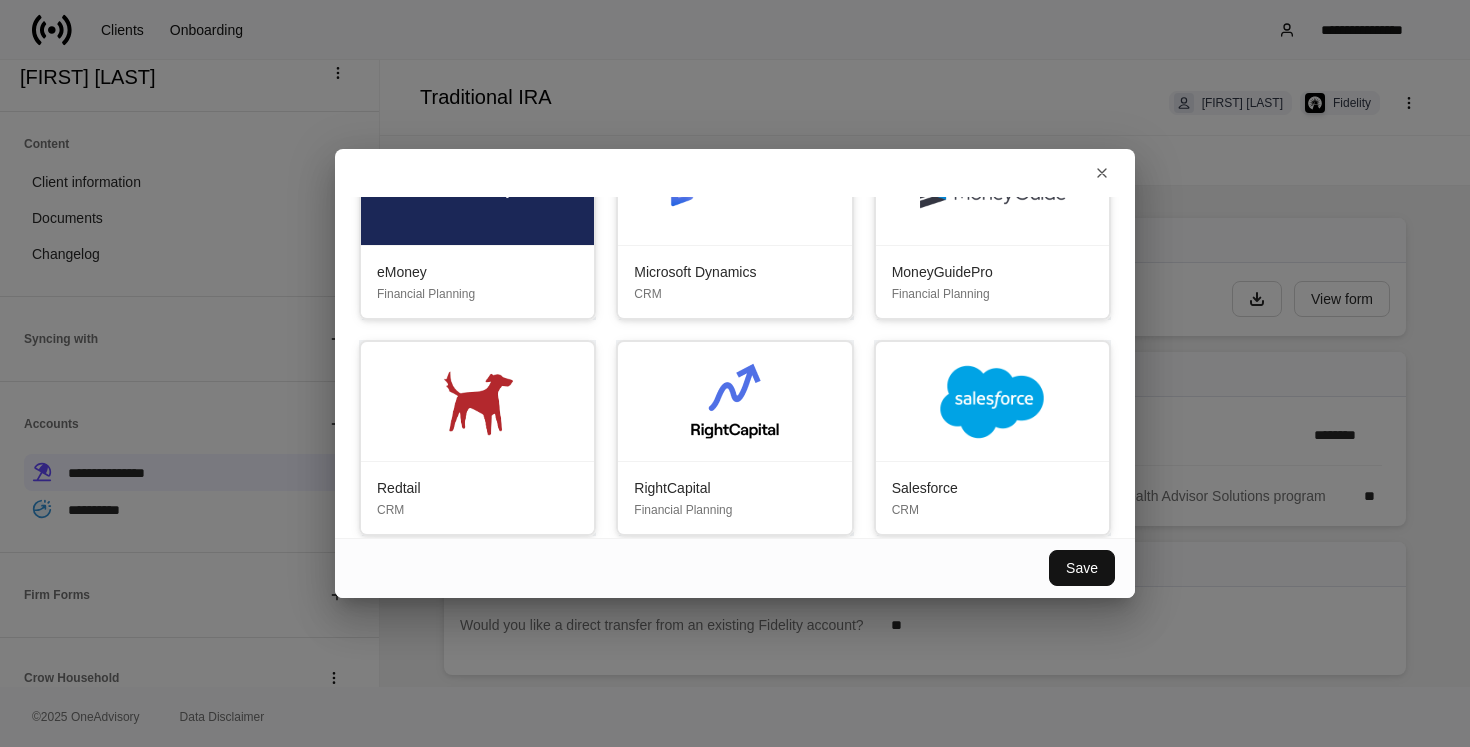 click at bounding box center (992, 402) 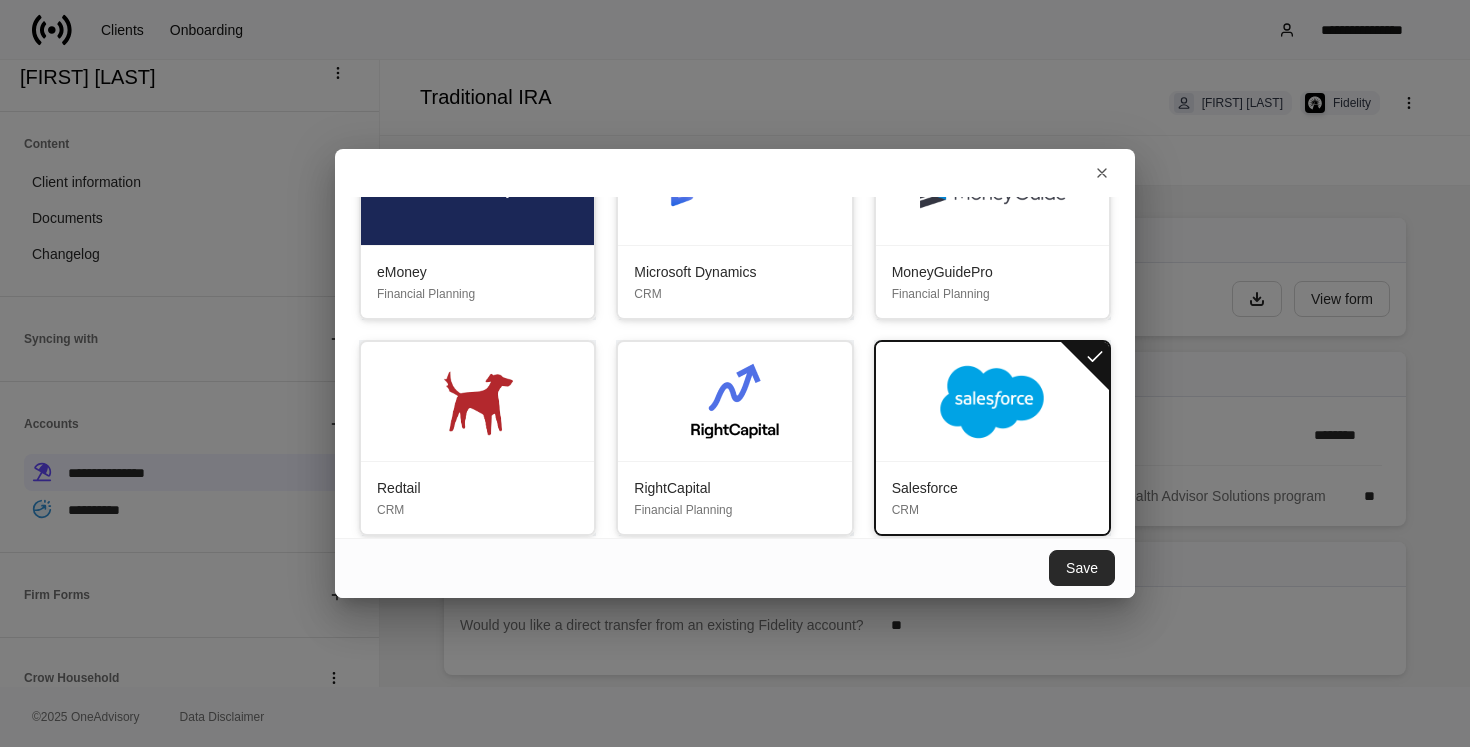 click on "Save" at bounding box center [1082, 568] 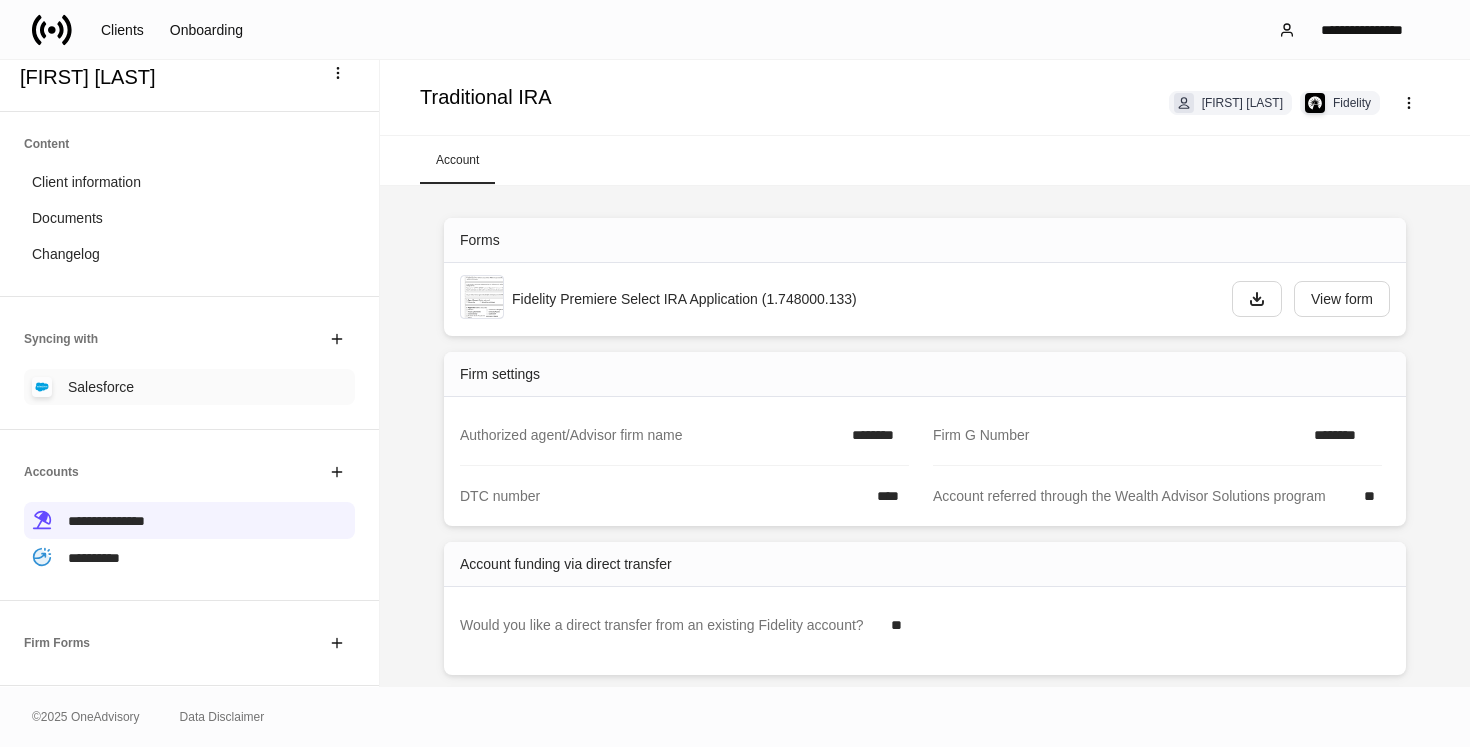 click on "Salesforce" at bounding box center [189, 387] 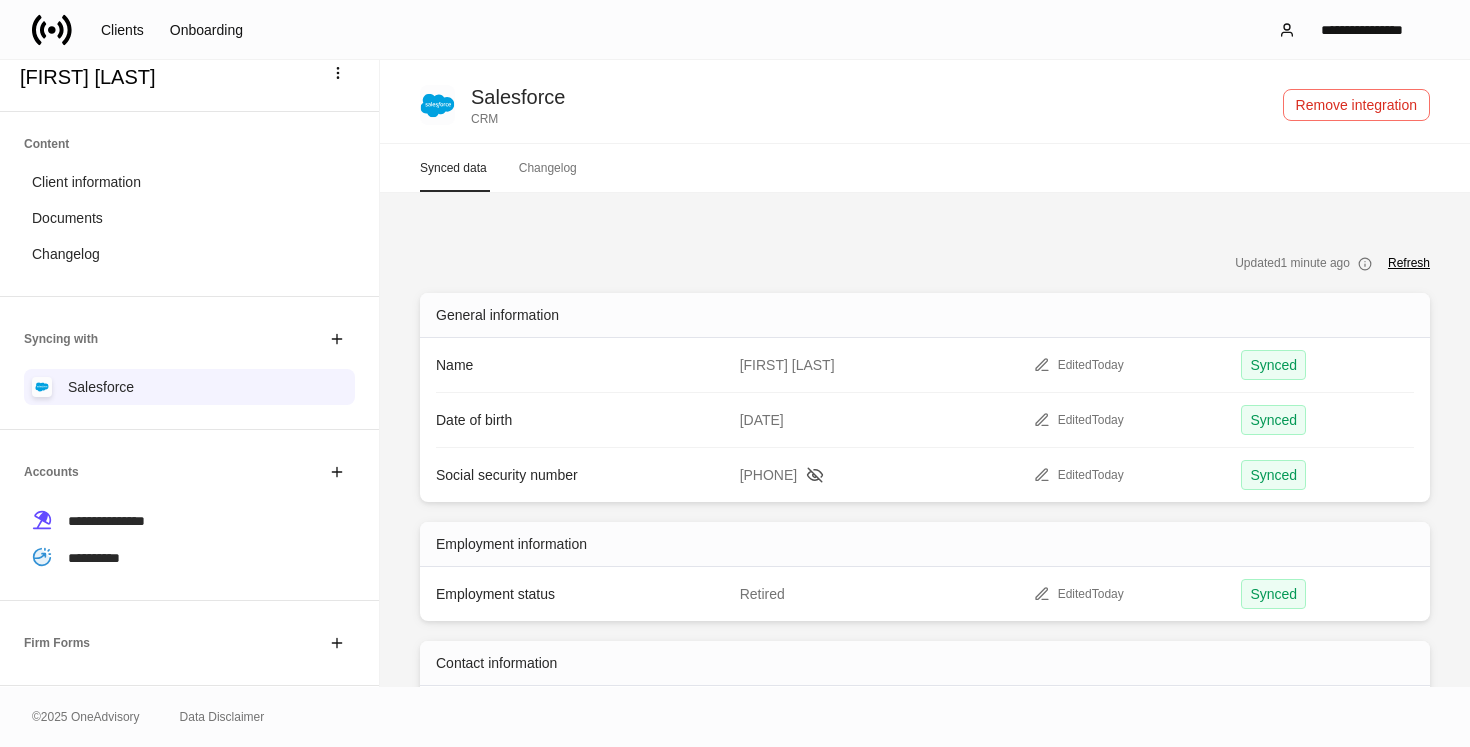 scroll, scrollTop: 76, scrollLeft: 0, axis: vertical 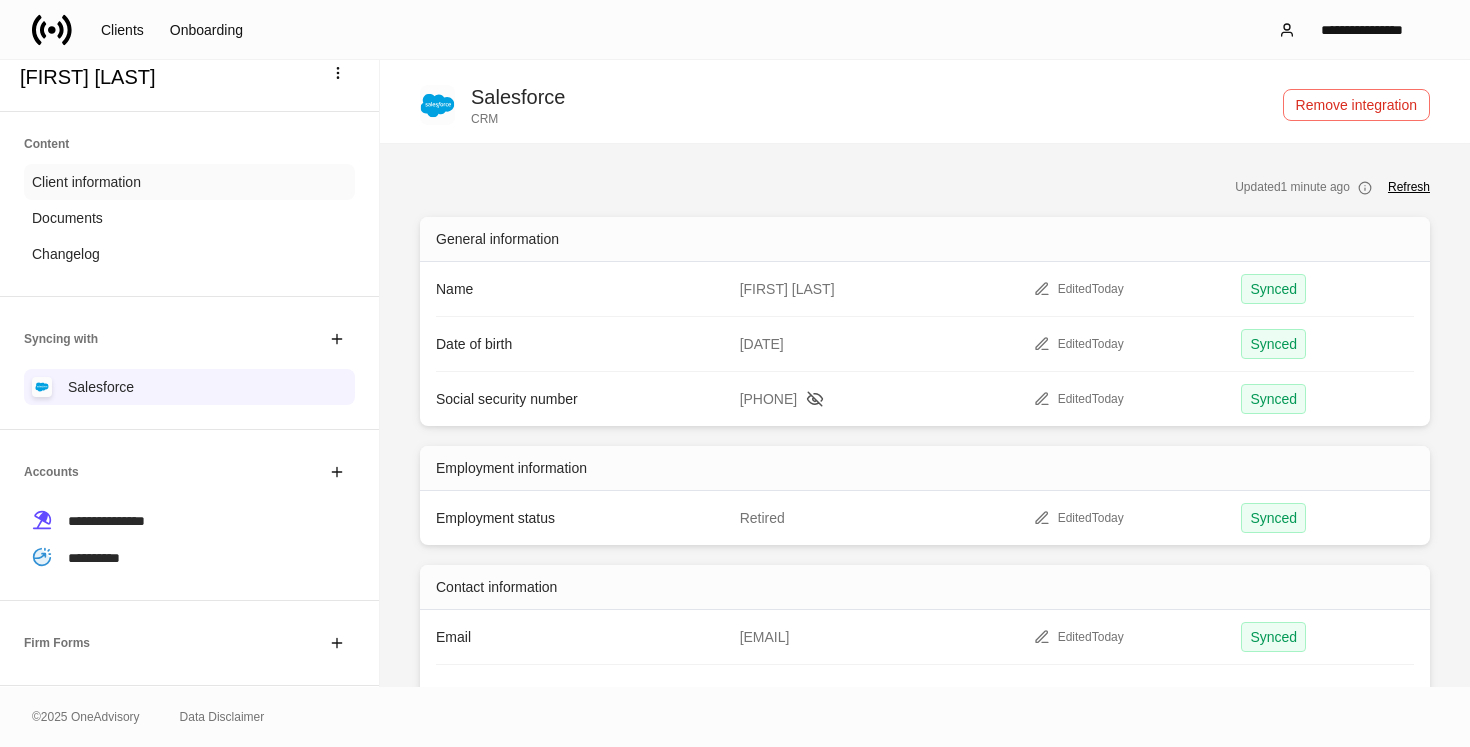 click on "Client information" at bounding box center [189, 182] 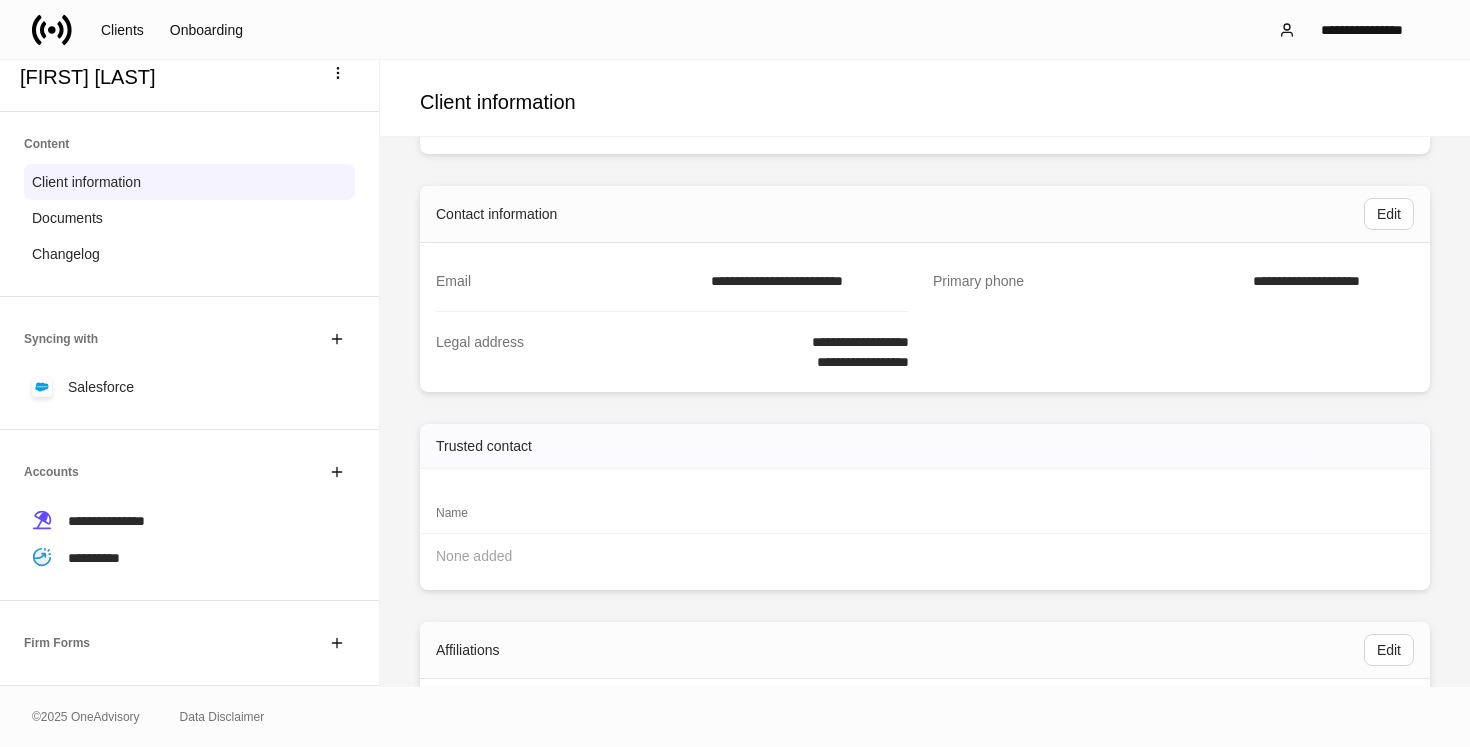 scroll, scrollTop: 378, scrollLeft: 0, axis: vertical 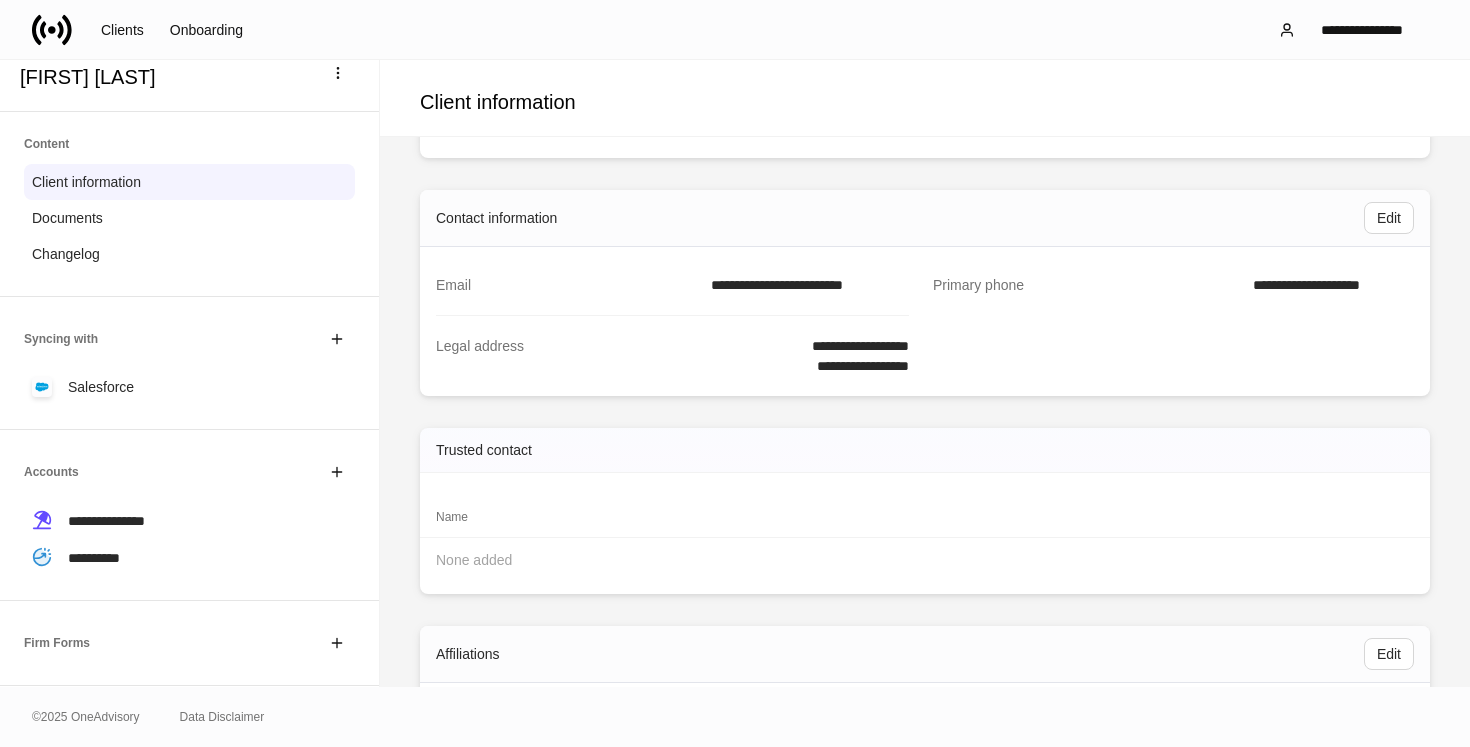 click on "**********" at bounding box center [1323, 285] 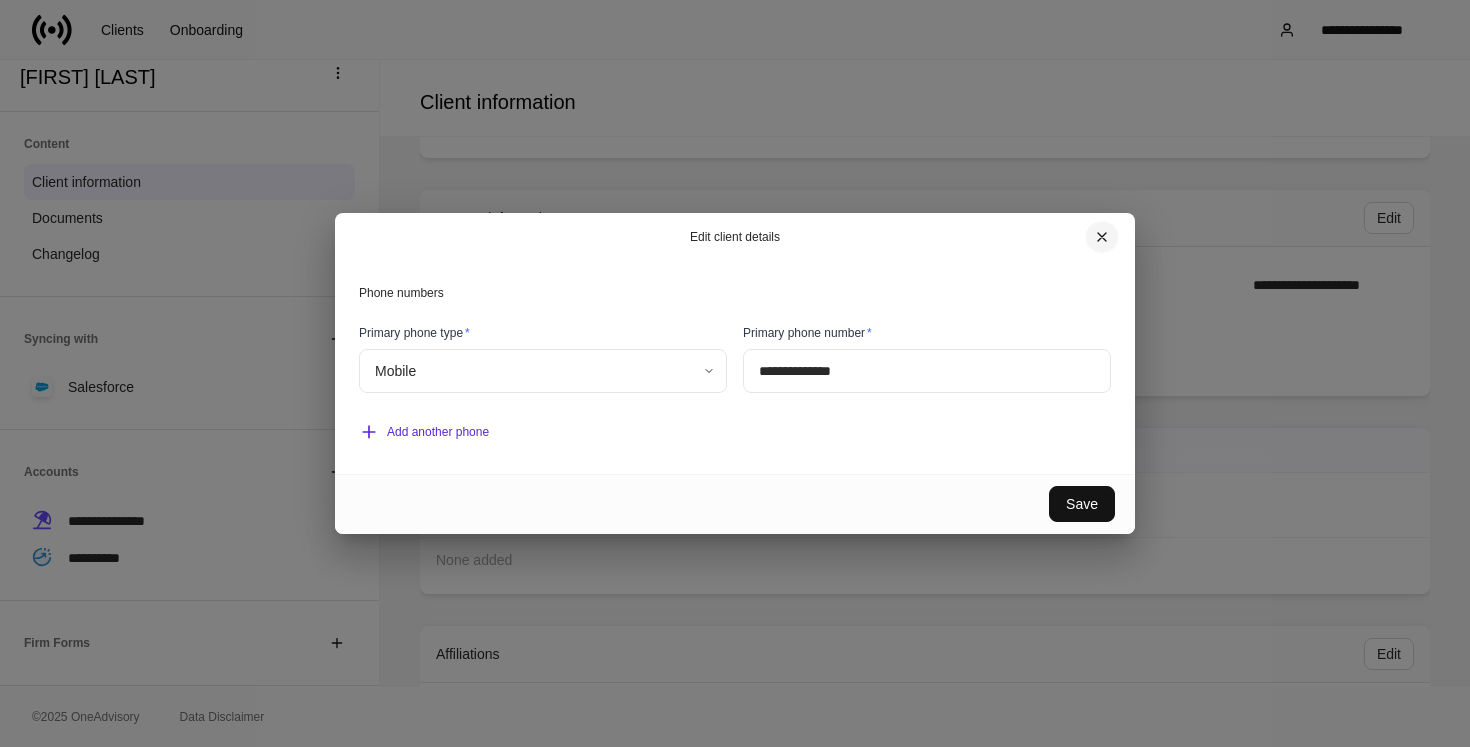 click 